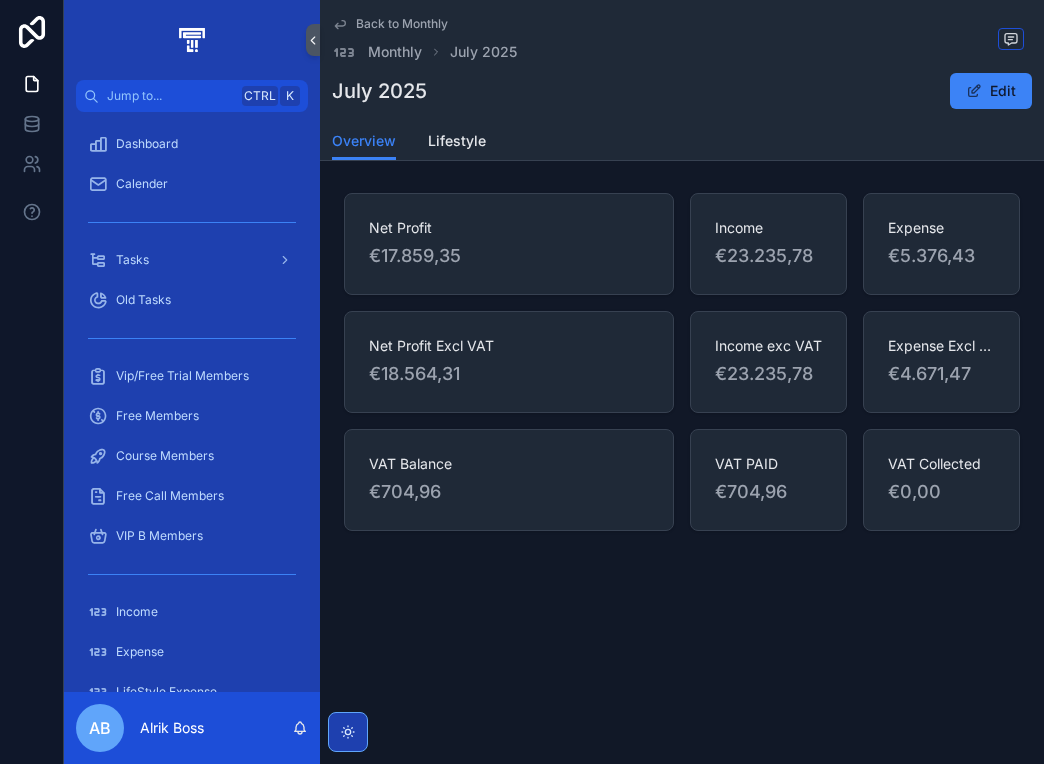 scroll, scrollTop: 0, scrollLeft: 0, axis: both 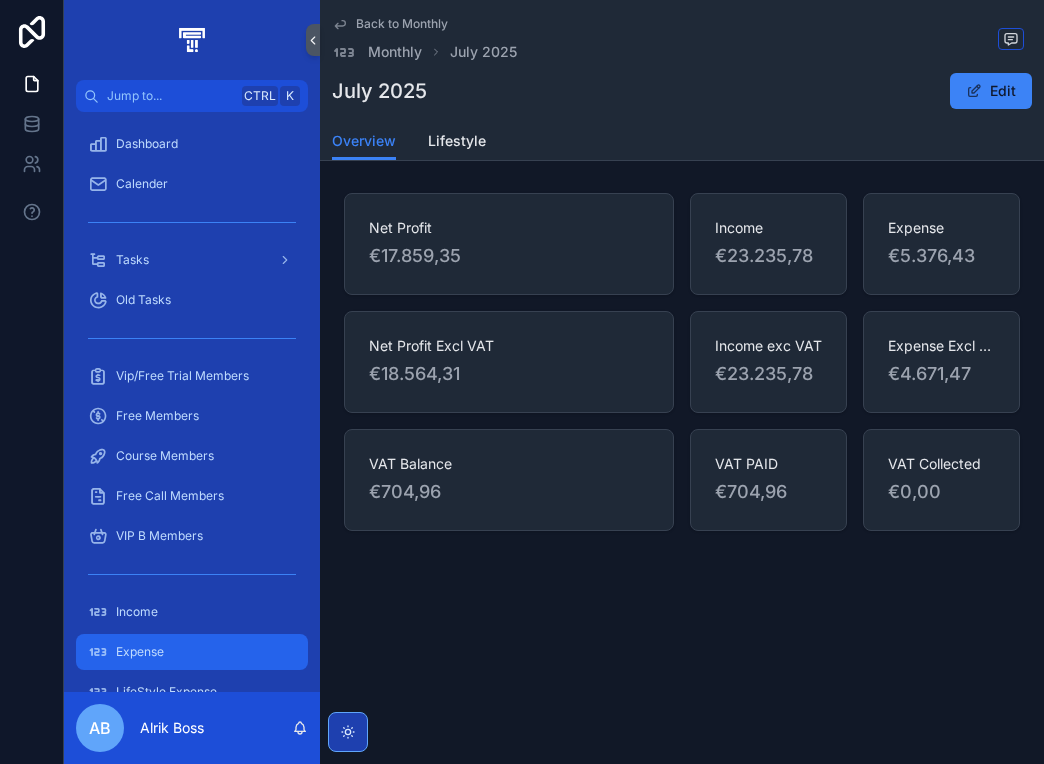 click on "Expense" at bounding box center (192, 652) 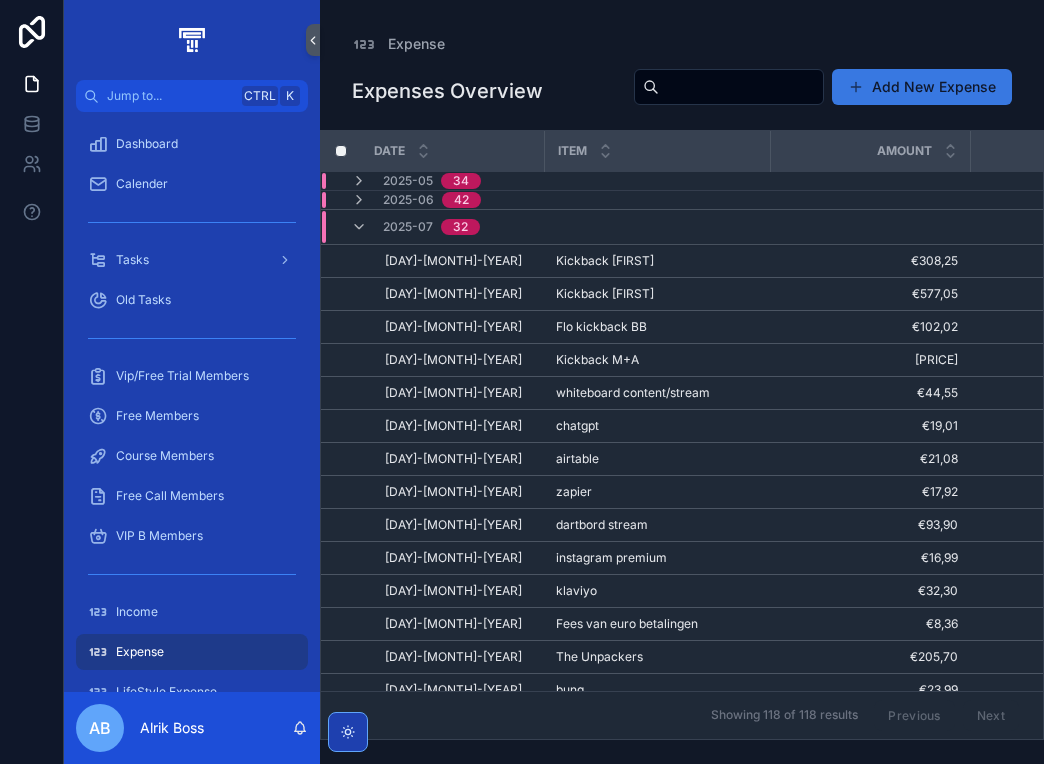 click on "Add New Expense" at bounding box center [922, 87] 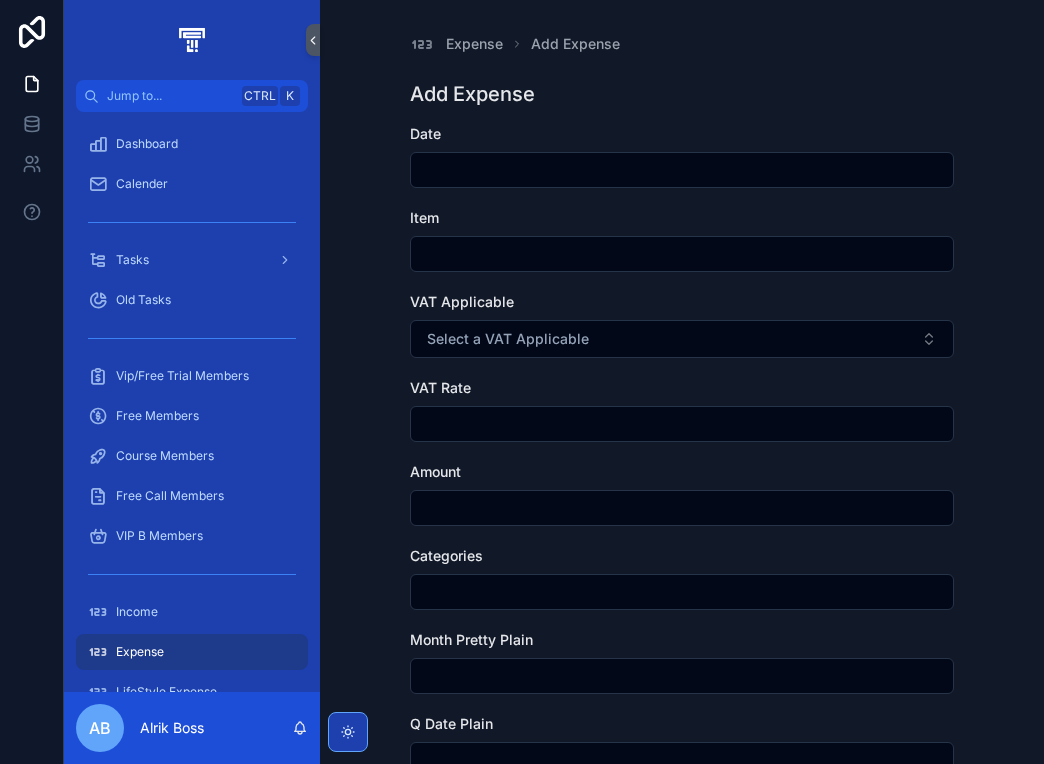 click at bounding box center [682, 170] 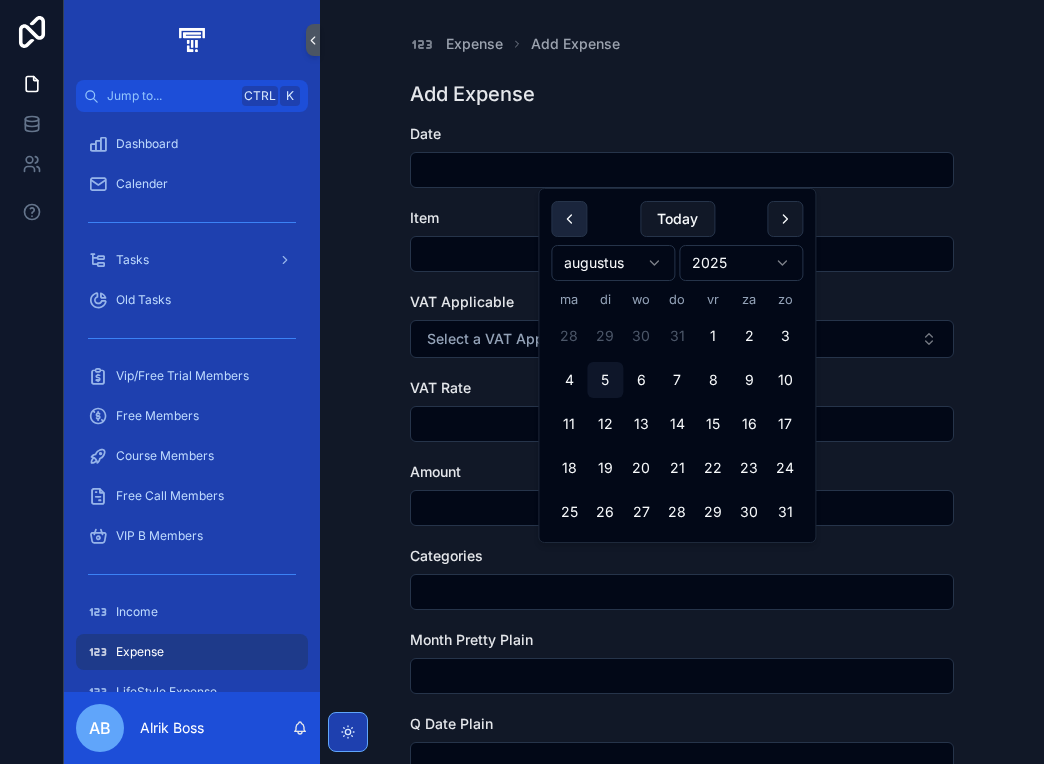 click at bounding box center (569, 219) 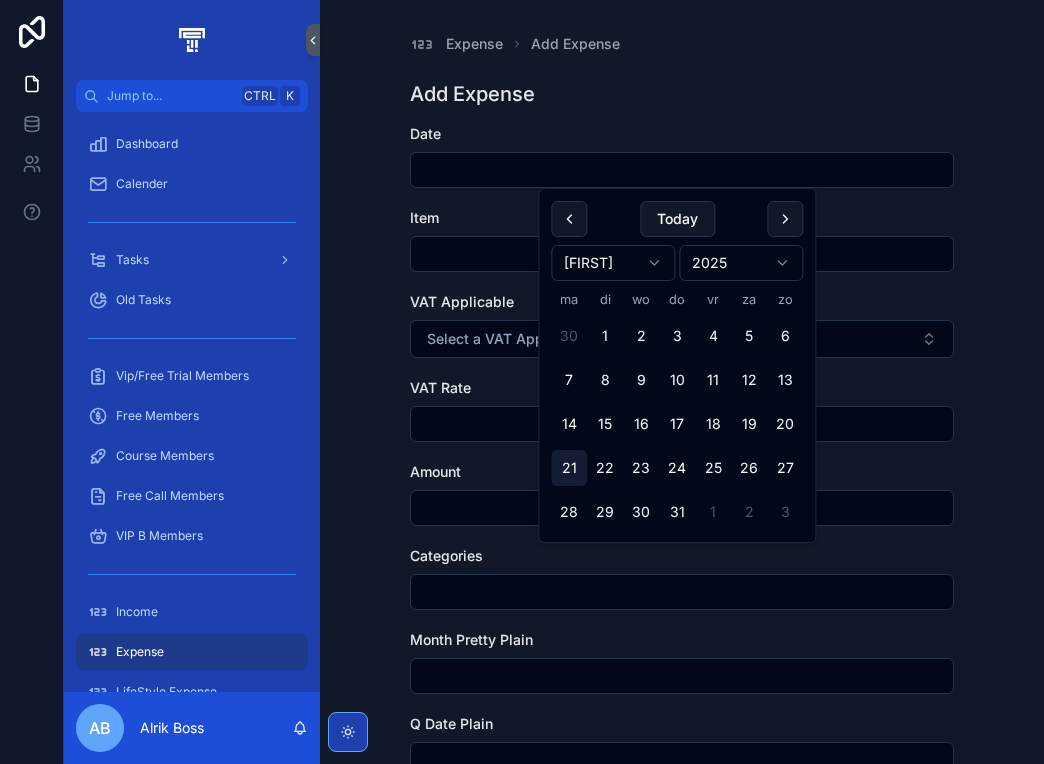 click on "21" at bounding box center (569, 468) 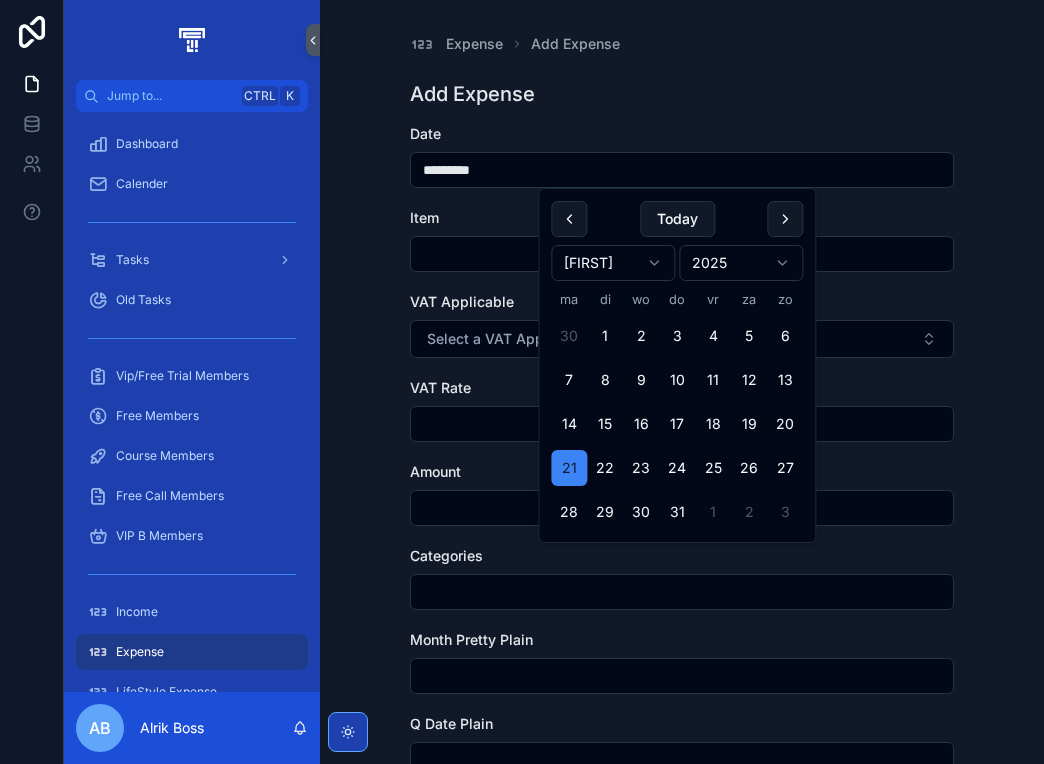 click at bounding box center [682, 254] 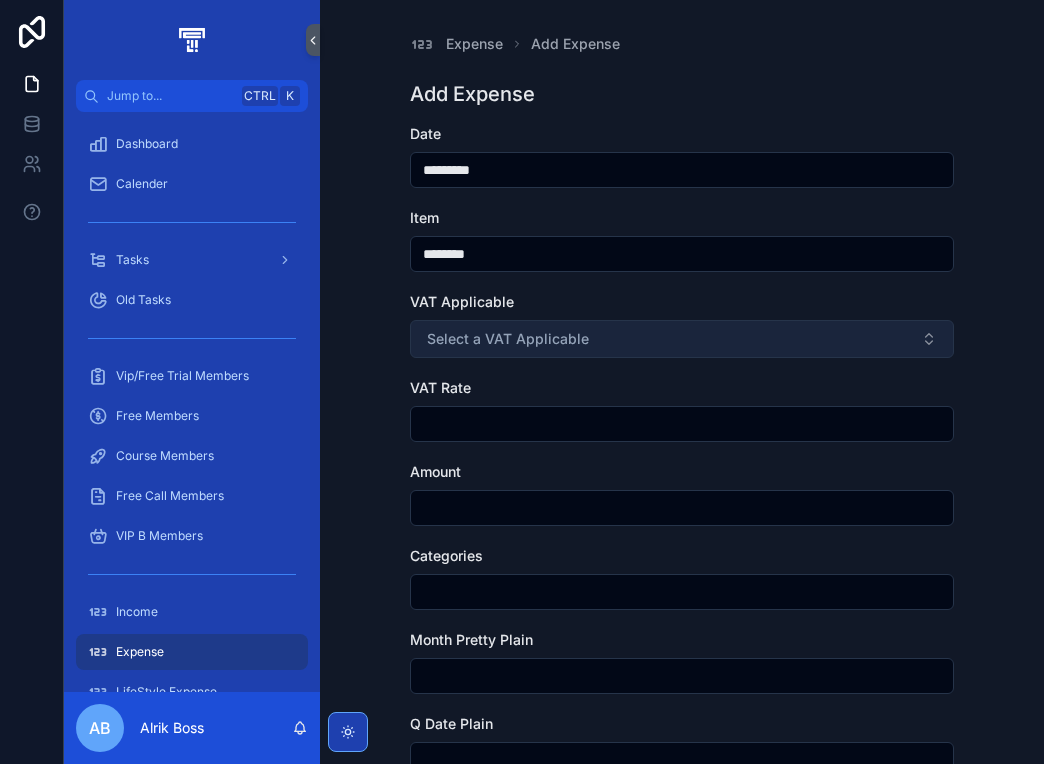 type on "********" 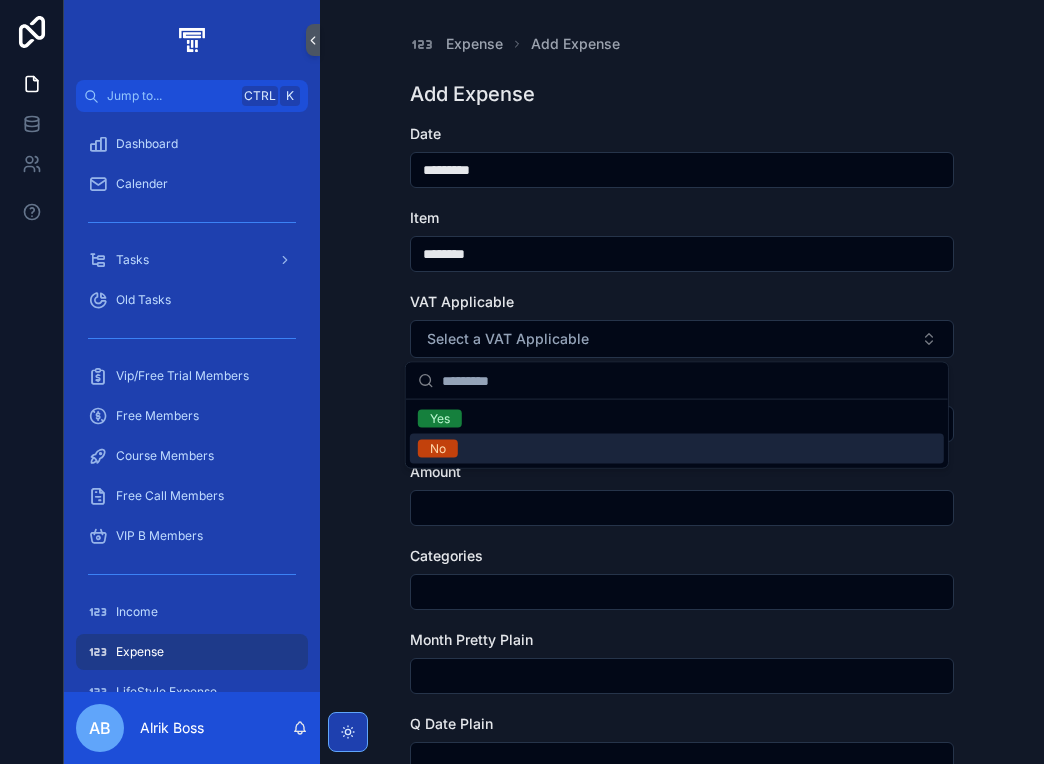 click on "No" at bounding box center (677, 449) 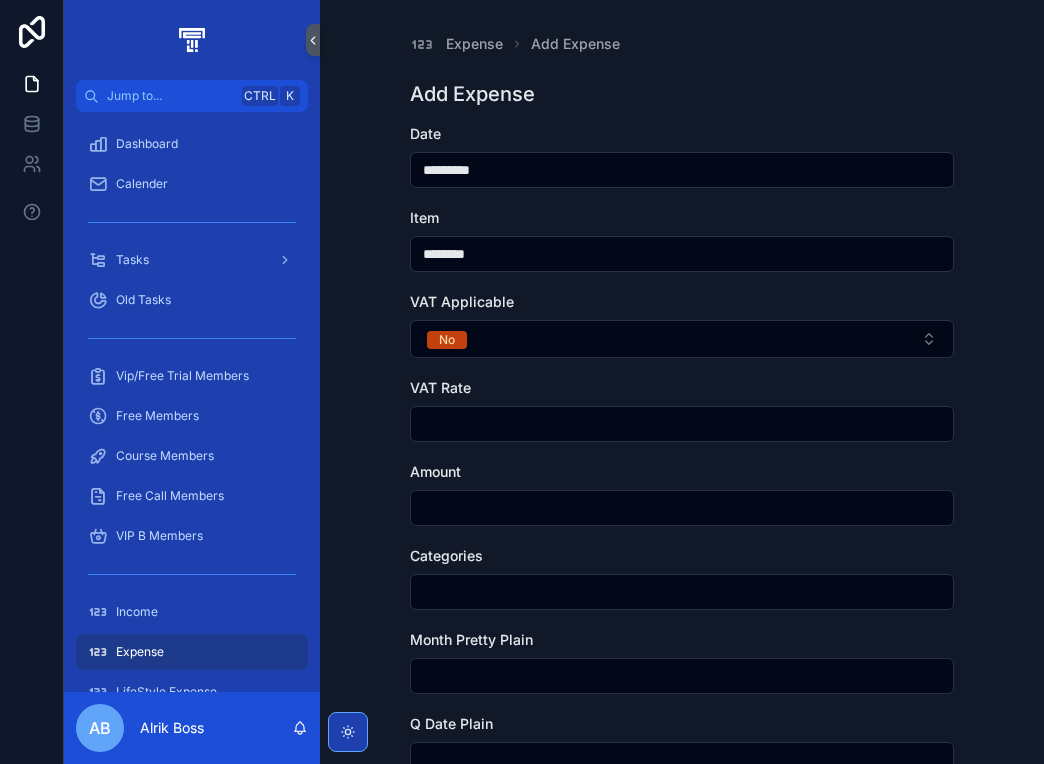 click at bounding box center [682, 424] 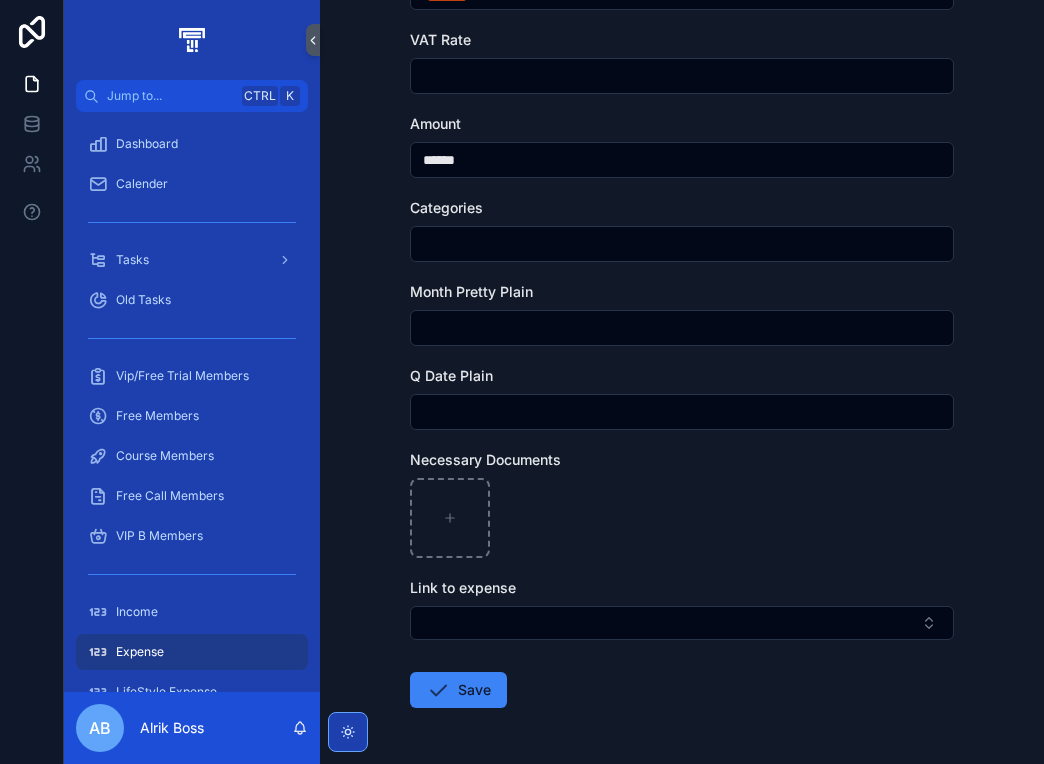 scroll, scrollTop: 420, scrollLeft: 0, axis: vertical 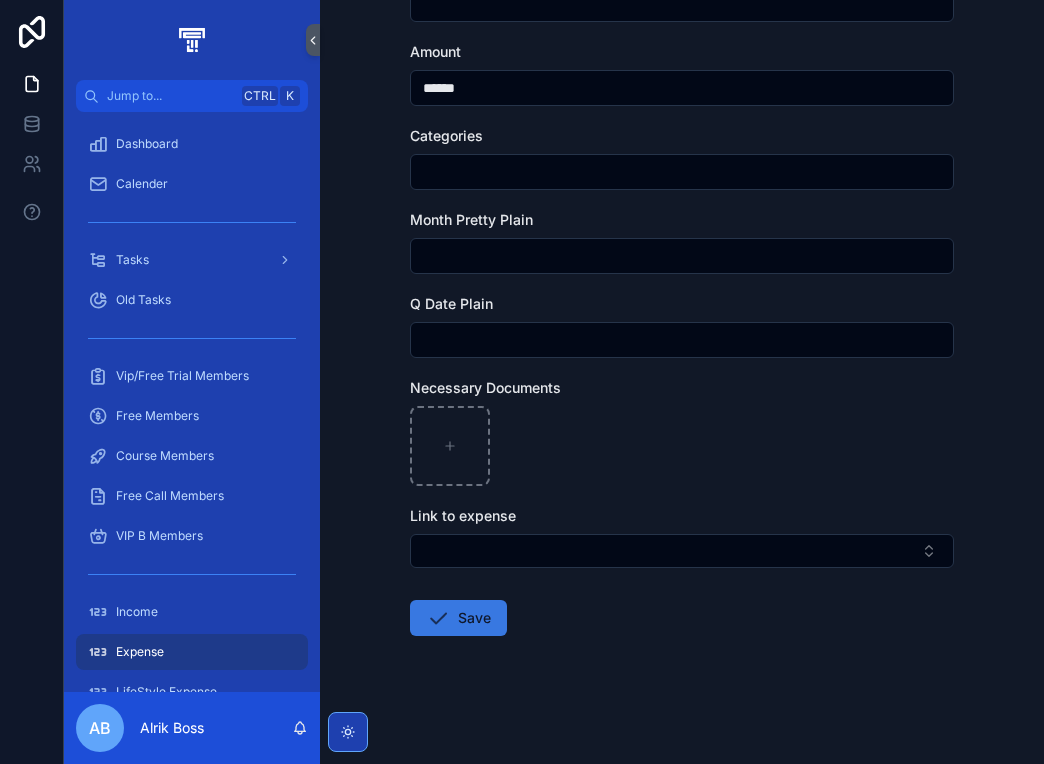 type on "******" 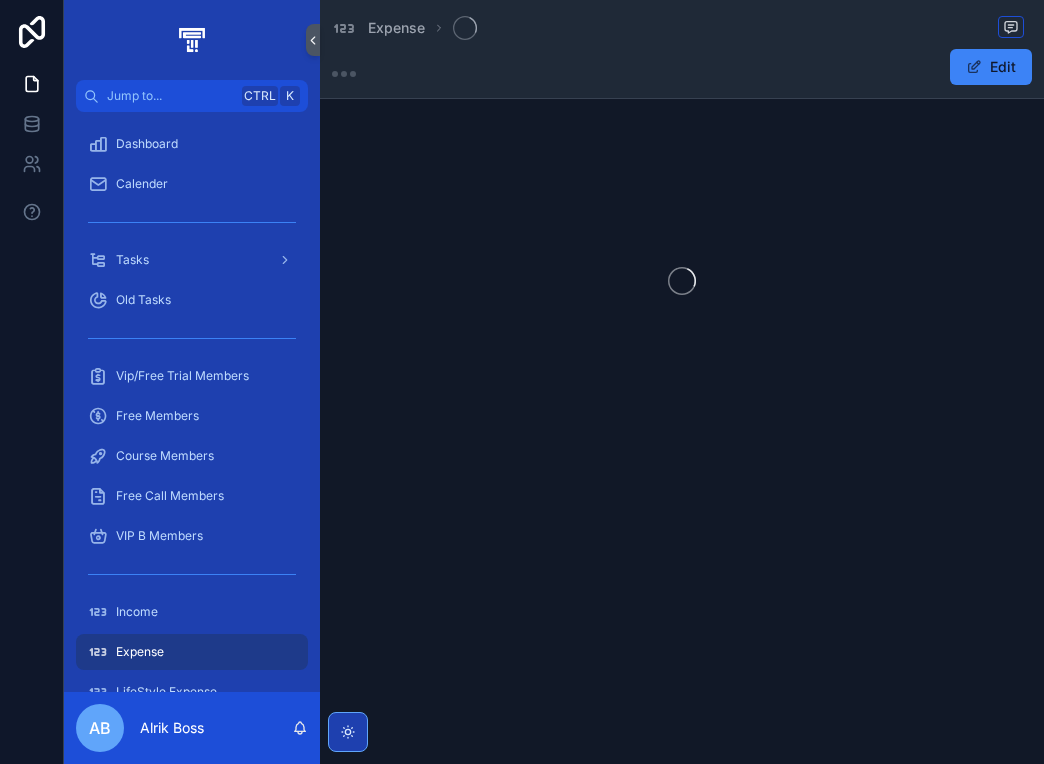 scroll, scrollTop: 0, scrollLeft: 0, axis: both 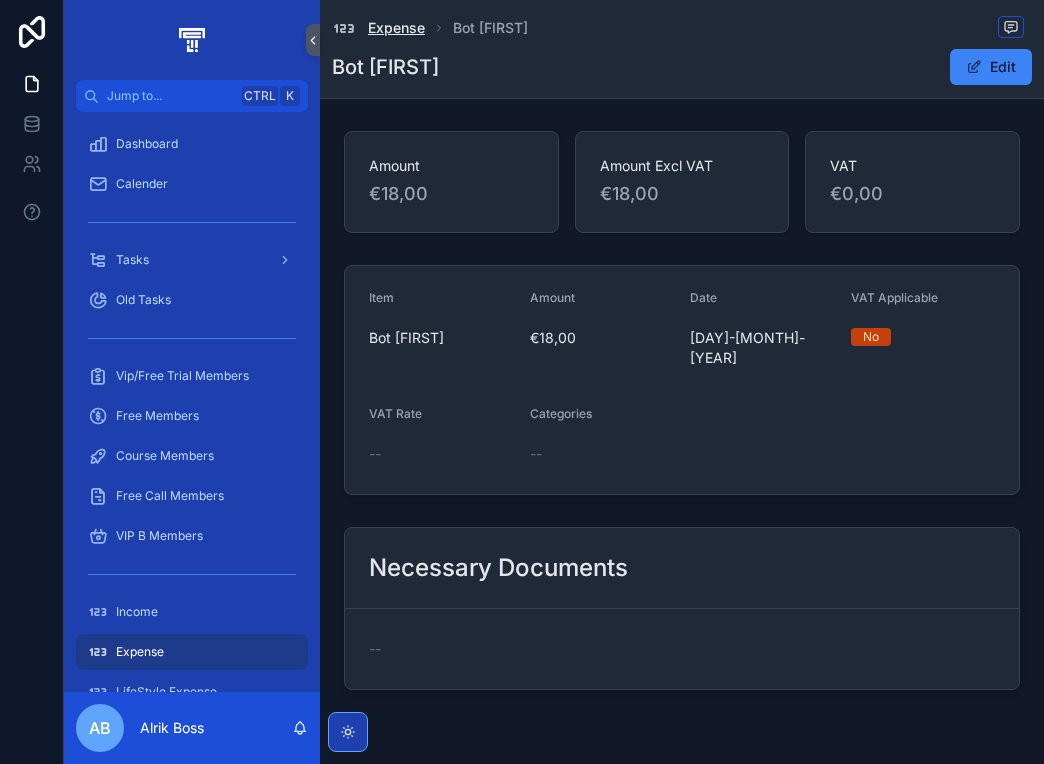 click on "Expense" at bounding box center (396, 28) 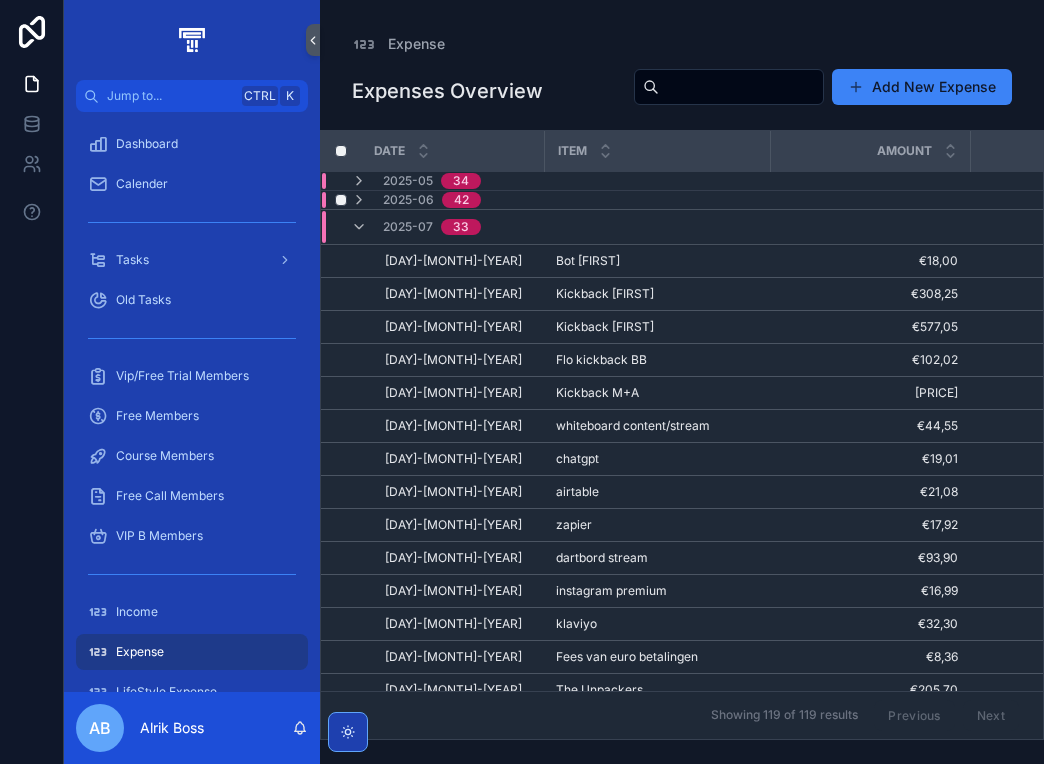 click on "2025-06" at bounding box center [408, 200] 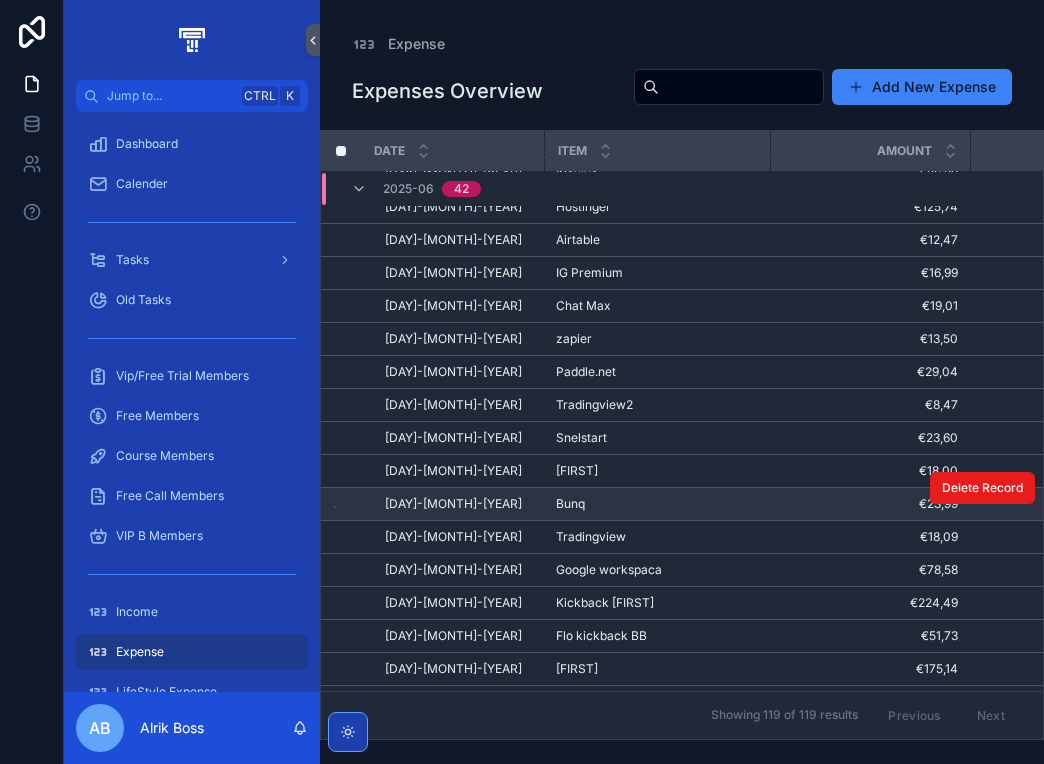 scroll, scrollTop: 300, scrollLeft: 0, axis: vertical 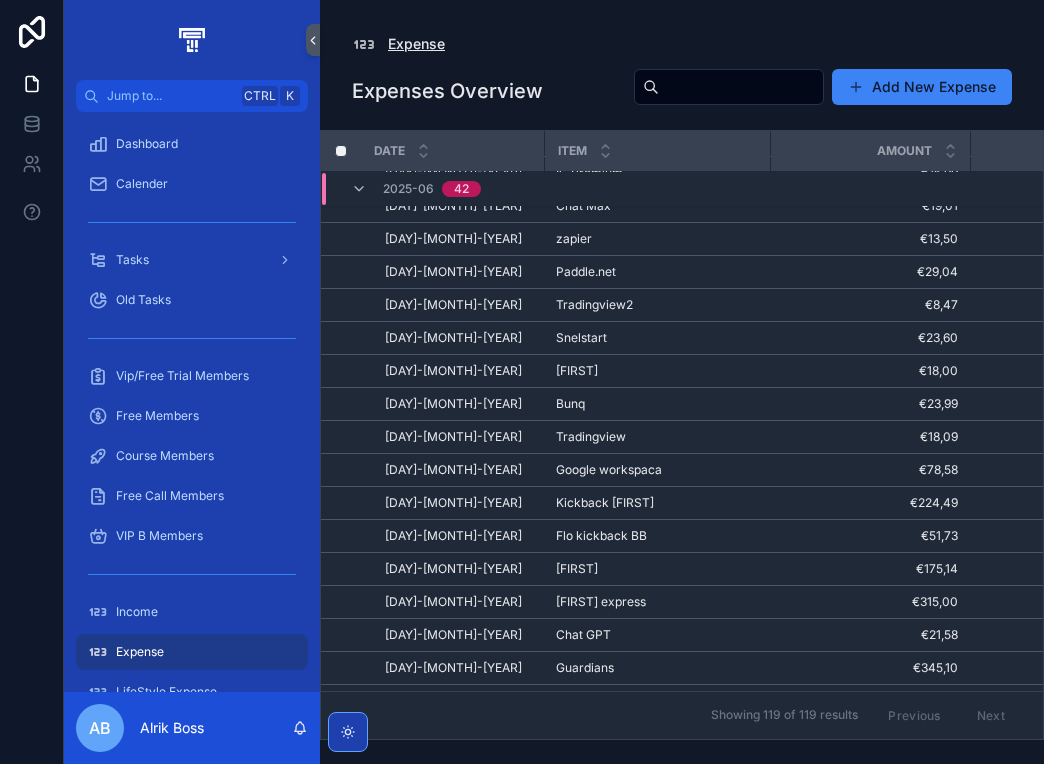 click on "Expense" at bounding box center (416, 44) 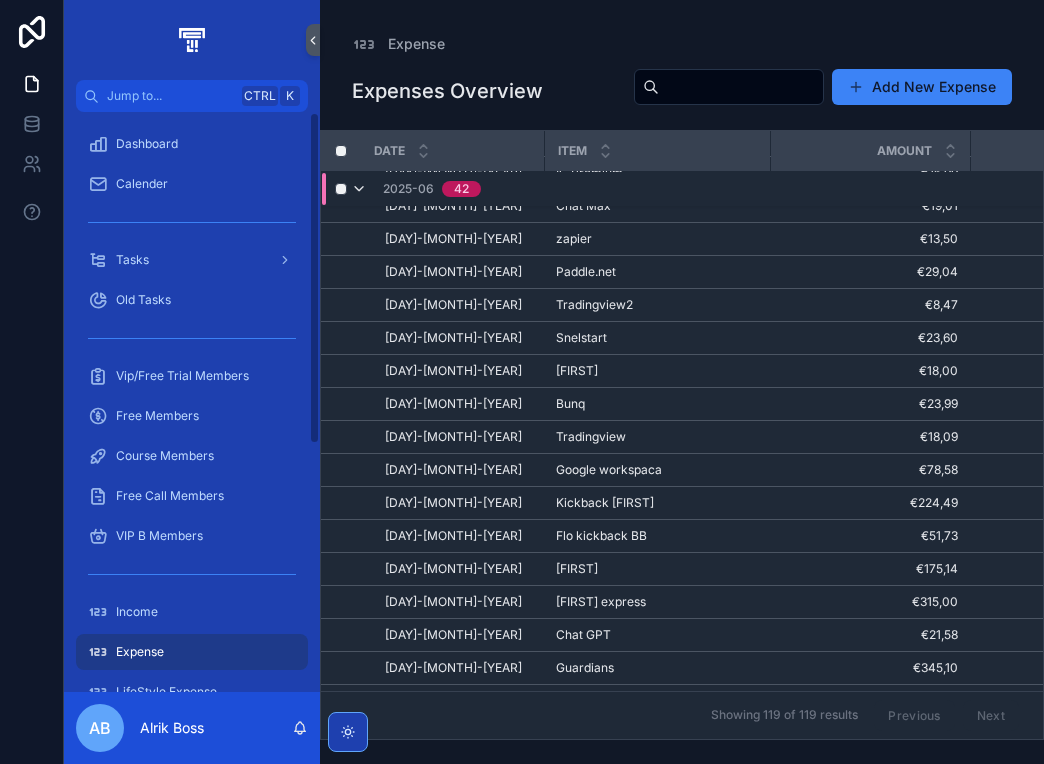 click at bounding box center [359, 189] 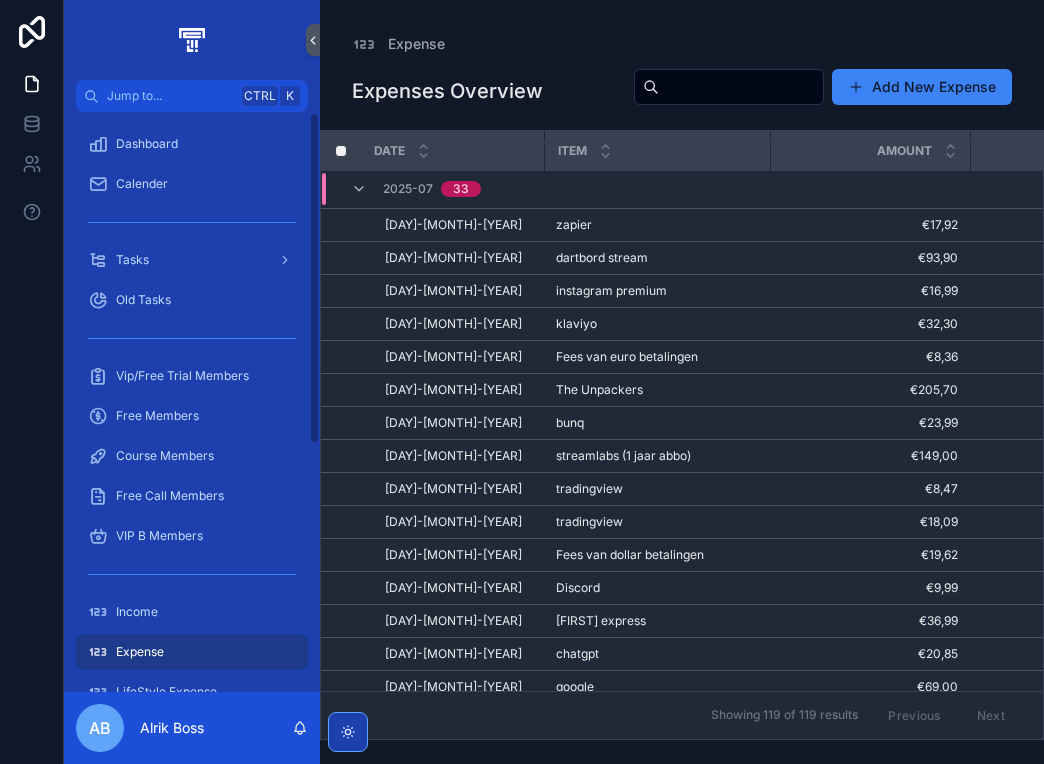 scroll, scrollTop: 280, scrollLeft: 0, axis: vertical 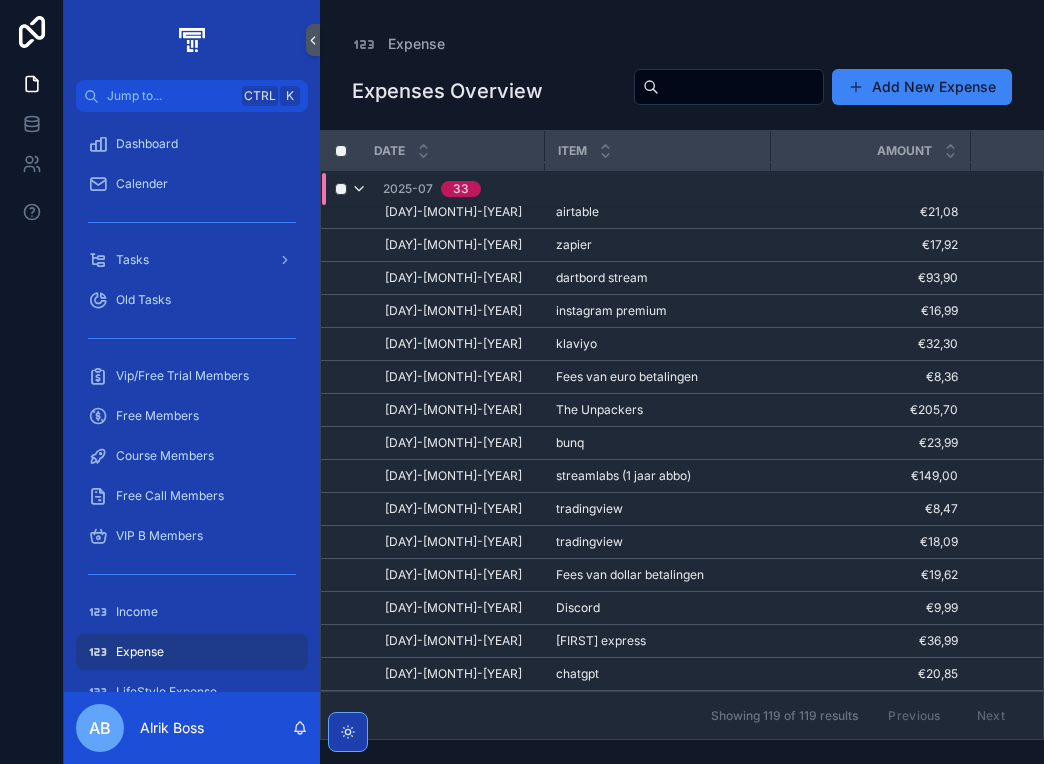 click at bounding box center (359, 189) 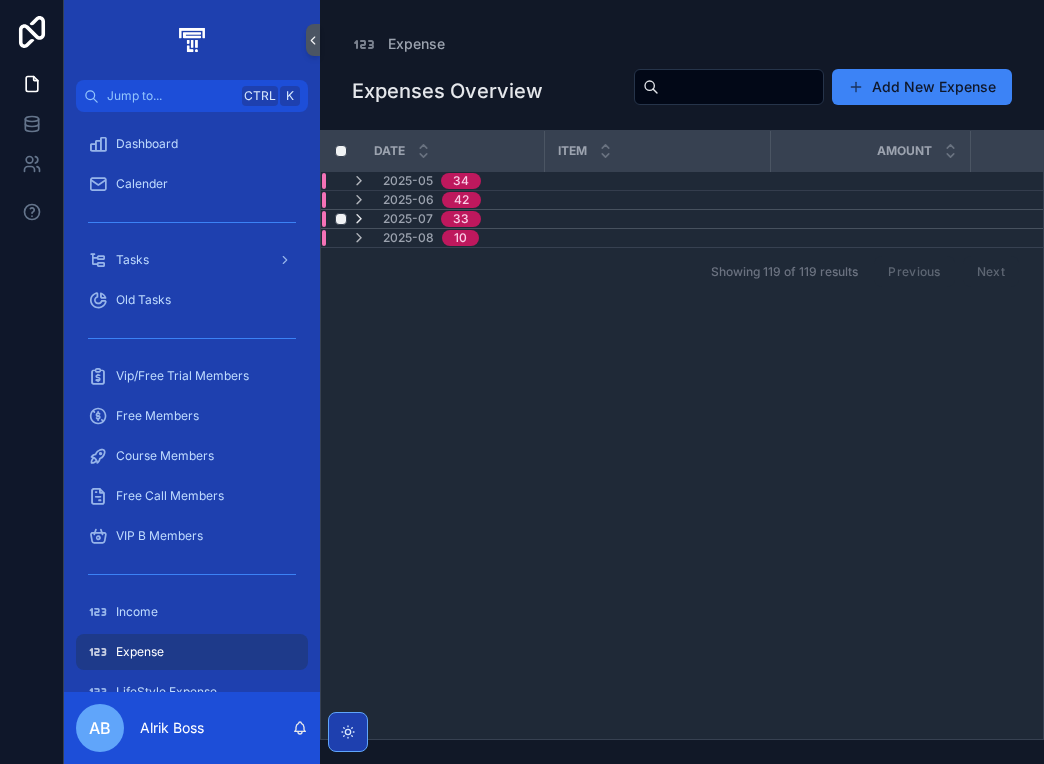 click at bounding box center (359, 219) 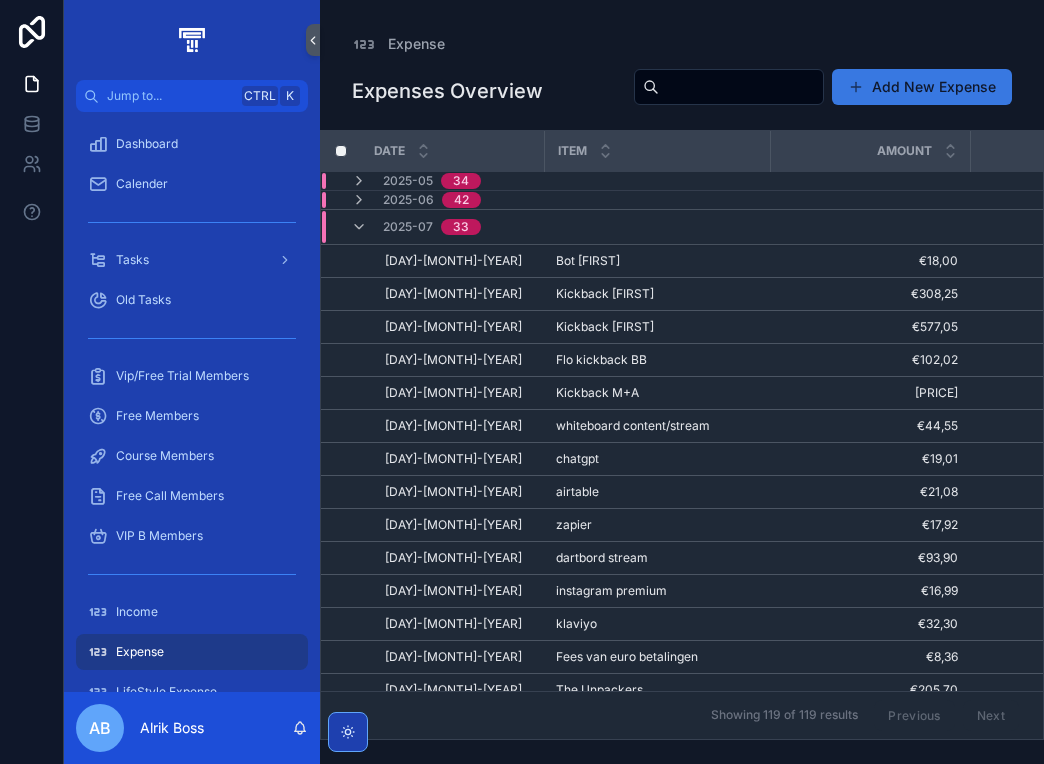click on "Add New Expense" at bounding box center [922, 87] 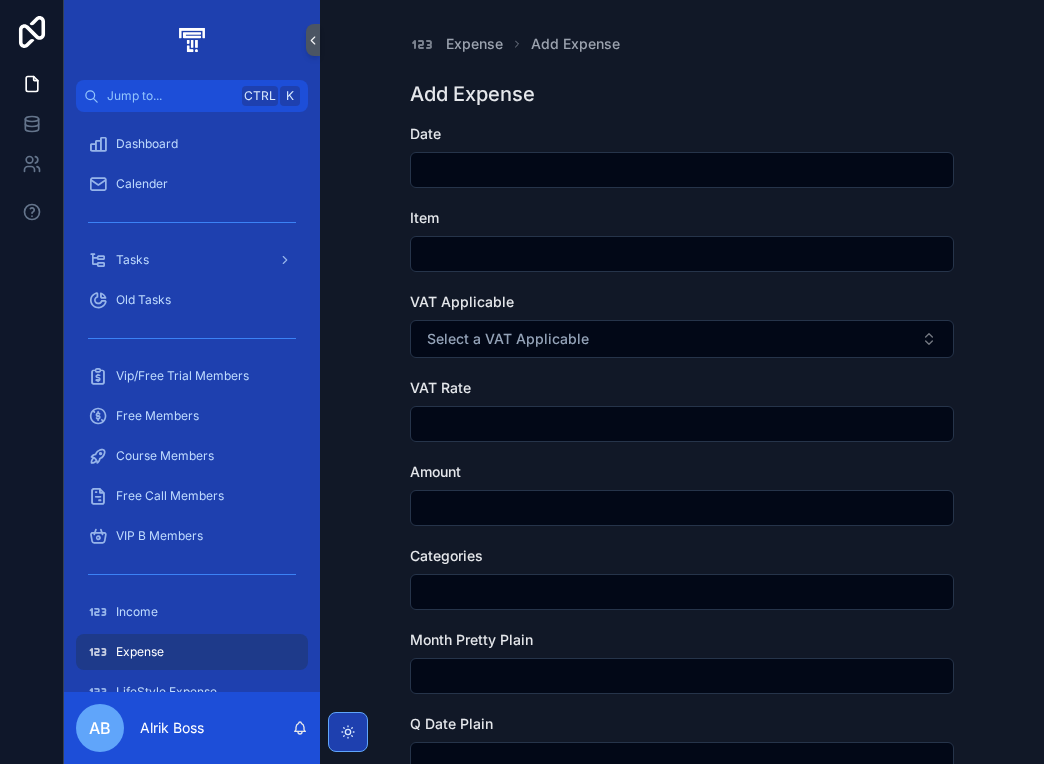 click at bounding box center [682, 170] 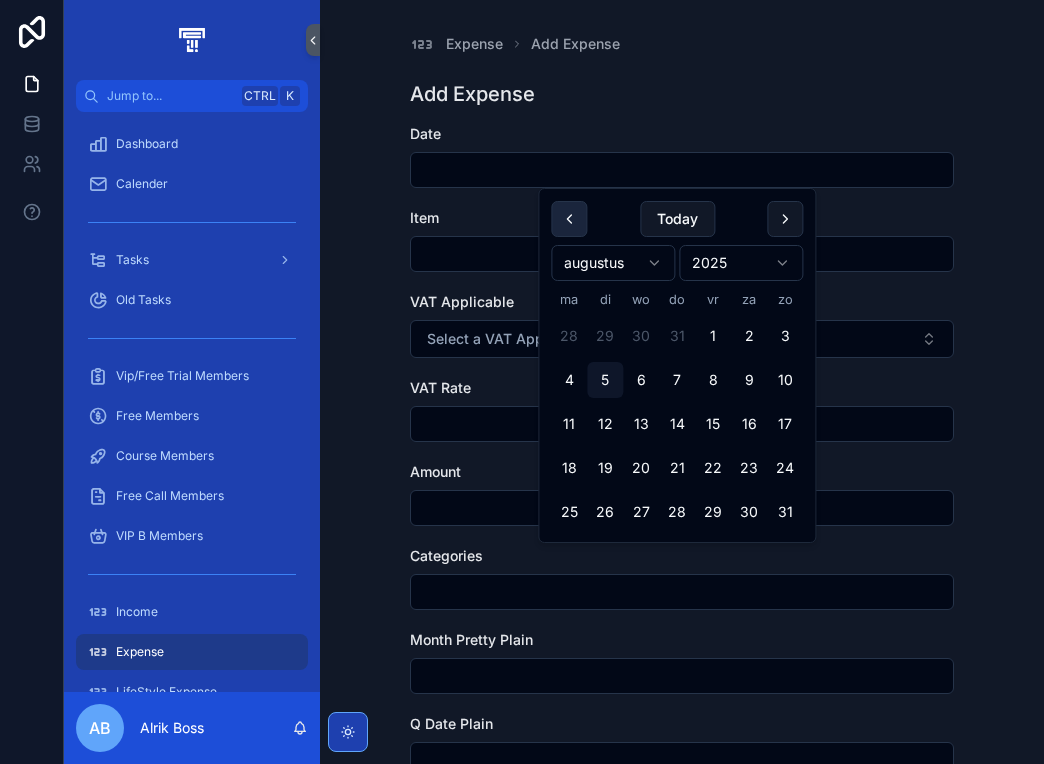 click at bounding box center [569, 219] 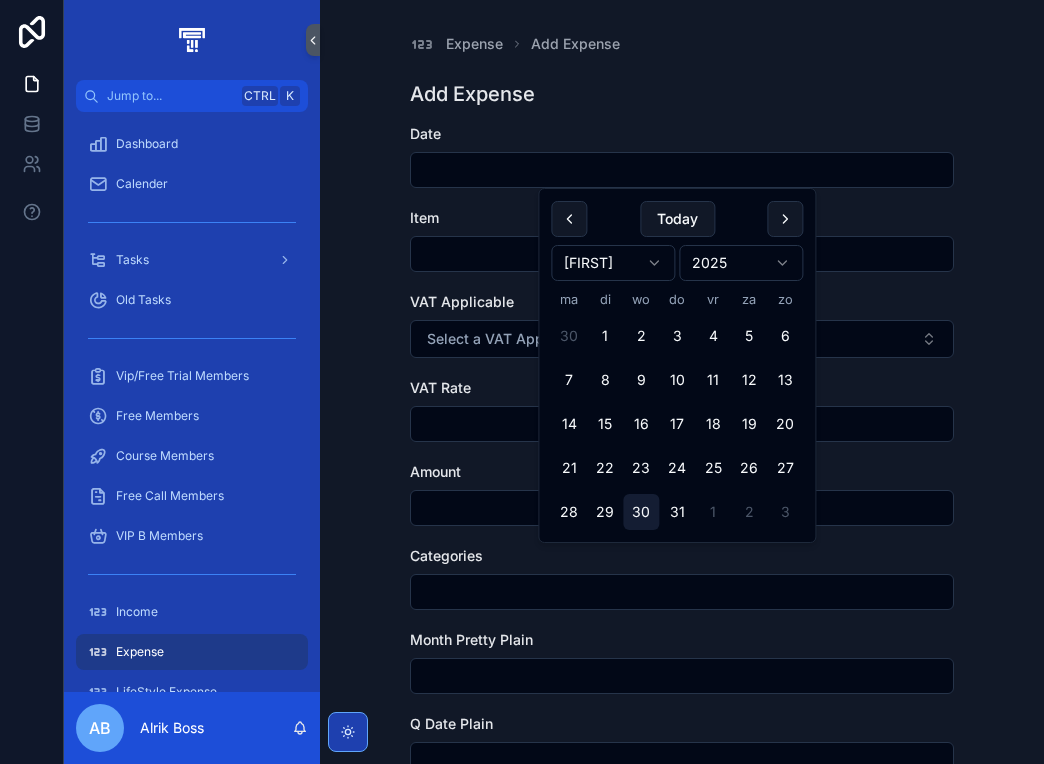 click on "30" at bounding box center [641, 512] 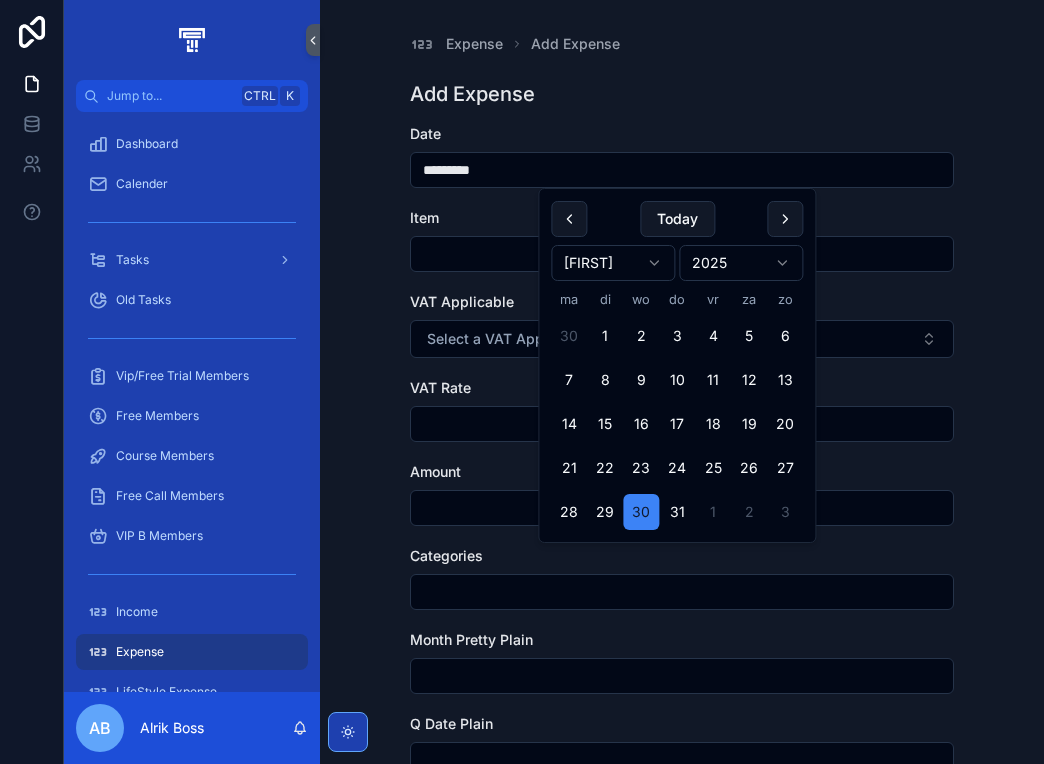 click at bounding box center (682, 254) 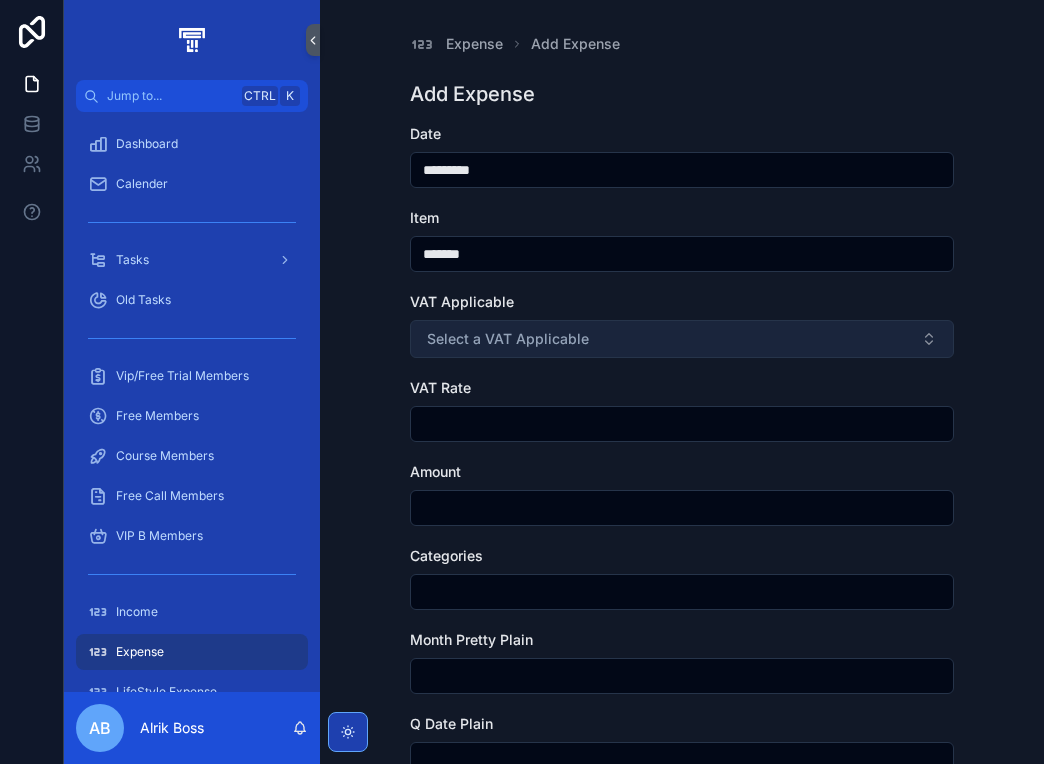 type on "*******" 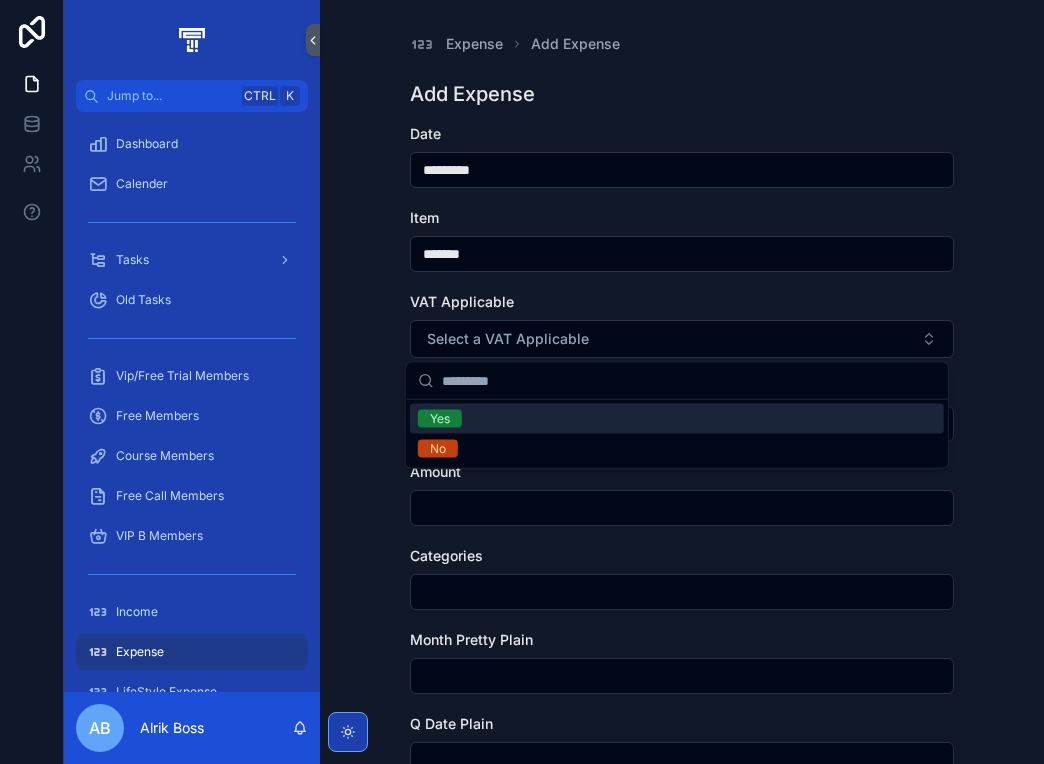click on "Yes" at bounding box center [677, 419] 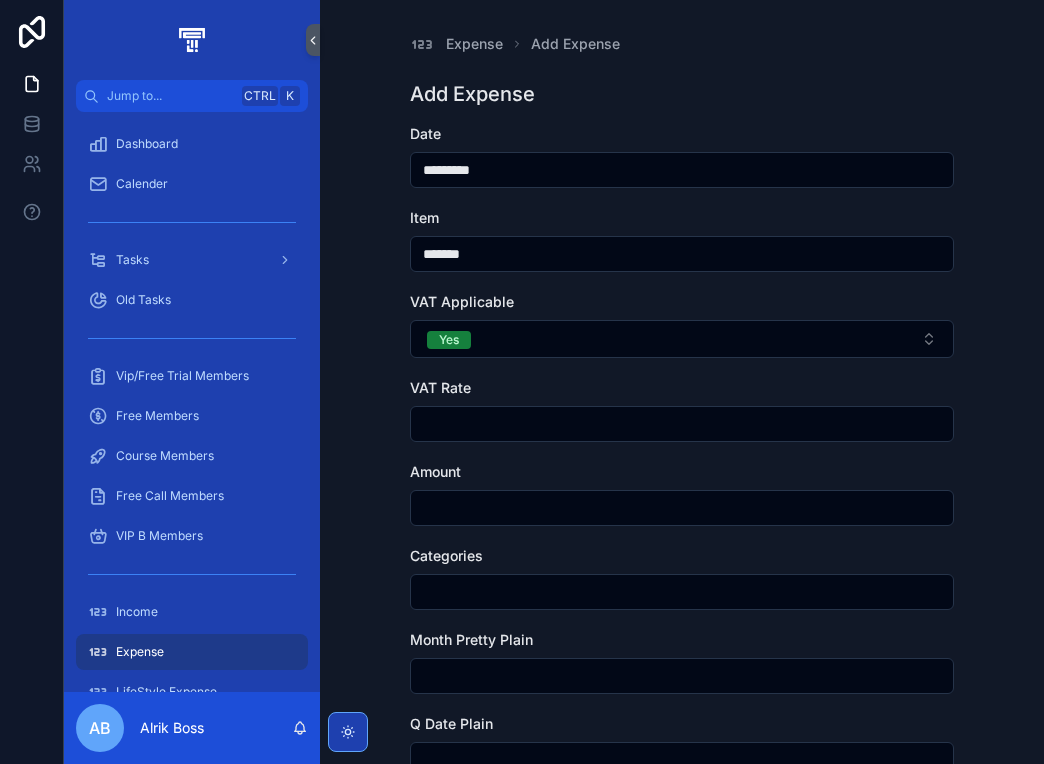 click at bounding box center [682, 424] 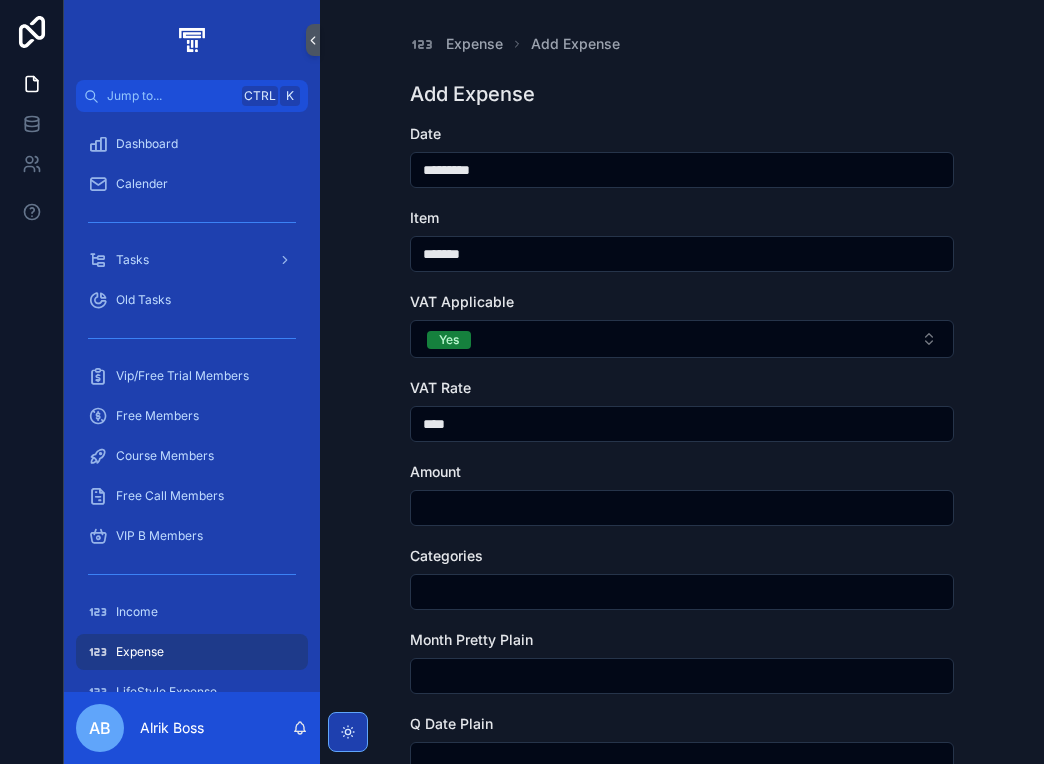 click at bounding box center (682, 508) 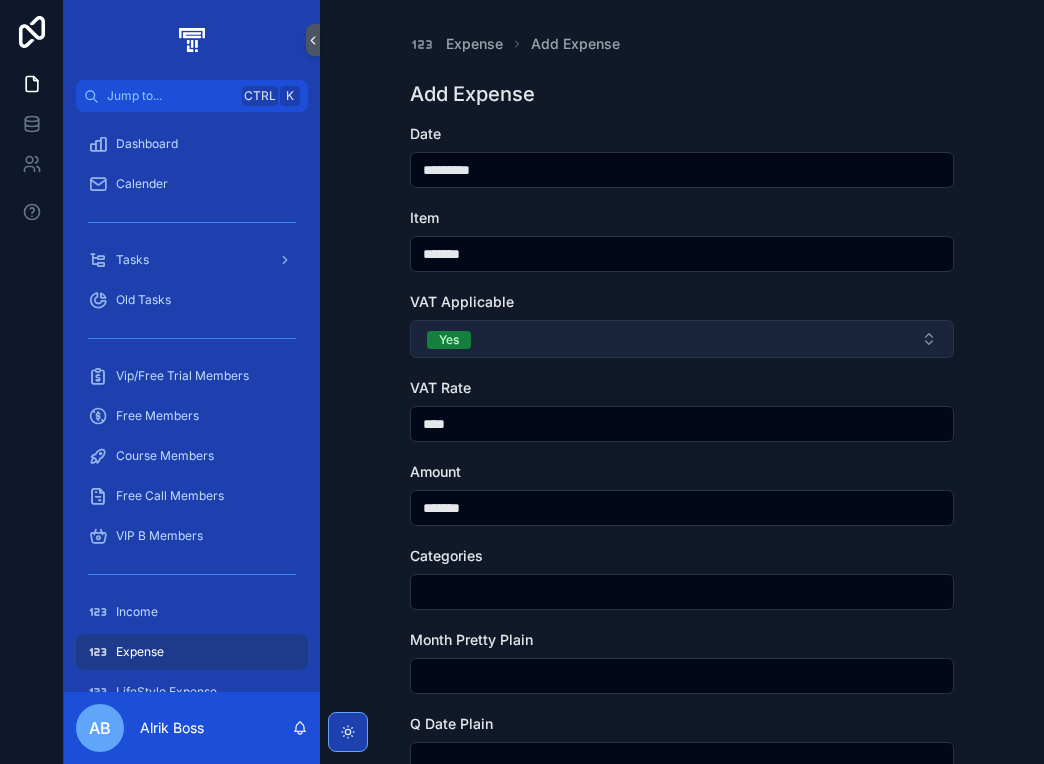 type on "*******" 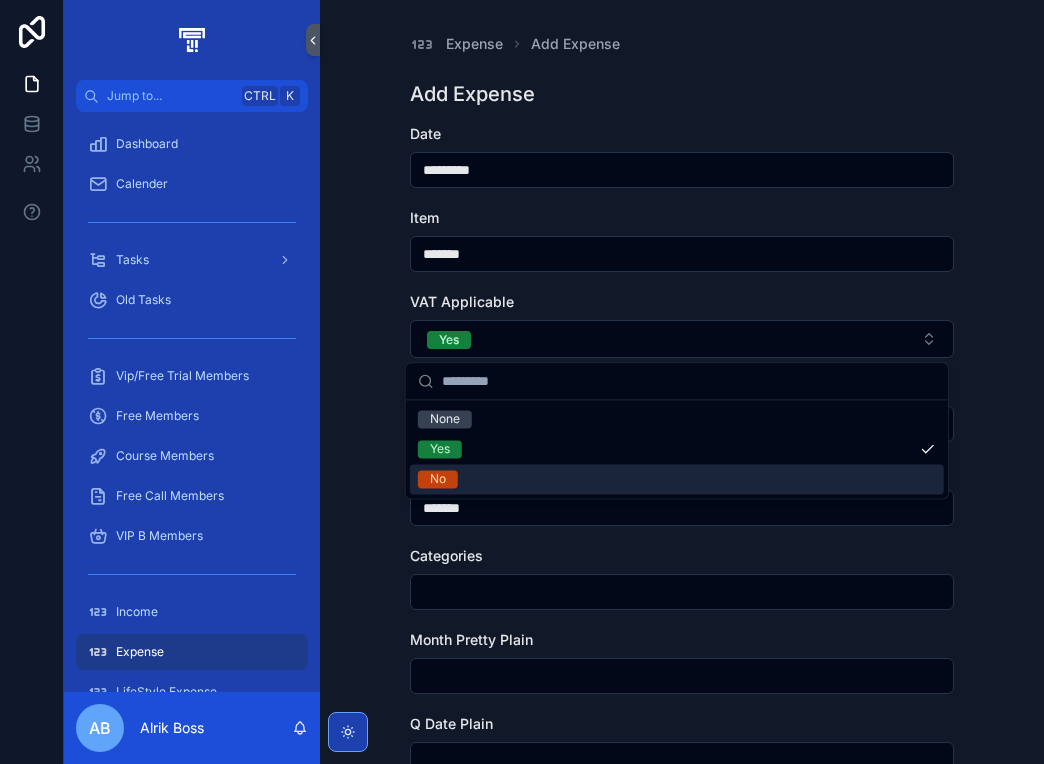 click on "No" at bounding box center [438, 479] 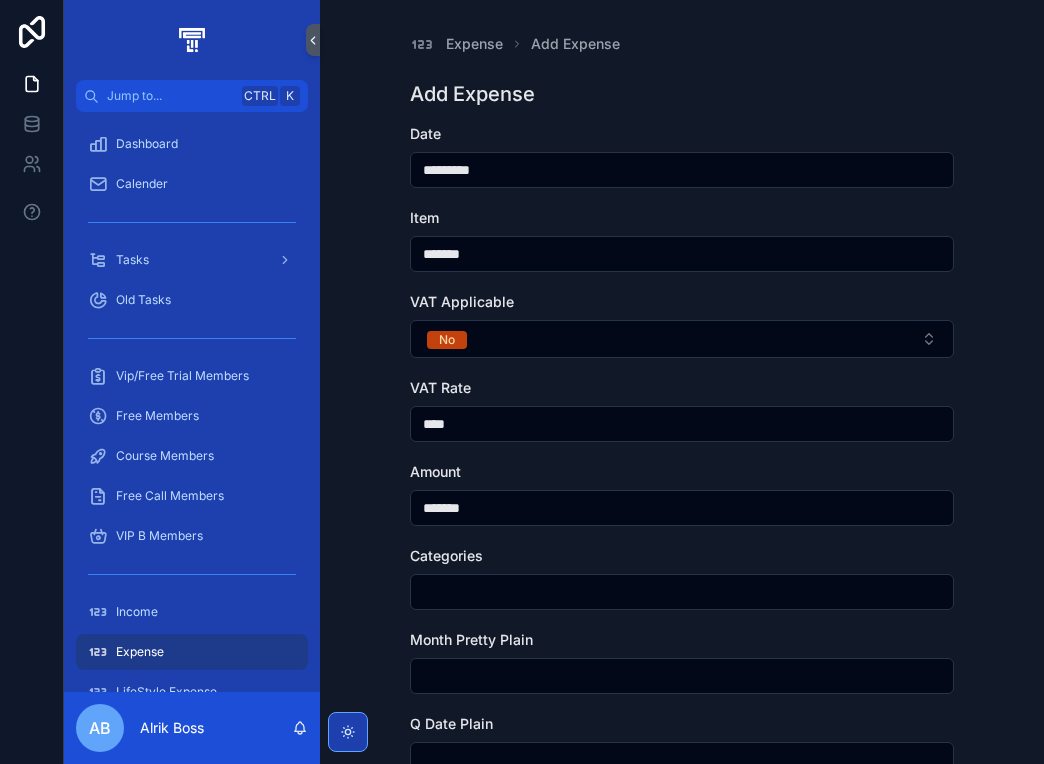 click on "****" at bounding box center [682, 424] 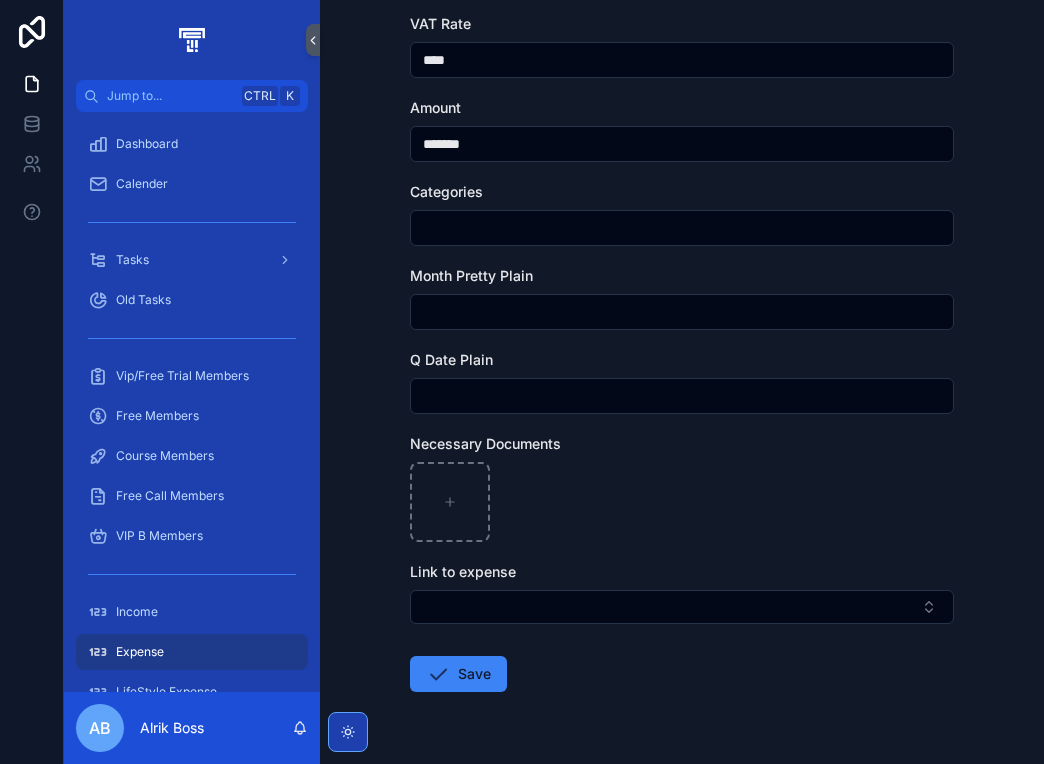 scroll, scrollTop: 420, scrollLeft: 0, axis: vertical 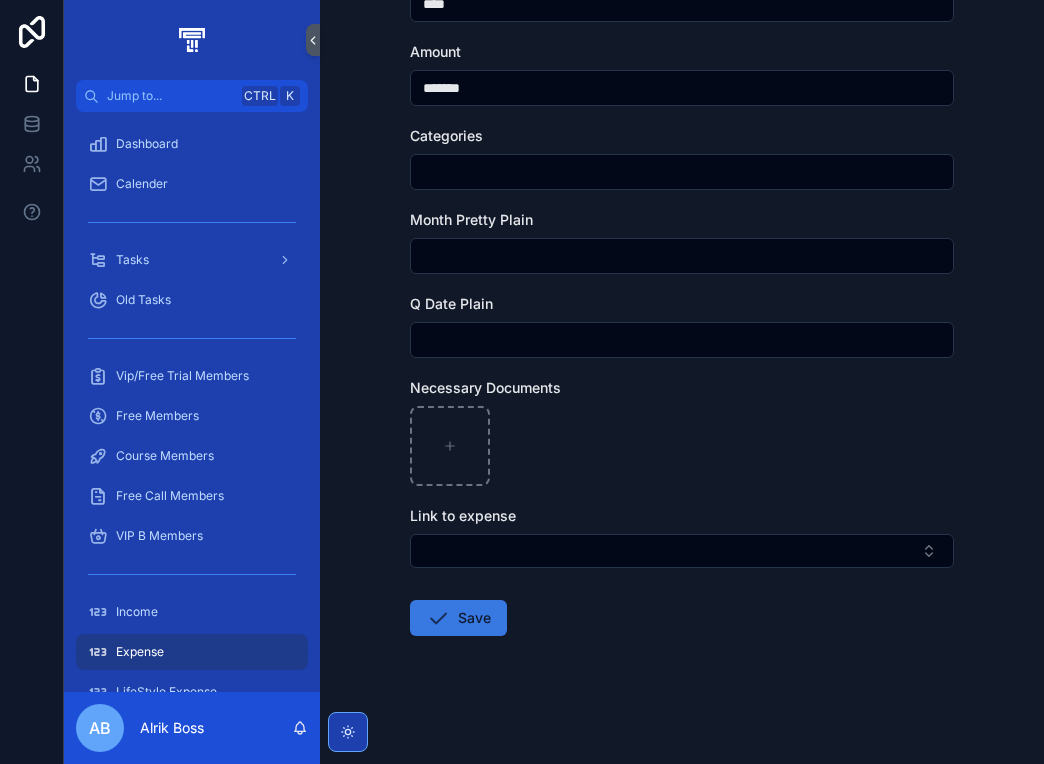 type on "****" 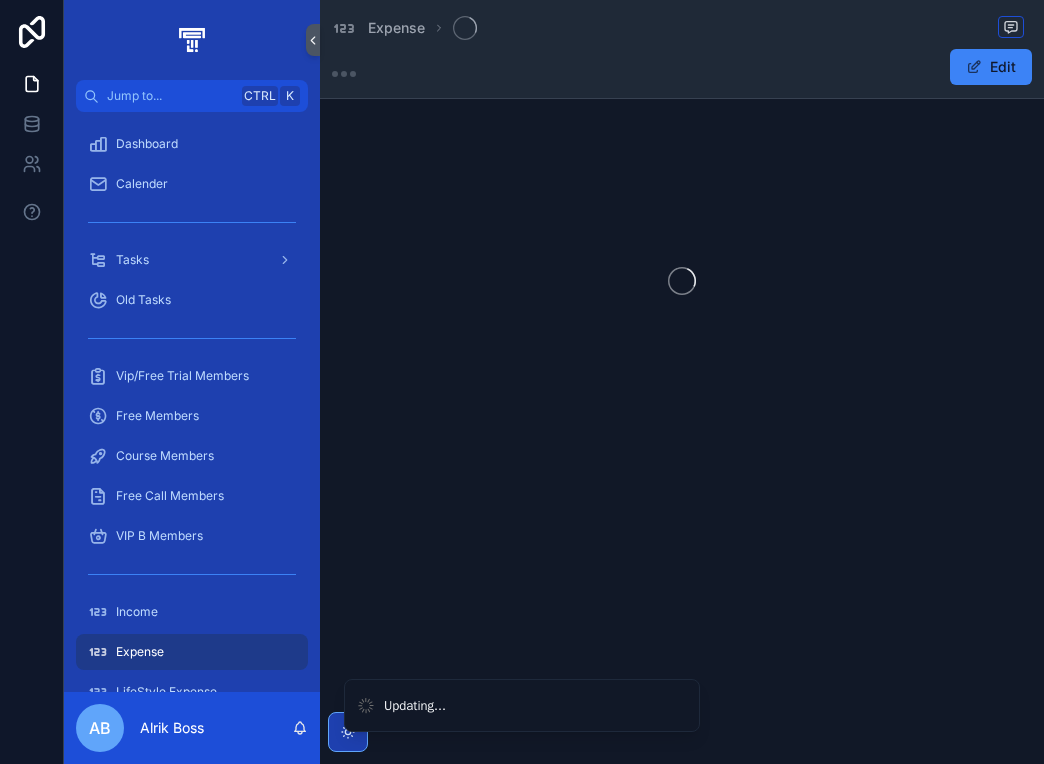 scroll, scrollTop: 0, scrollLeft: 0, axis: both 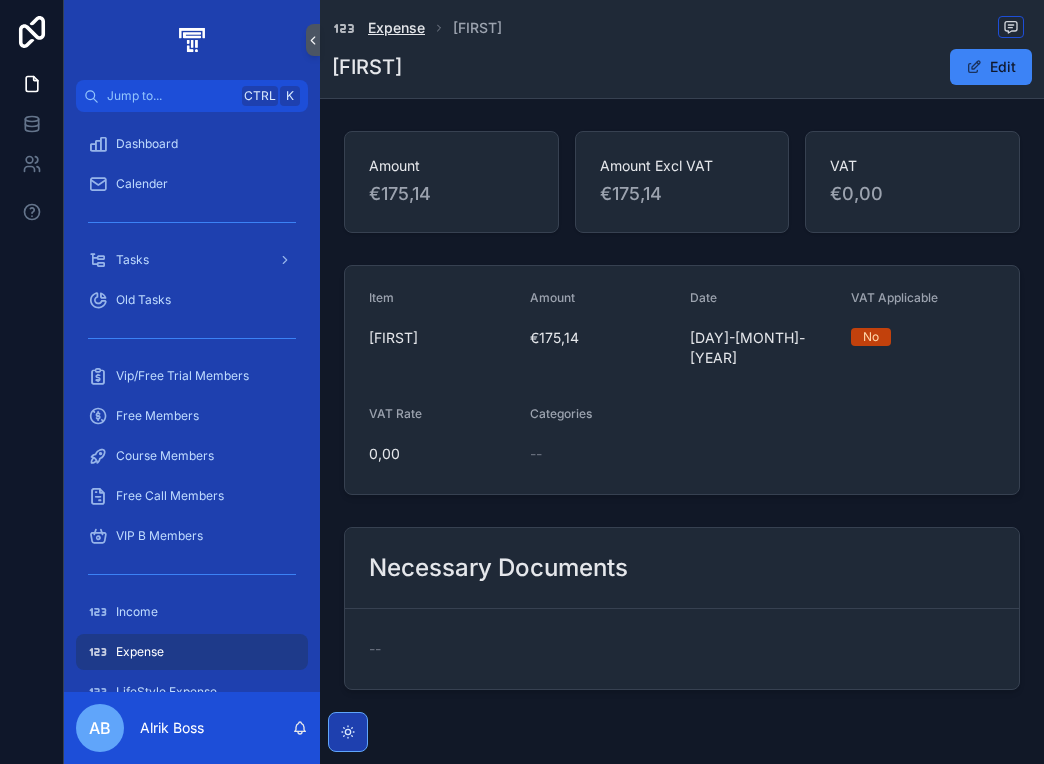 click on "Expense" at bounding box center [396, 28] 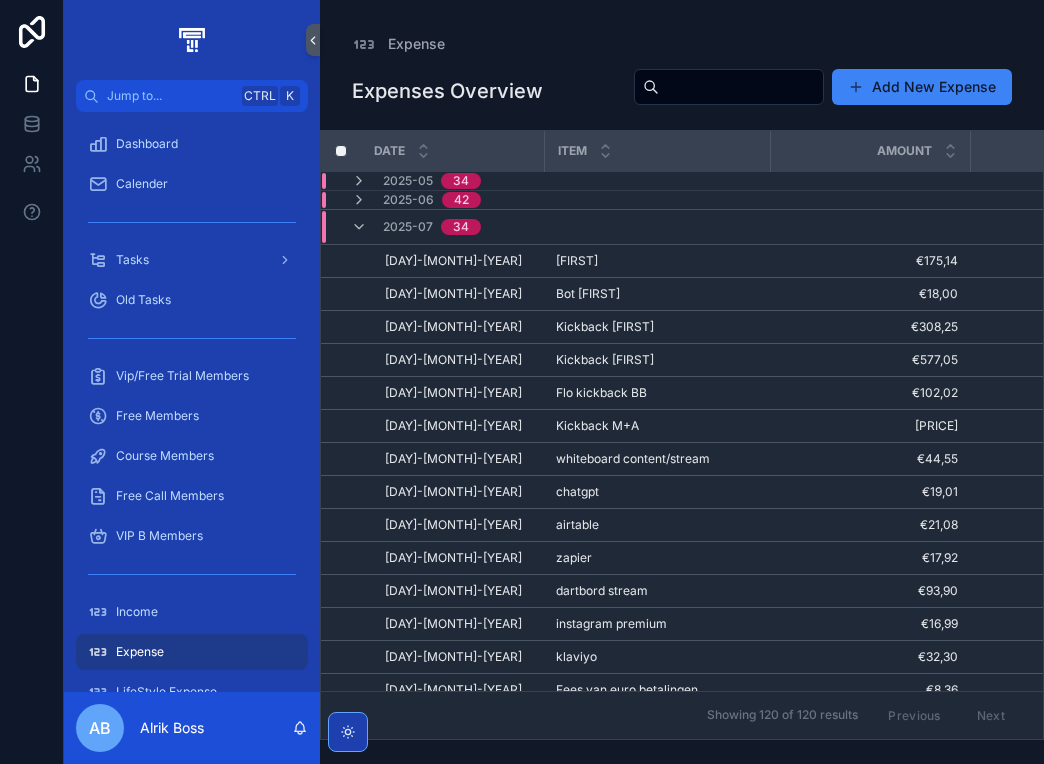 click on "2025-07 34" at bounding box center [416, 227] 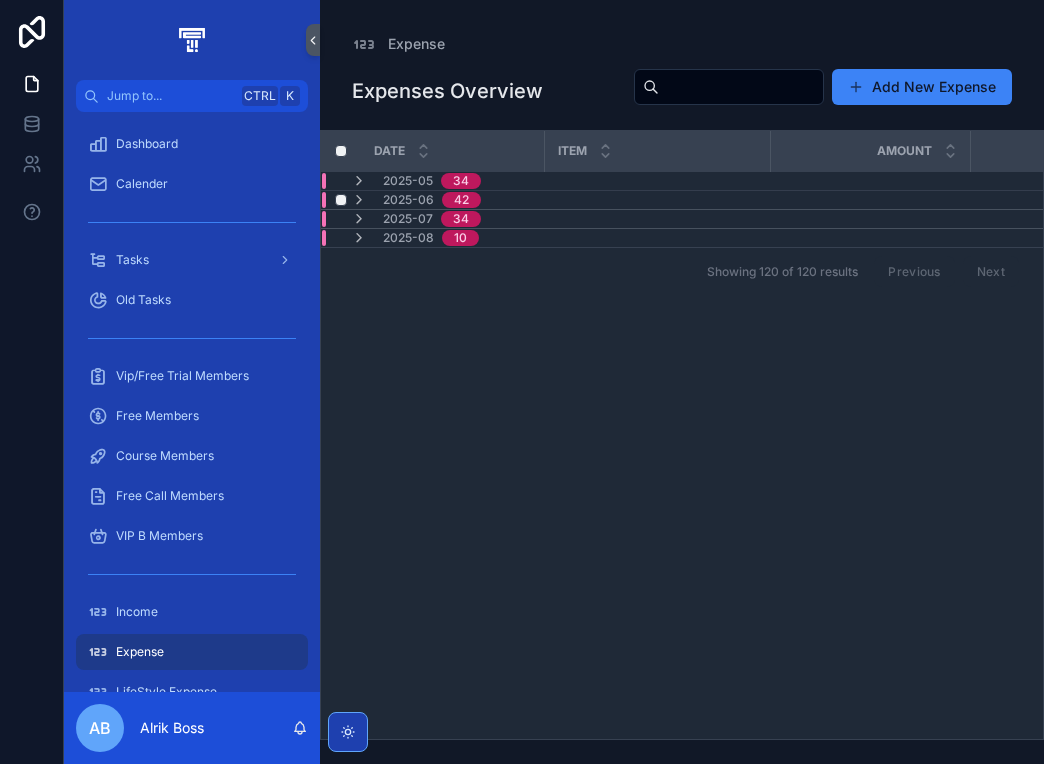 click on "2025-06 42" at bounding box center [416, 200] 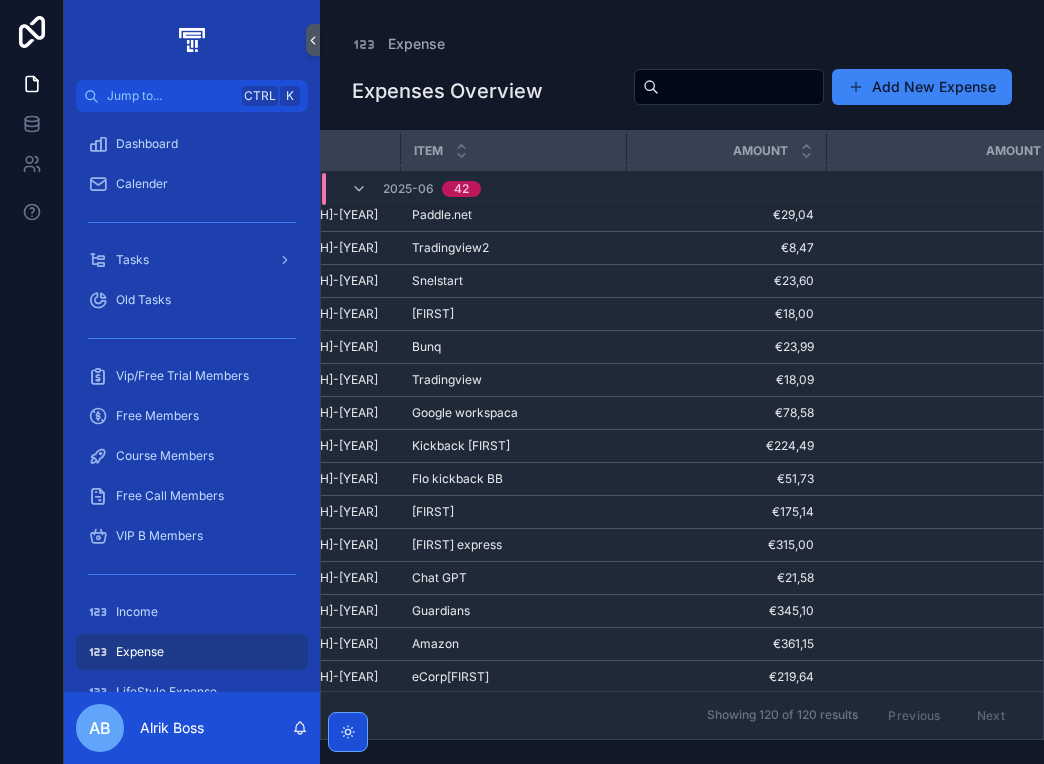 scroll, scrollTop: 394, scrollLeft: 0, axis: vertical 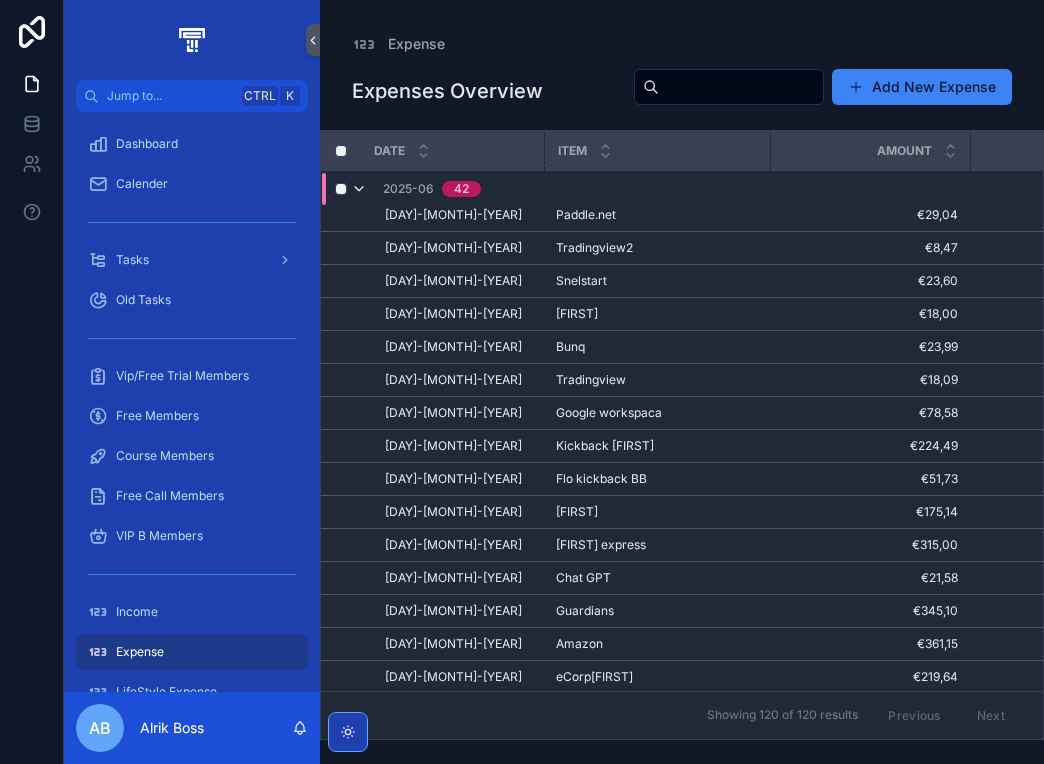 click at bounding box center (359, 189) 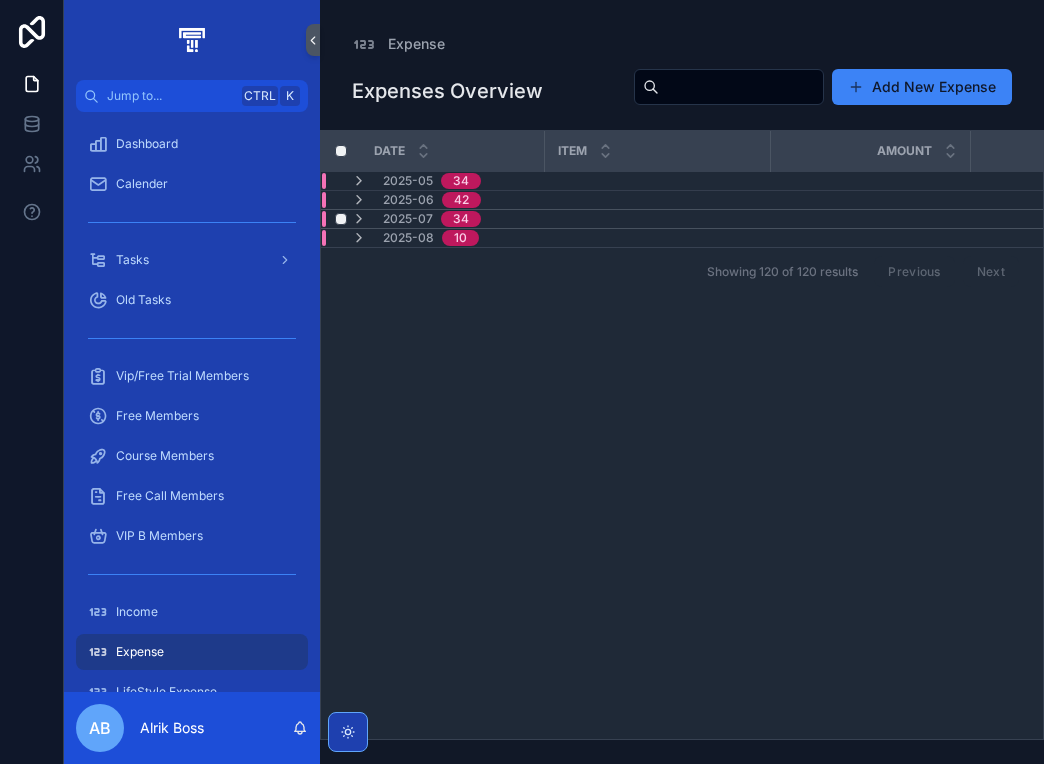 click on "2025-07" at bounding box center [408, 219] 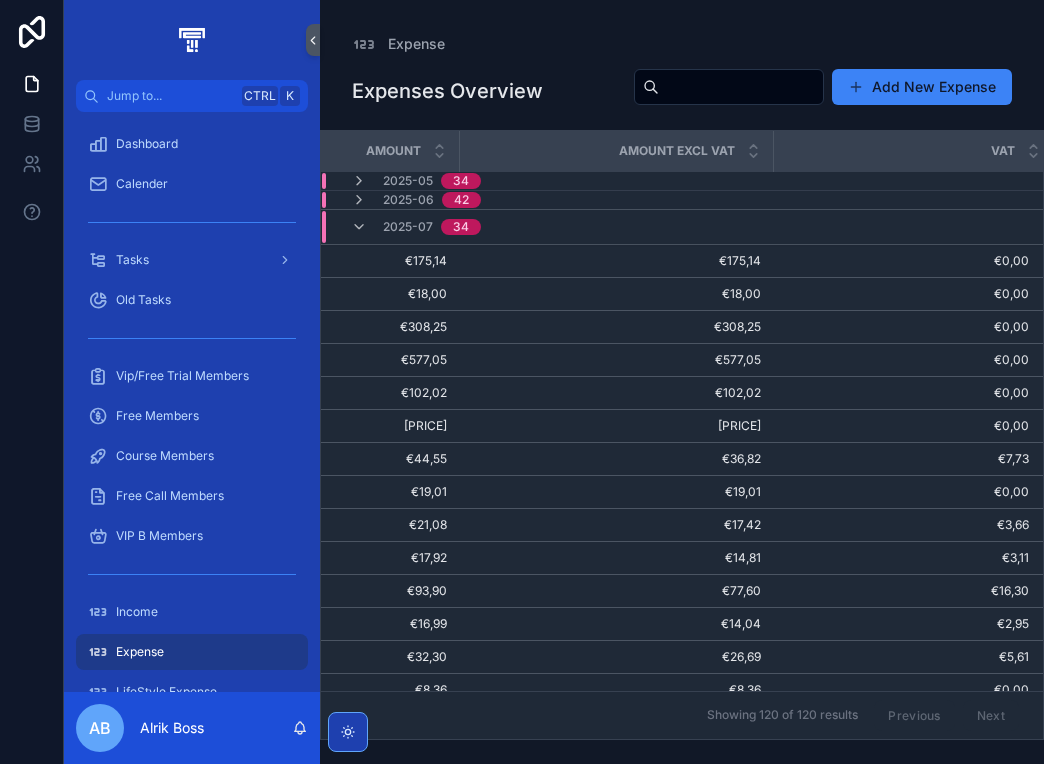 scroll, scrollTop: 0, scrollLeft: 0, axis: both 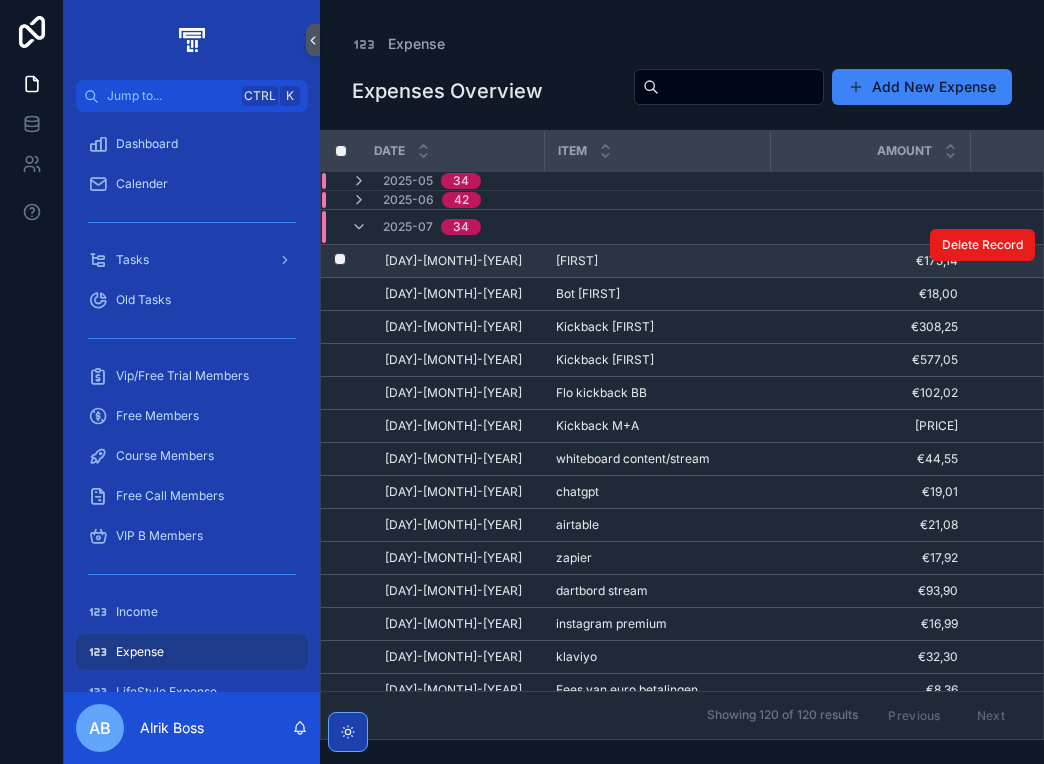 click on "Tharish Tharish" at bounding box center (657, 261) 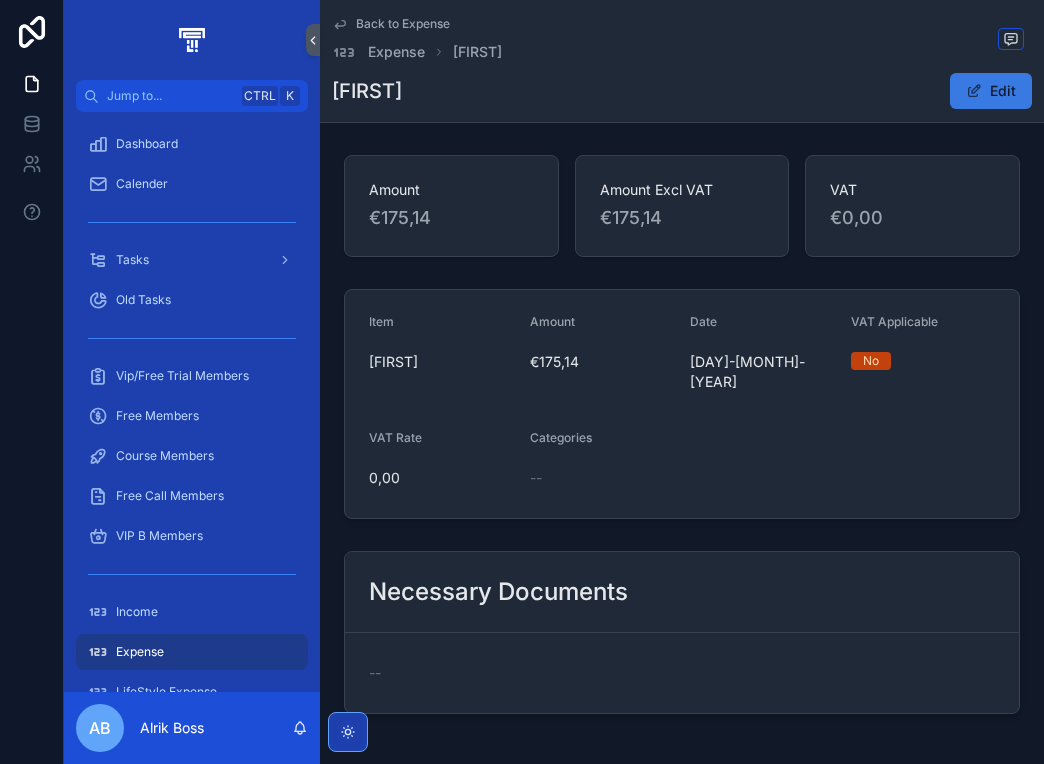 click on "Edit" at bounding box center [991, 91] 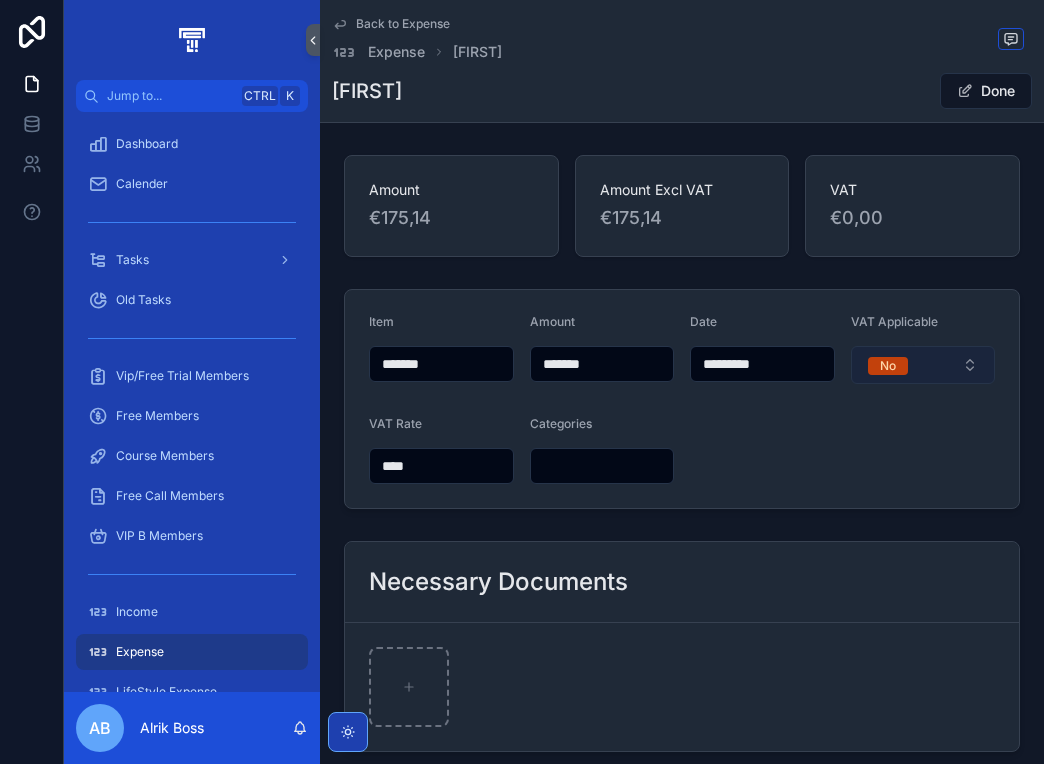 click on "No" at bounding box center (923, 365) 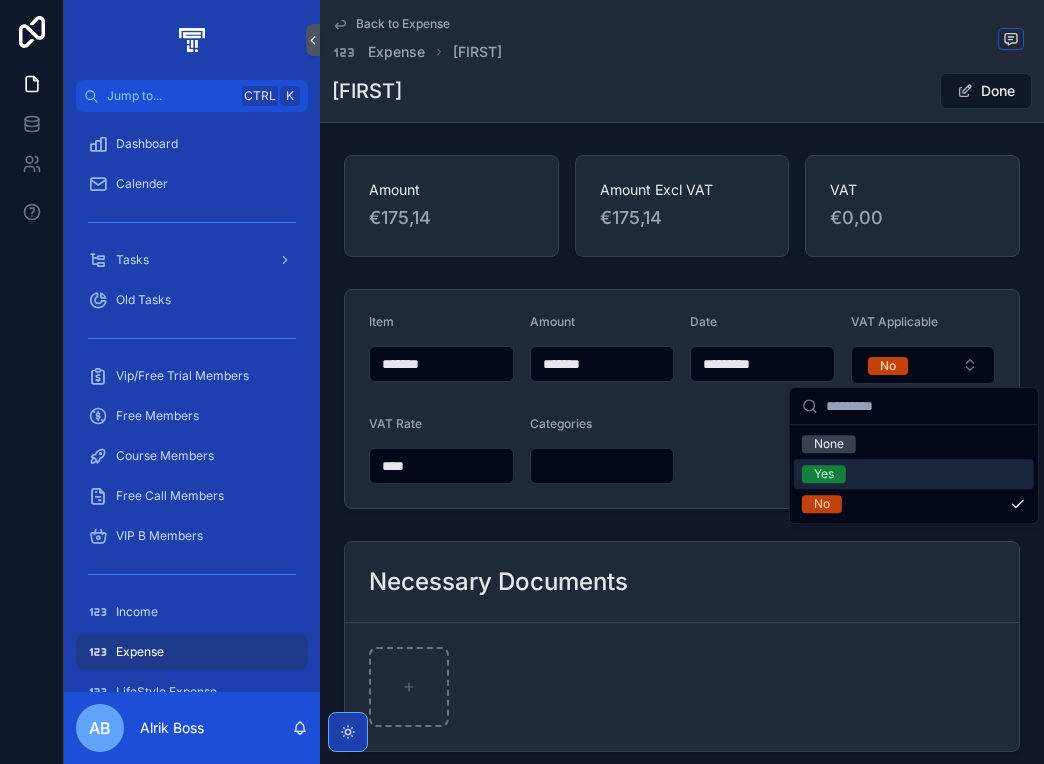 click on "Yes" at bounding box center (824, 474) 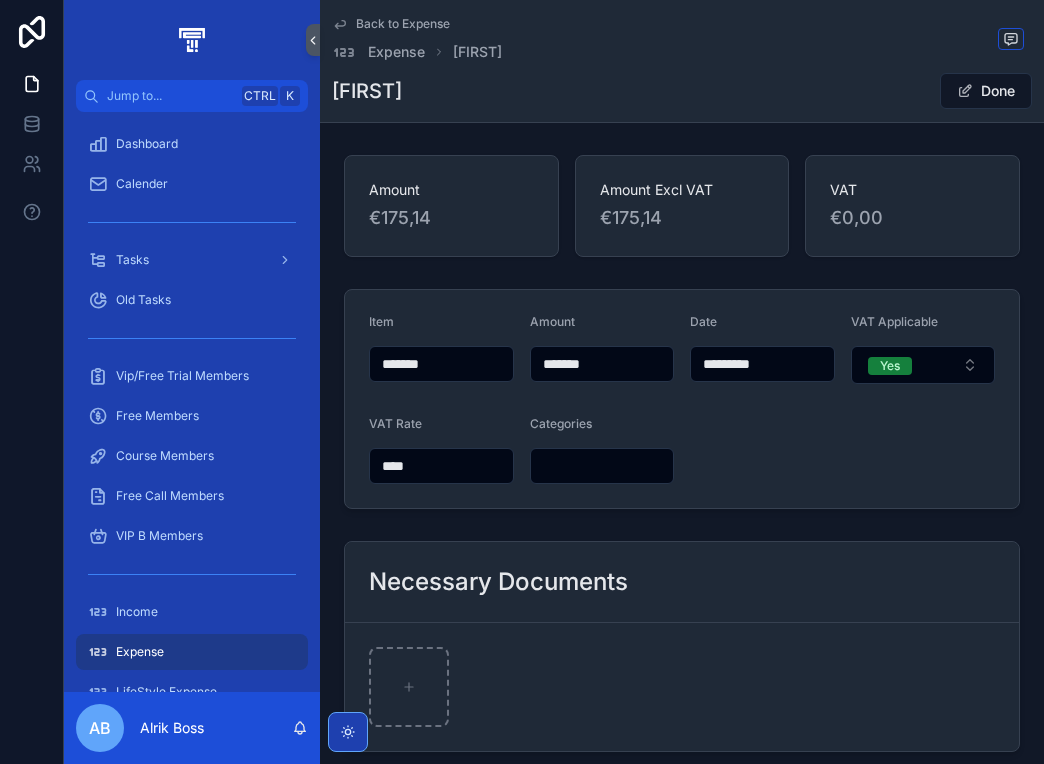 drag, startPoint x: 394, startPoint y: 465, endPoint x: 363, endPoint y: 465, distance: 31 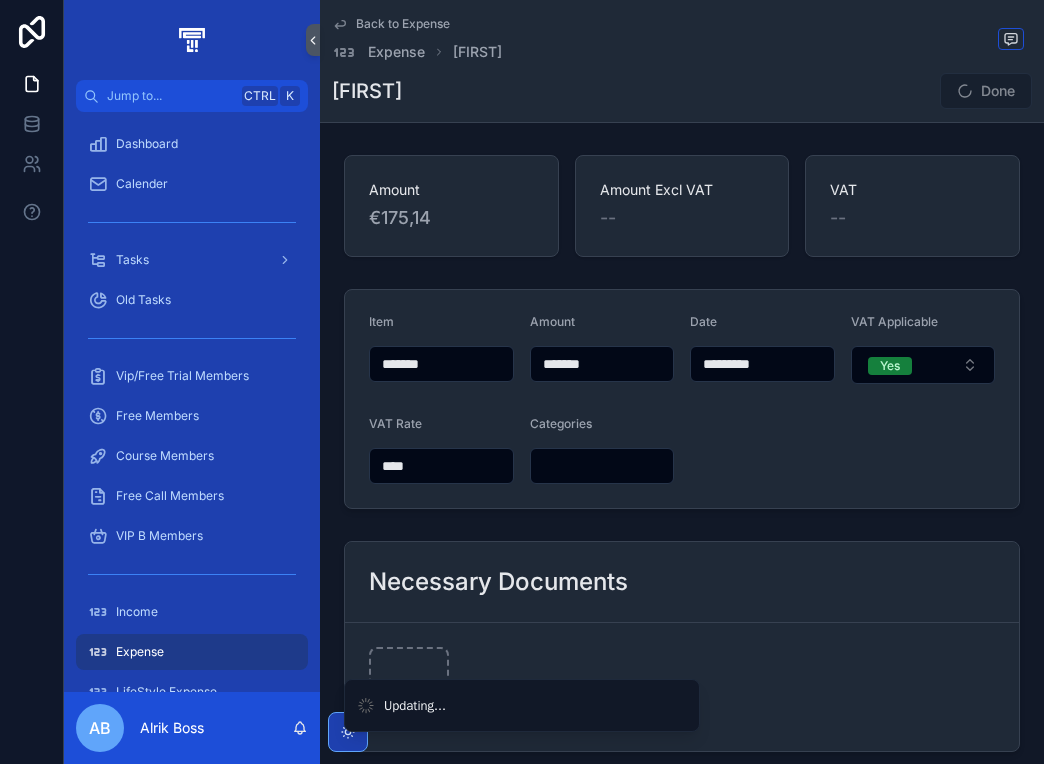type on "****" 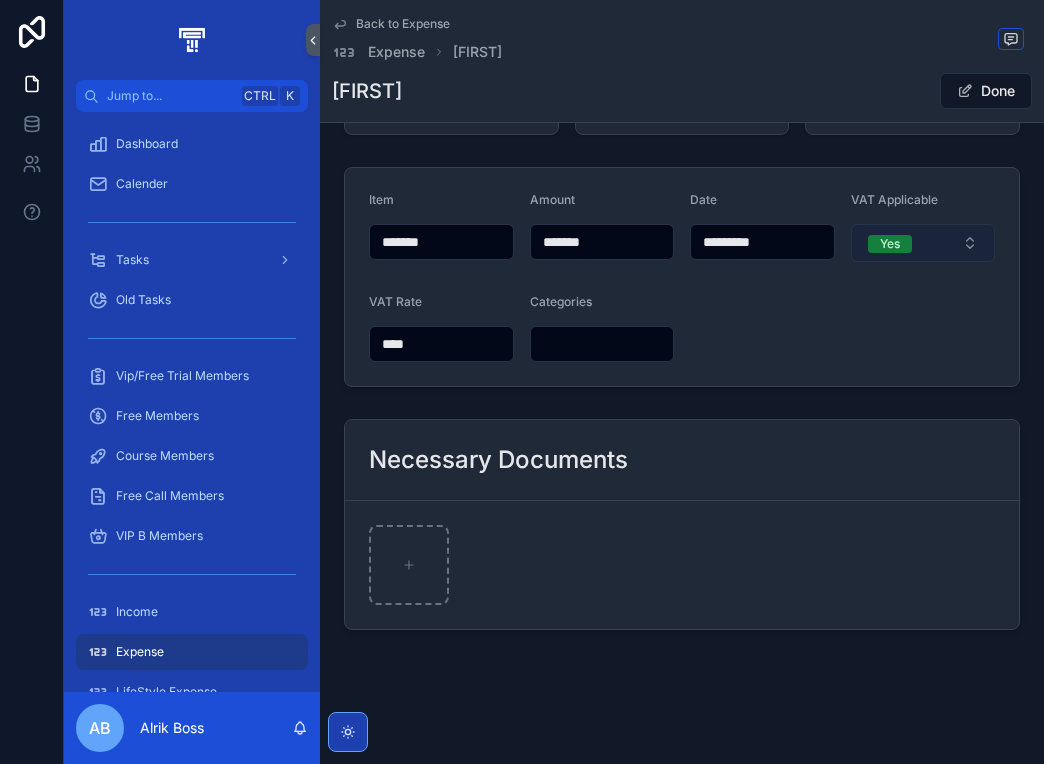 scroll, scrollTop: 0, scrollLeft: 0, axis: both 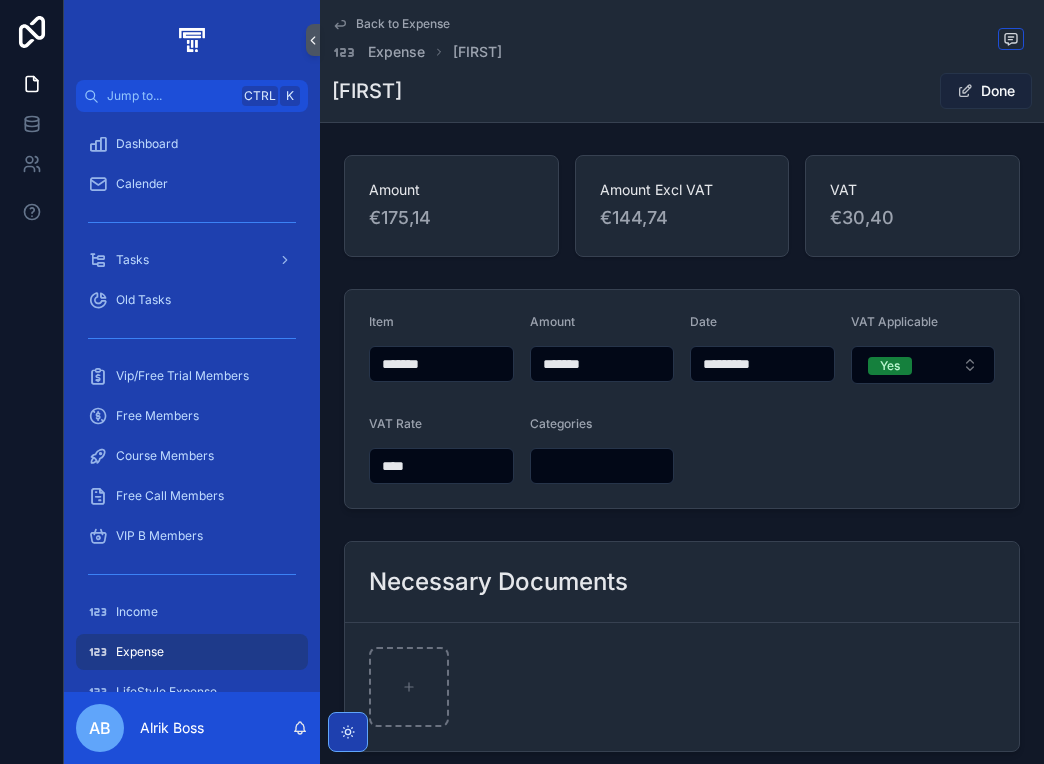 click on "Done" at bounding box center (986, 91) 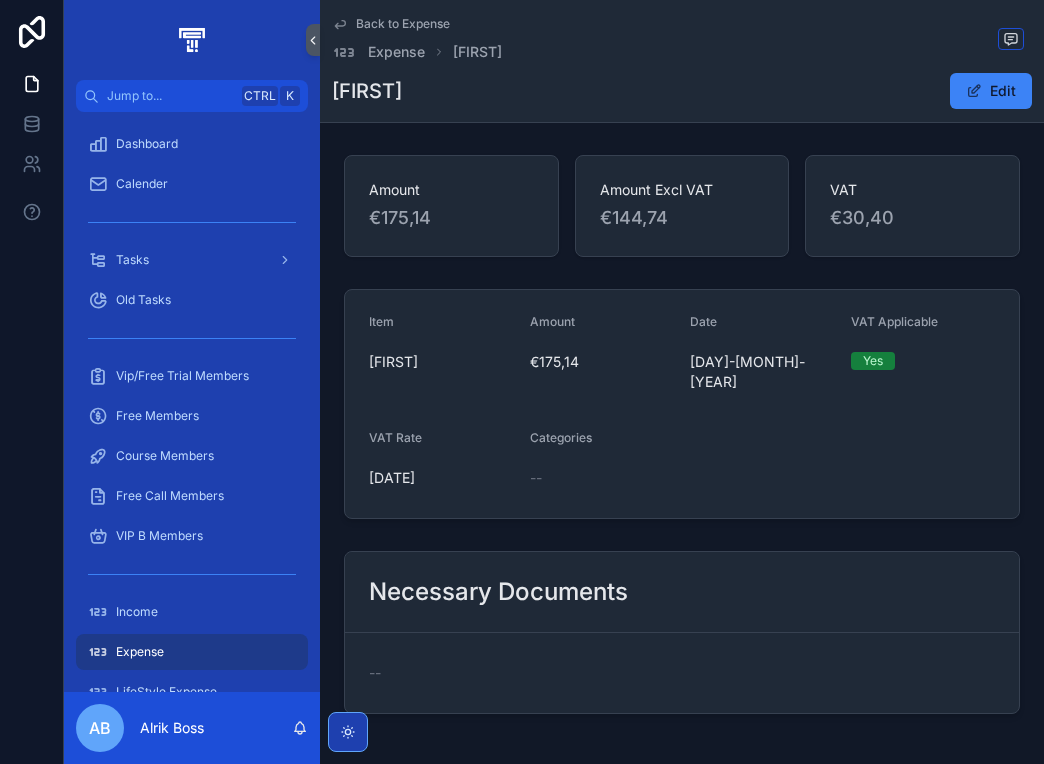 click on "Back to Expense" at bounding box center (403, 24) 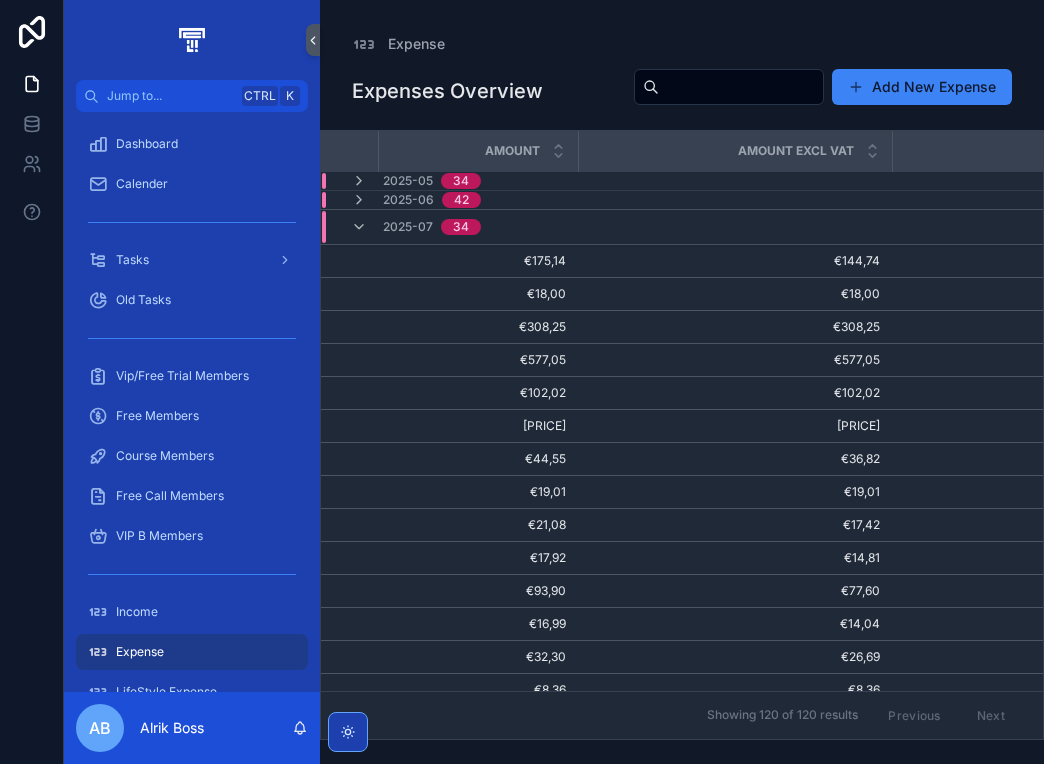 scroll, scrollTop: 0, scrollLeft: 0, axis: both 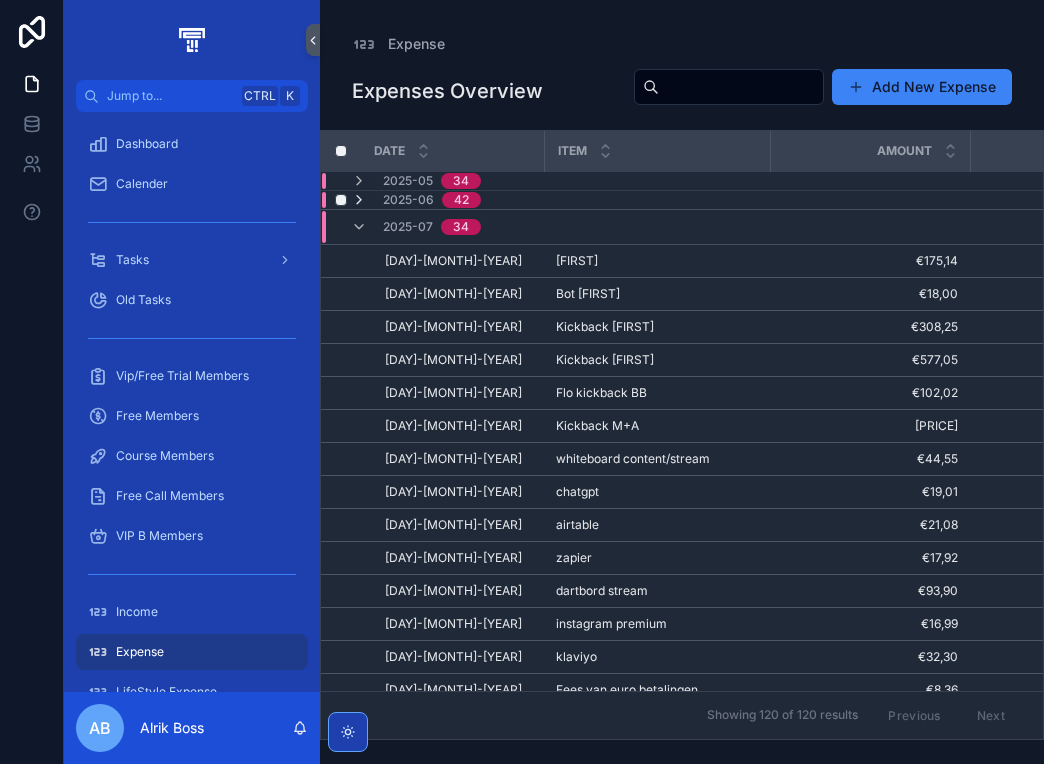 click at bounding box center [359, 200] 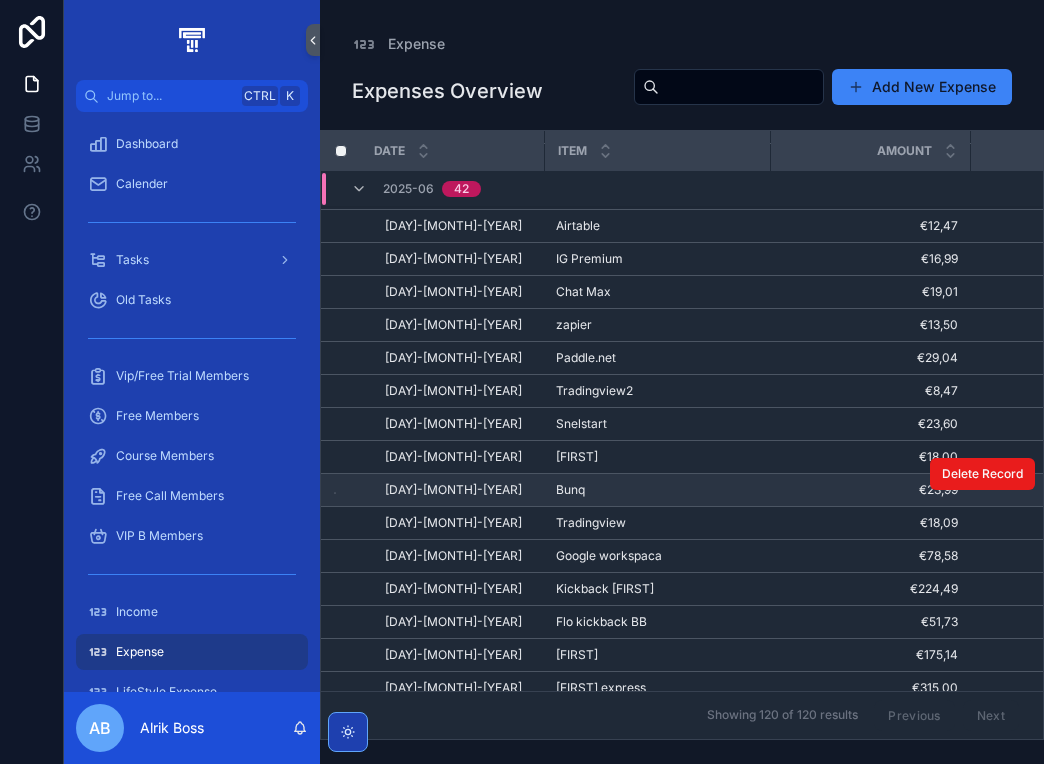 scroll, scrollTop: 300, scrollLeft: 0, axis: vertical 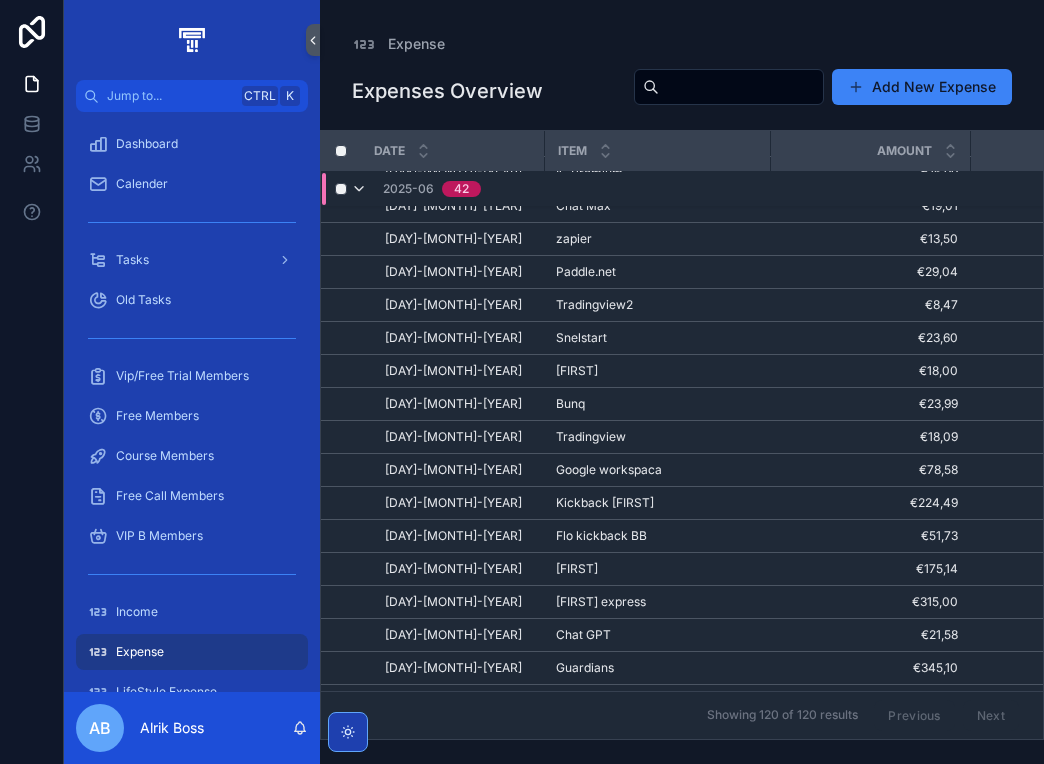 click at bounding box center [359, 189] 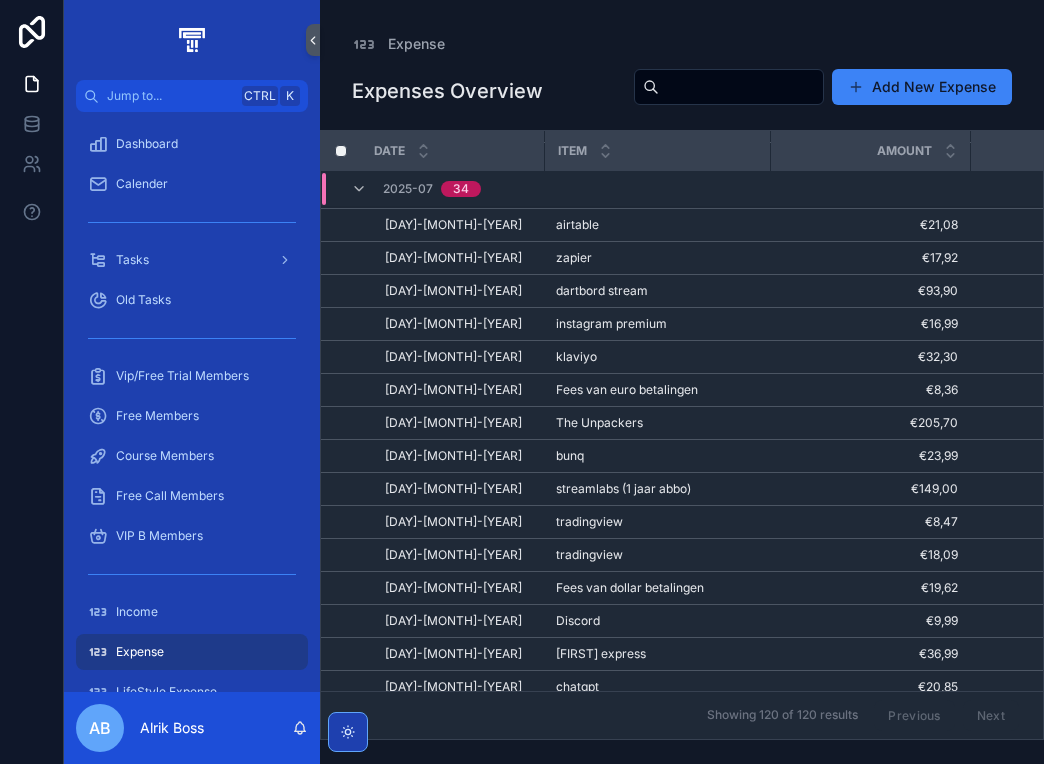 scroll, scrollTop: 280, scrollLeft: 0, axis: vertical 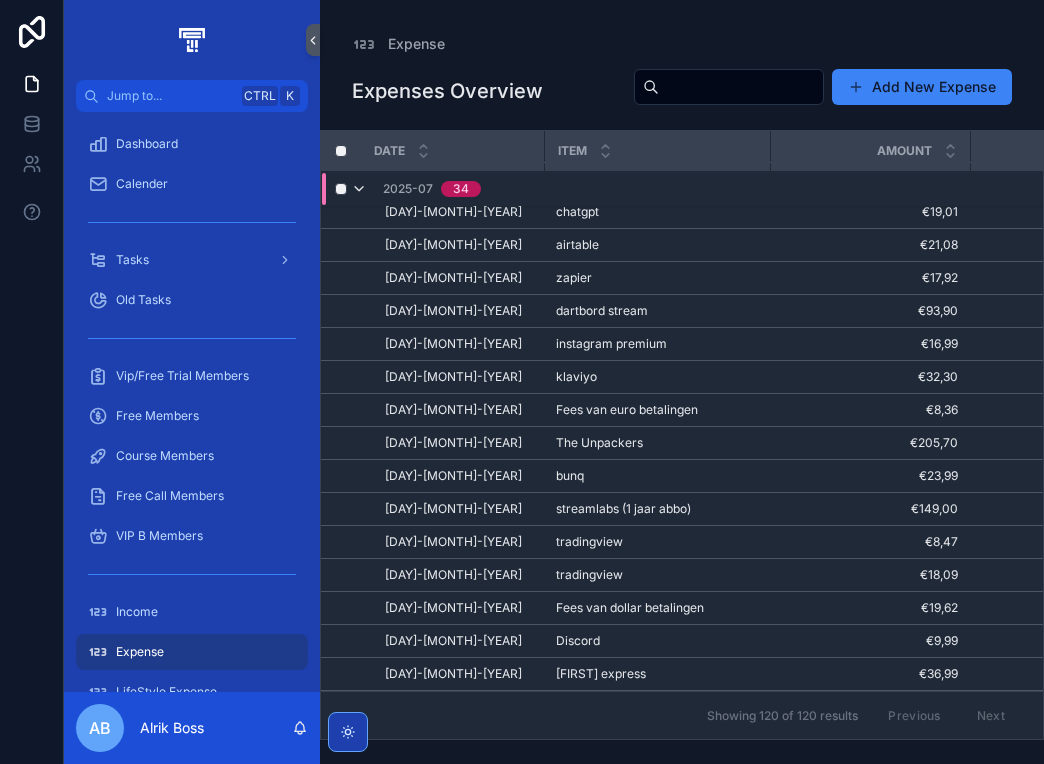 click at bounding box center [359, 189] 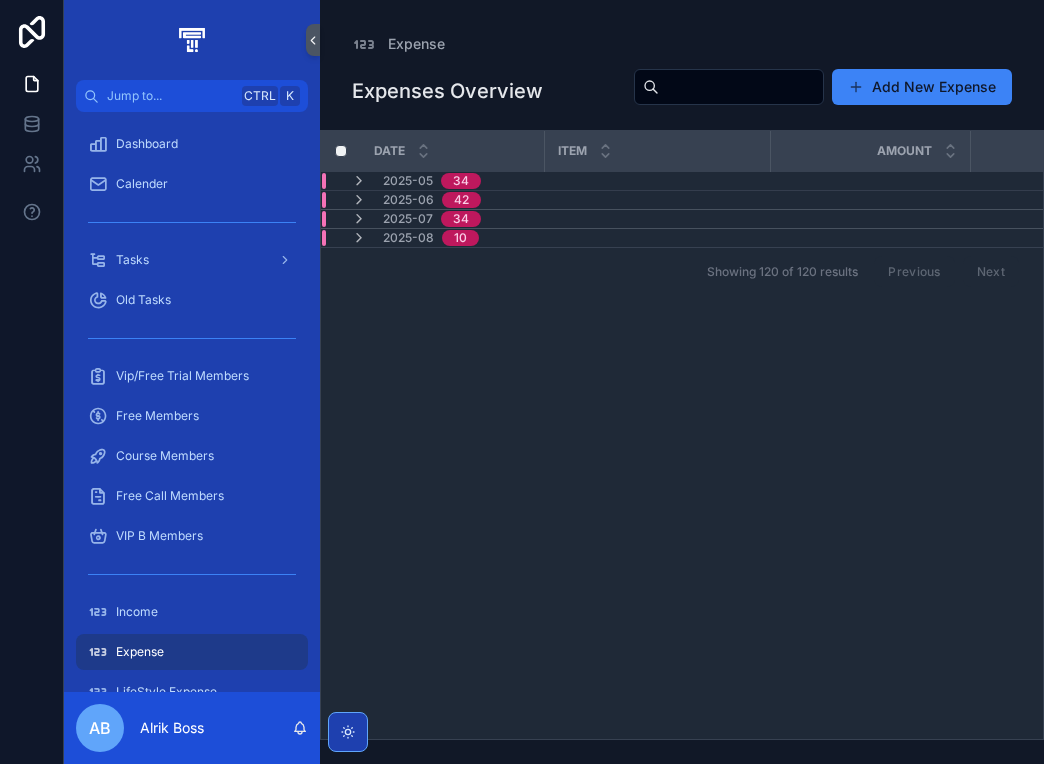 scroll, scrollTop: 0, scrollLeft: 0, axis: both 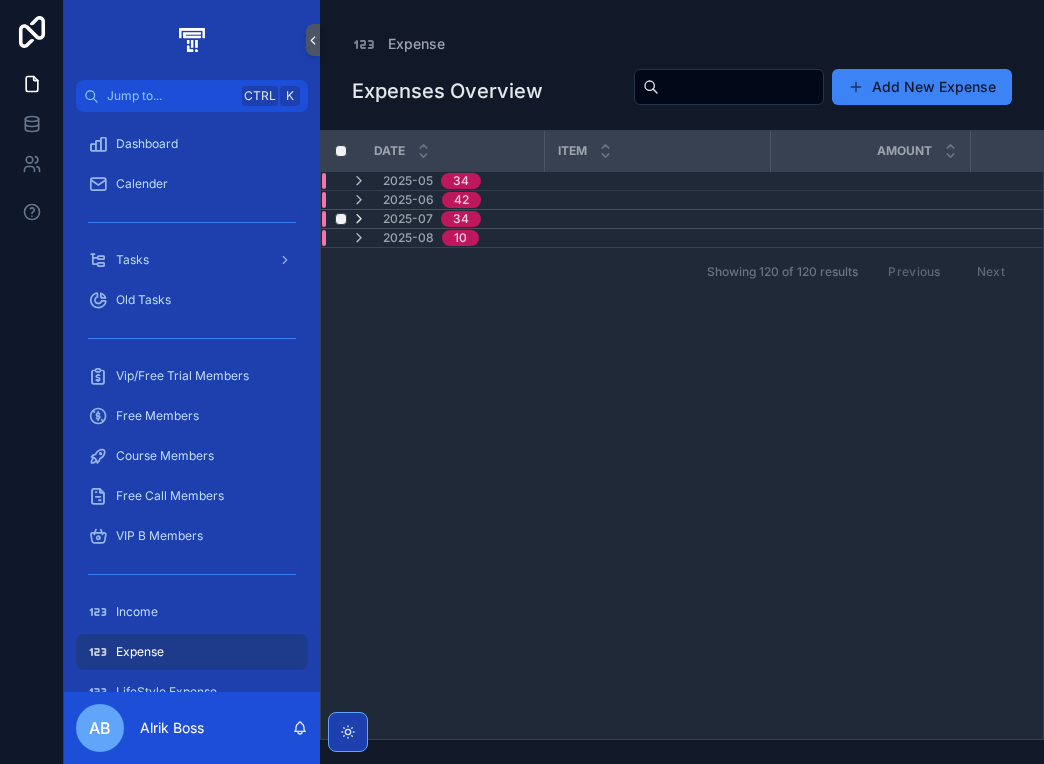 click at bounding box center (359, 219) 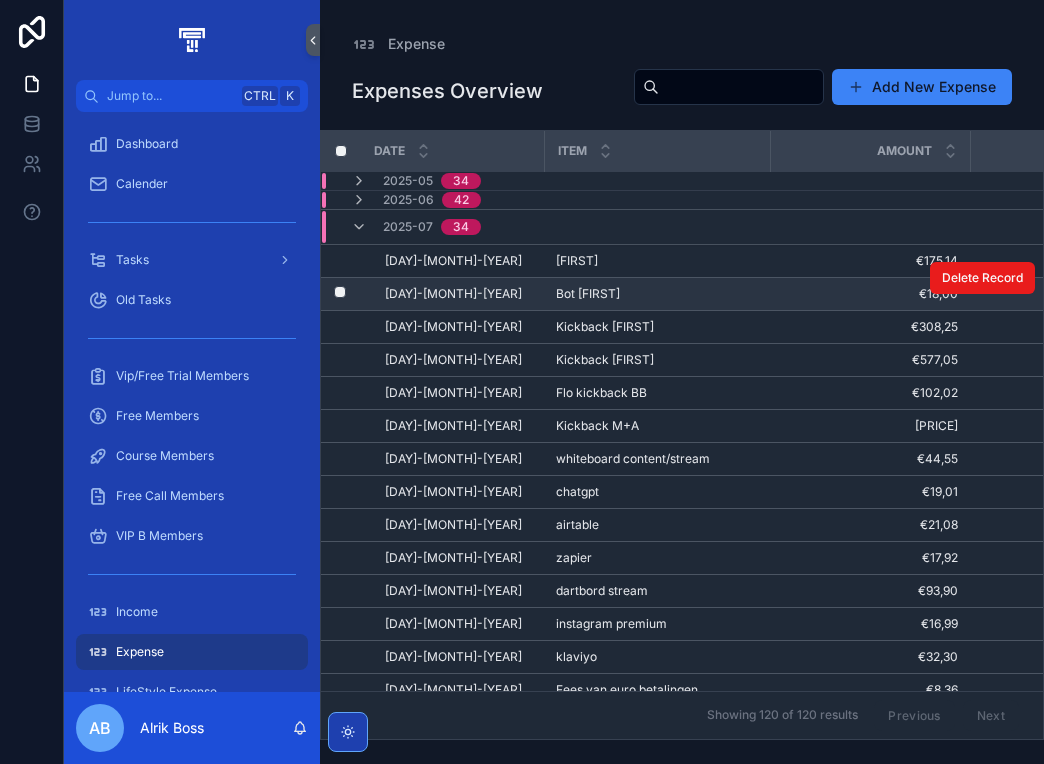 click on "Bot Alix Bot Alix" at bounding box center [657, 294] 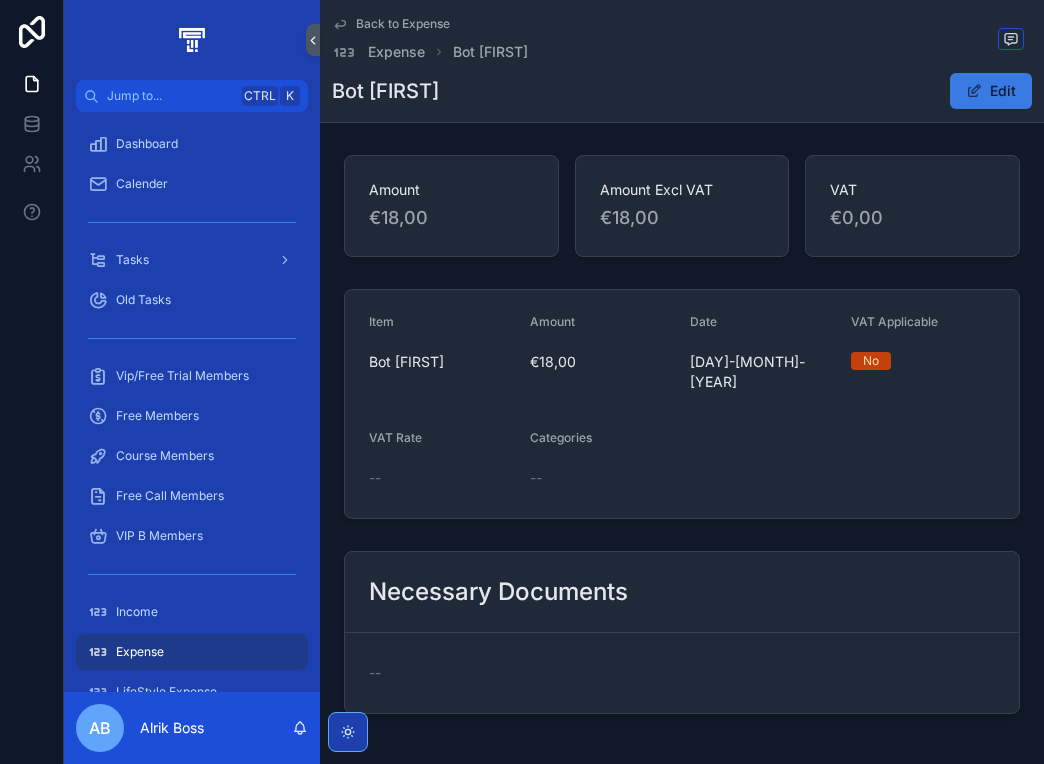 click on "Edit" at bounding box center (991, 91) 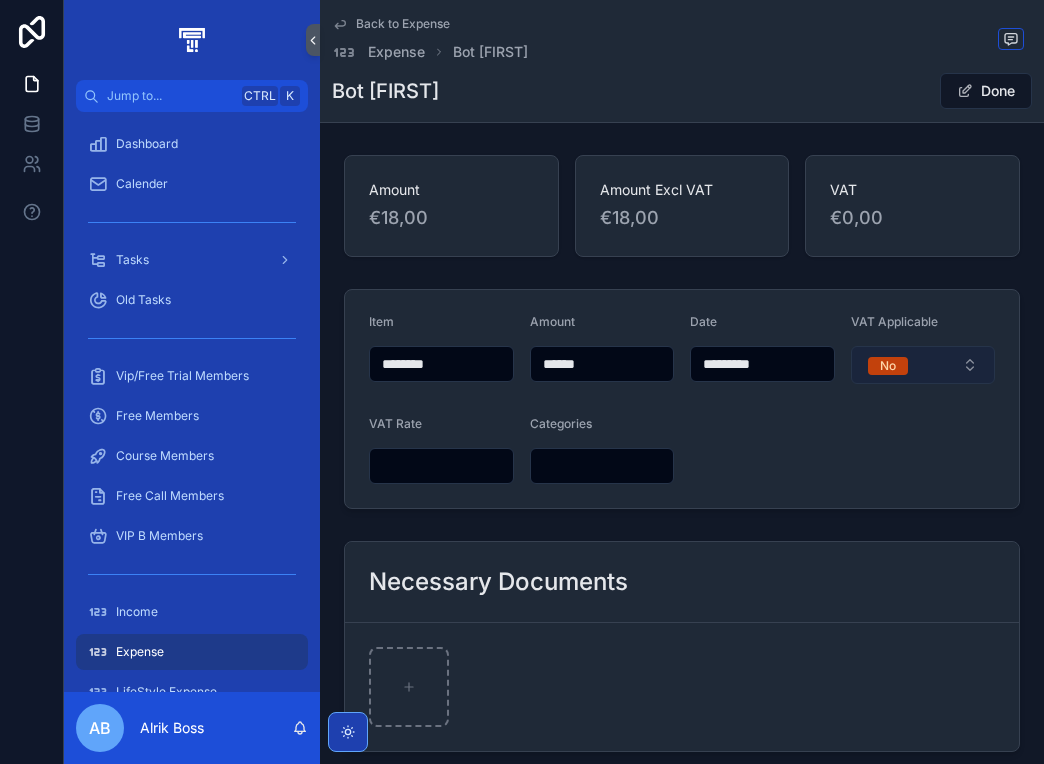 click on "No" at bounding box center (923, 365) 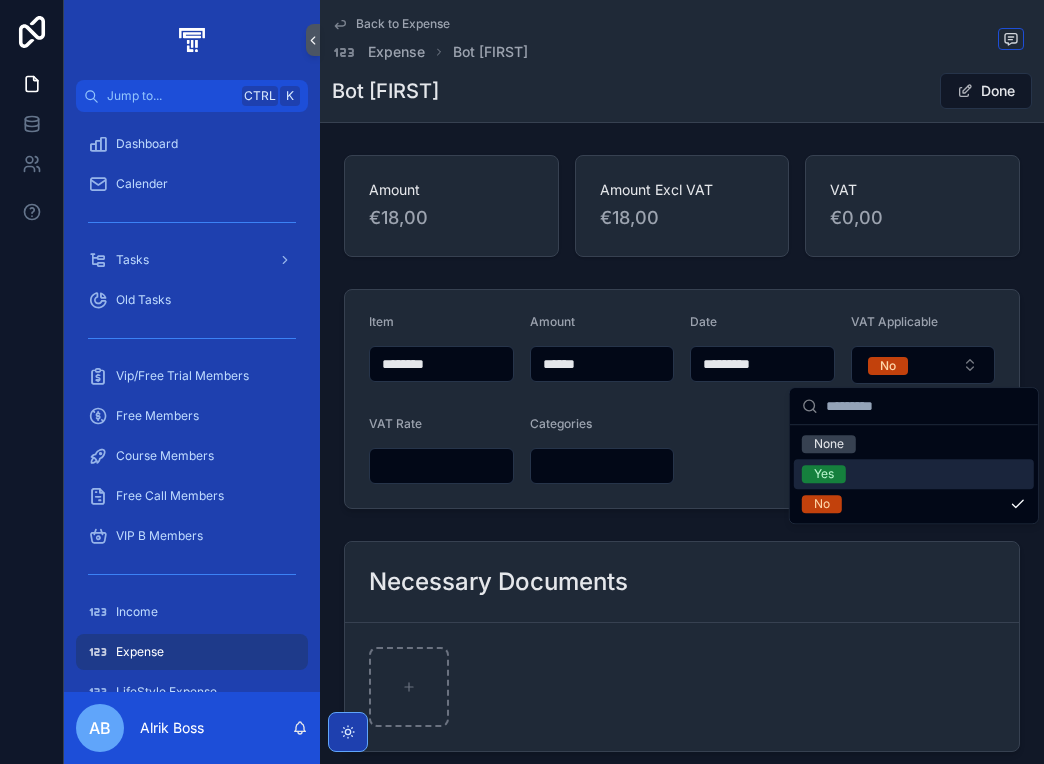 click on "Yes" at bounding box center (824, 474) 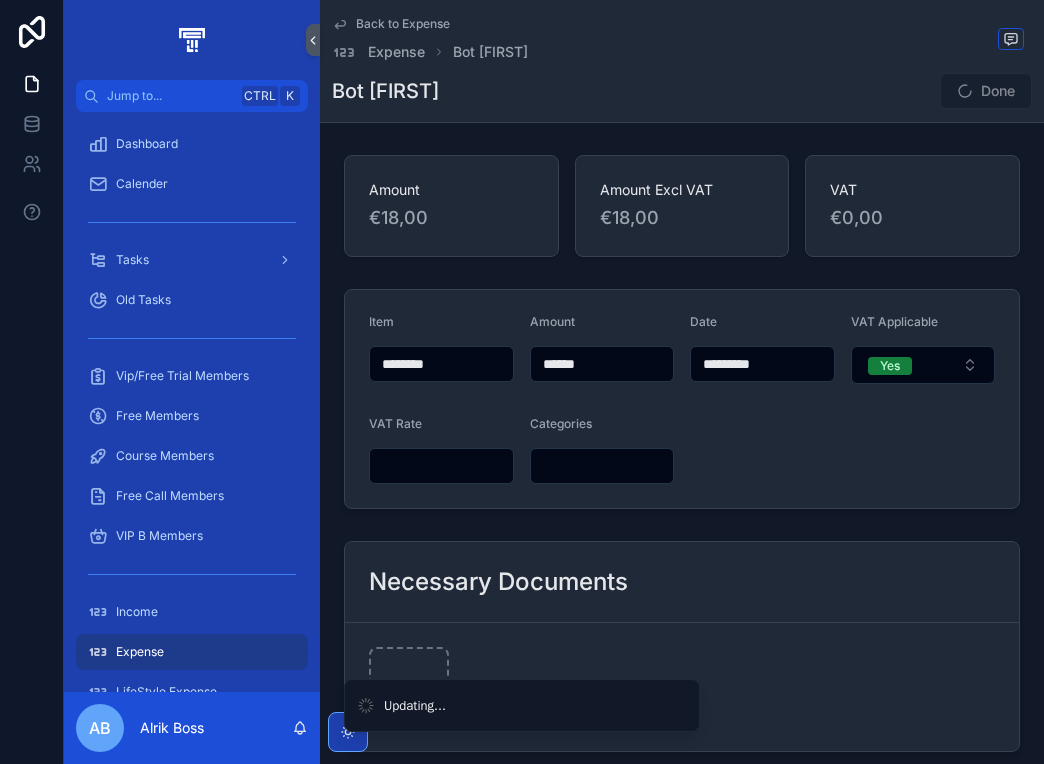 click at bounding box center [441, 466] 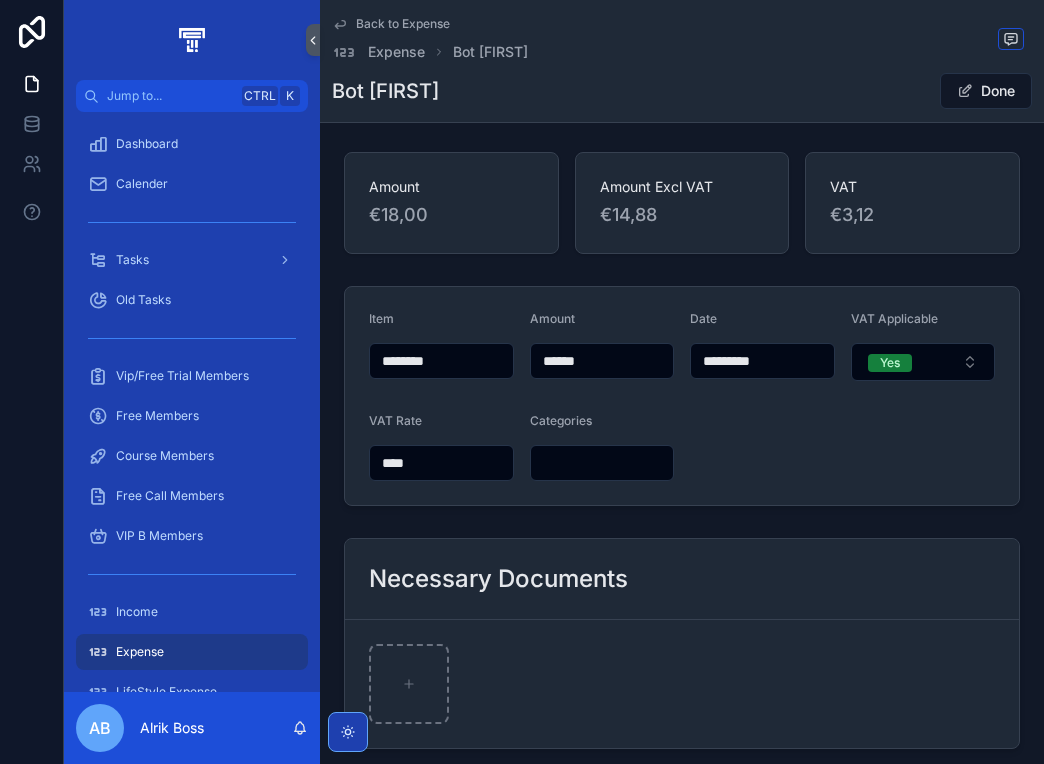 scroll, scrollTop: 0, scrollLeft: 0, axis: both 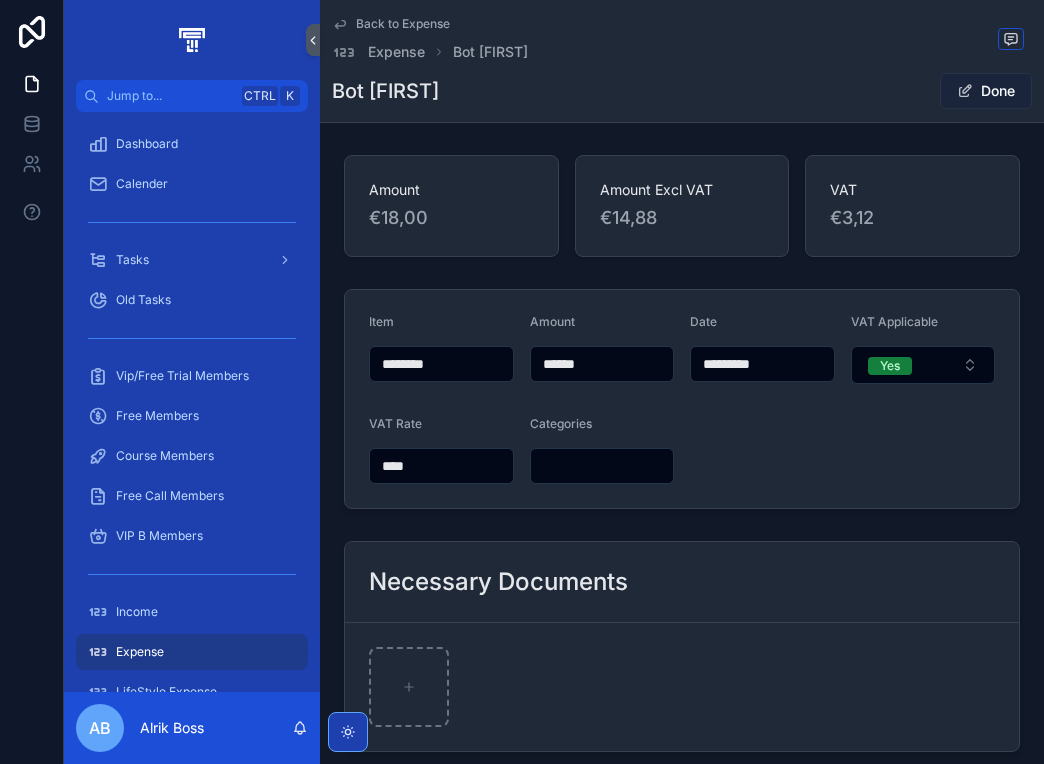 type on "****" 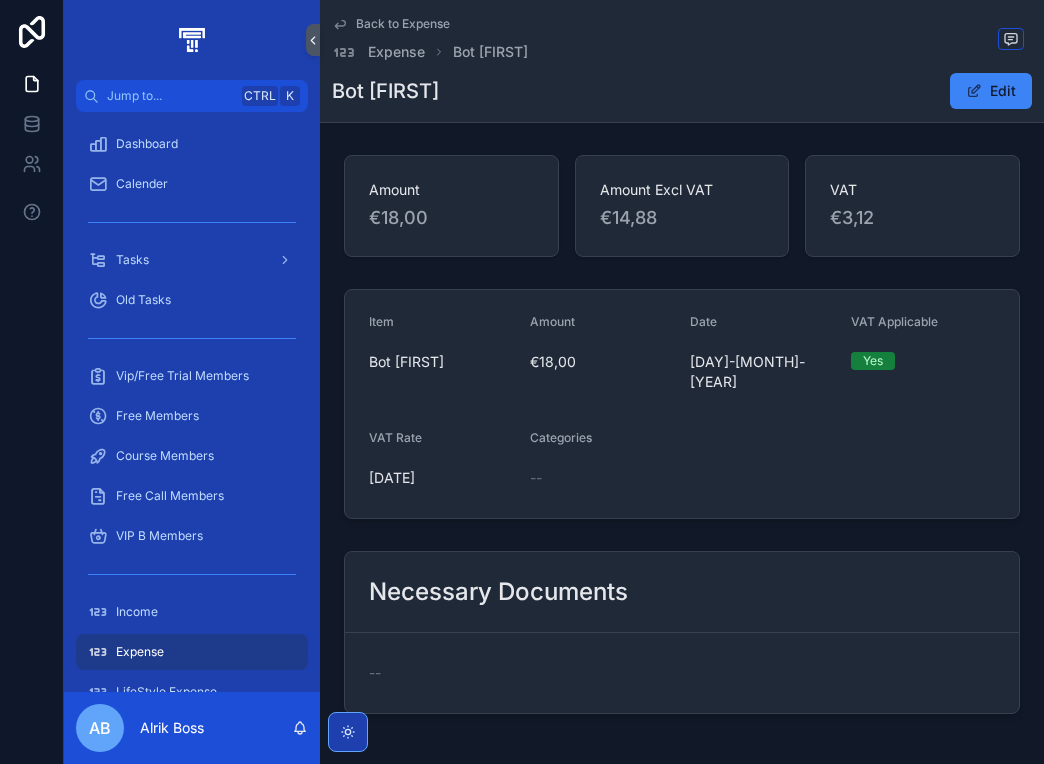 click on "Back to Expense" at bounding box center (403, 24) 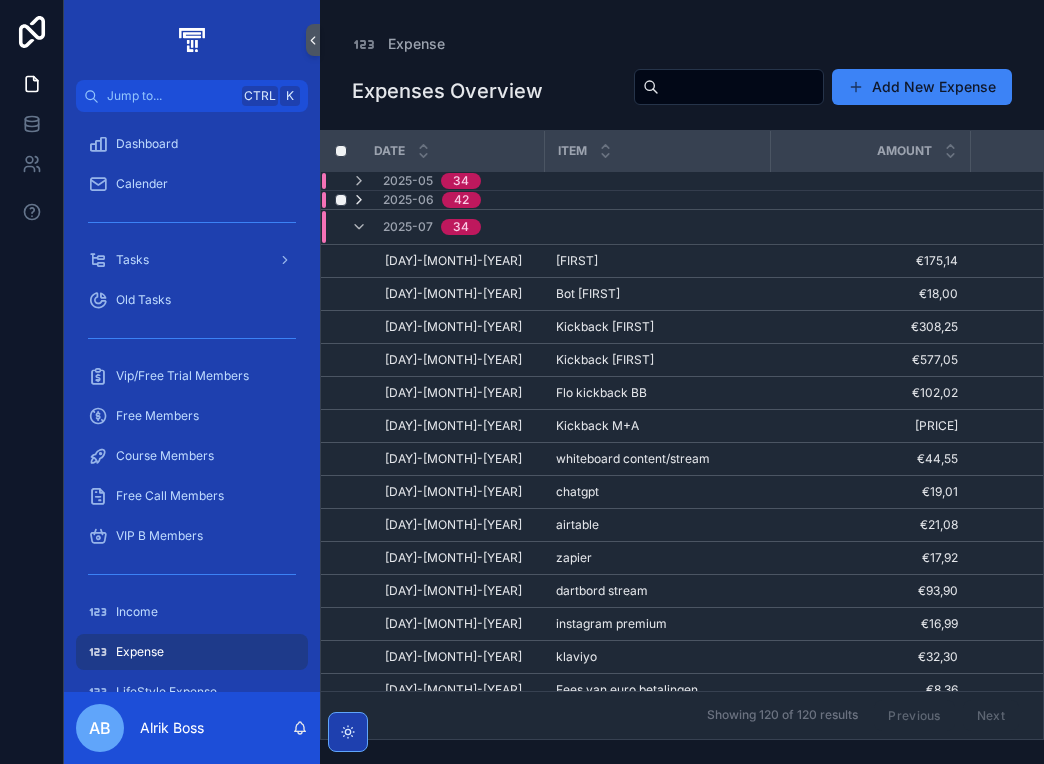click at bounding box center (359, 200) 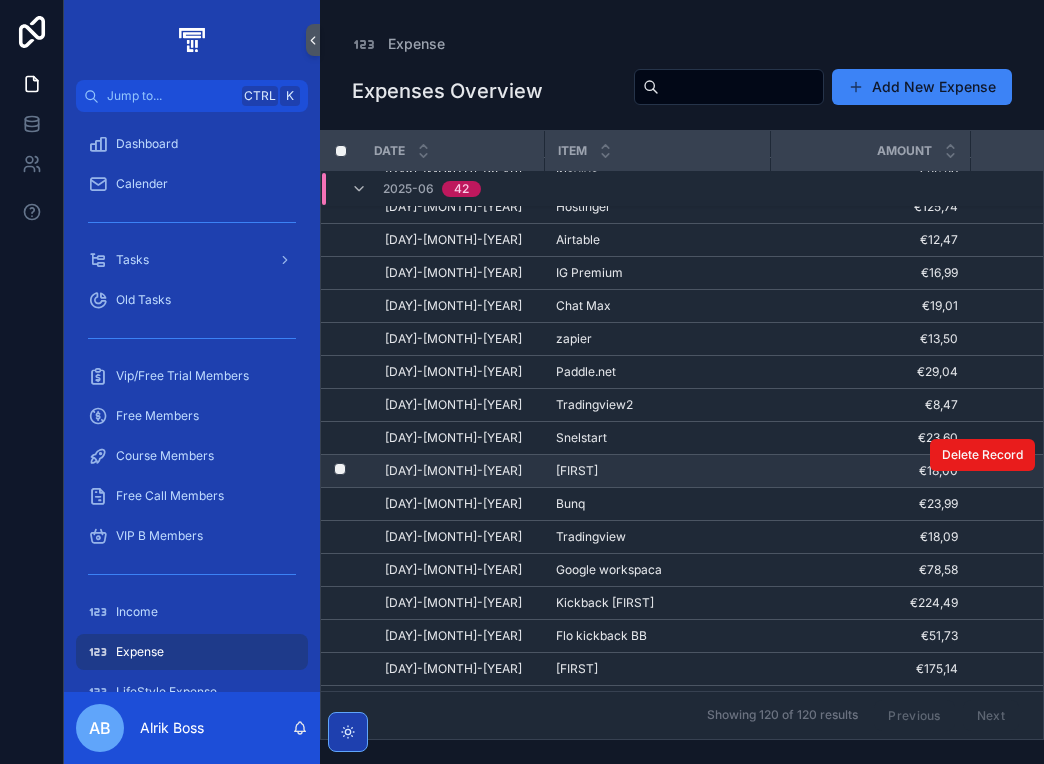 scroll, scrollTop: 300, scrollLeft: 0, axis: vertical 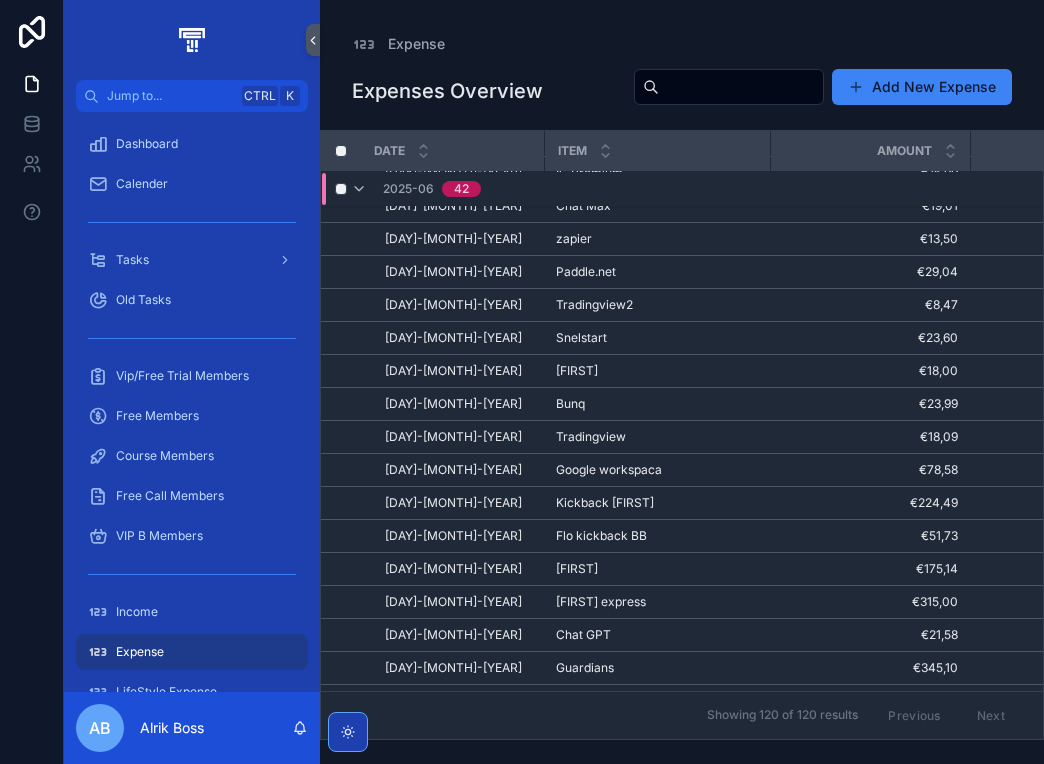 click at bounding box center (339, 189) 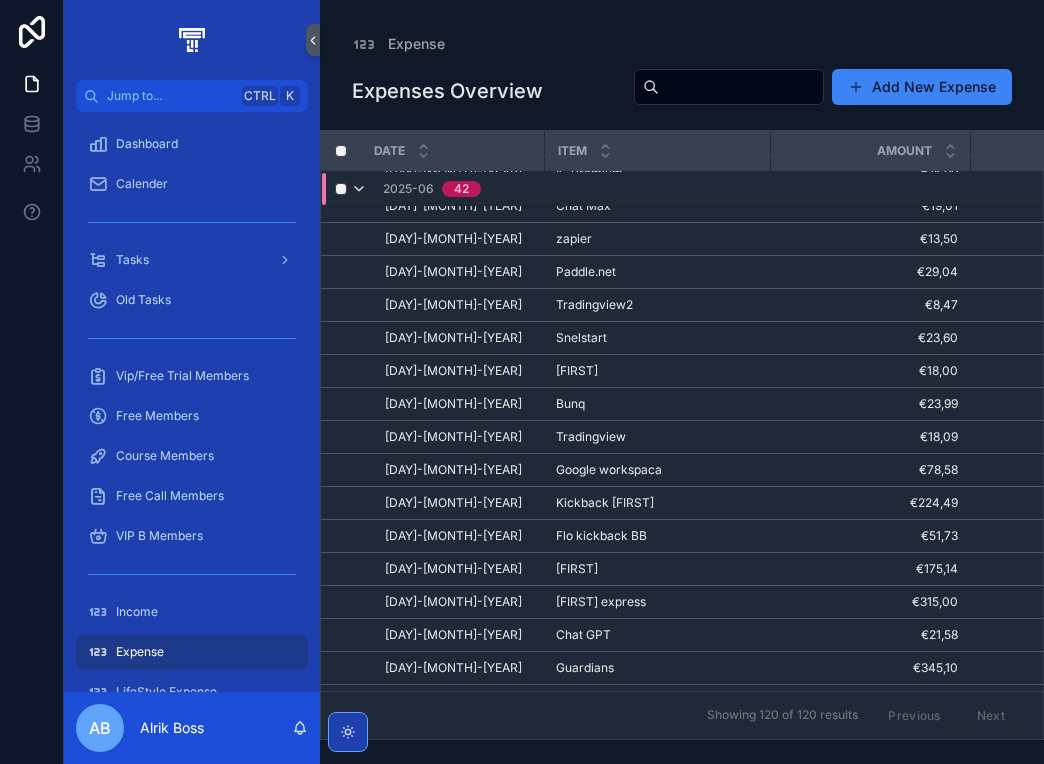 click at bounding box center (359, 189) 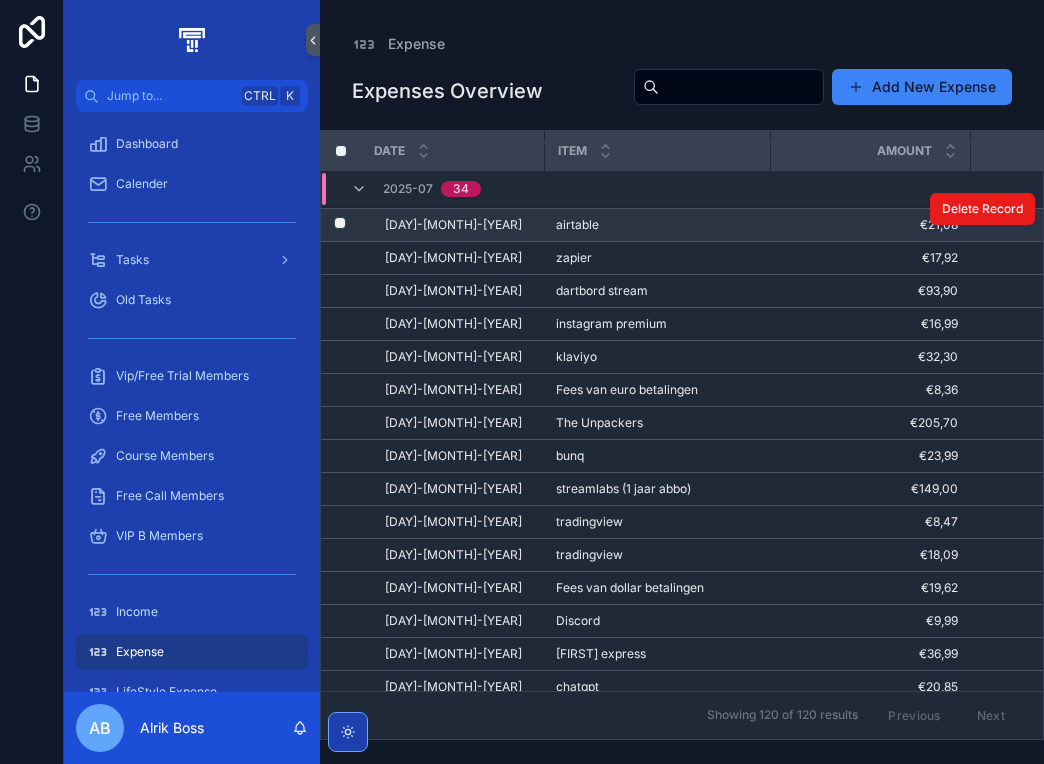 scroll, scrollTop: 280, scrollLeft: 0, axis: vertical 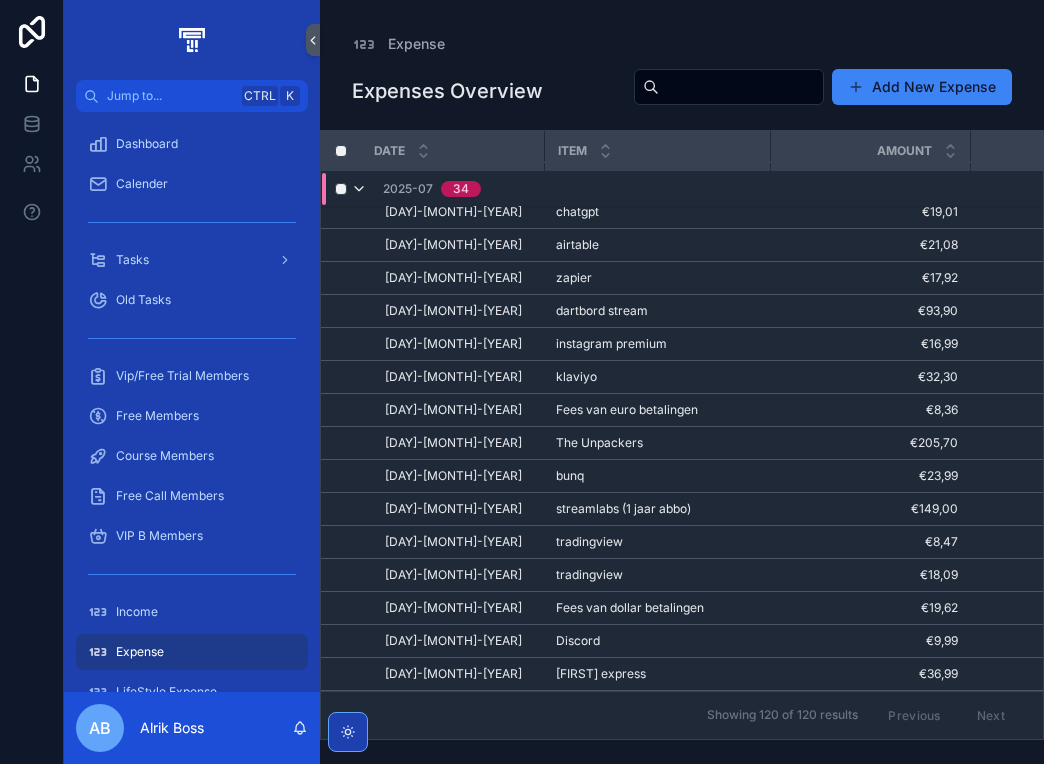click at bounding box center [359, 189] 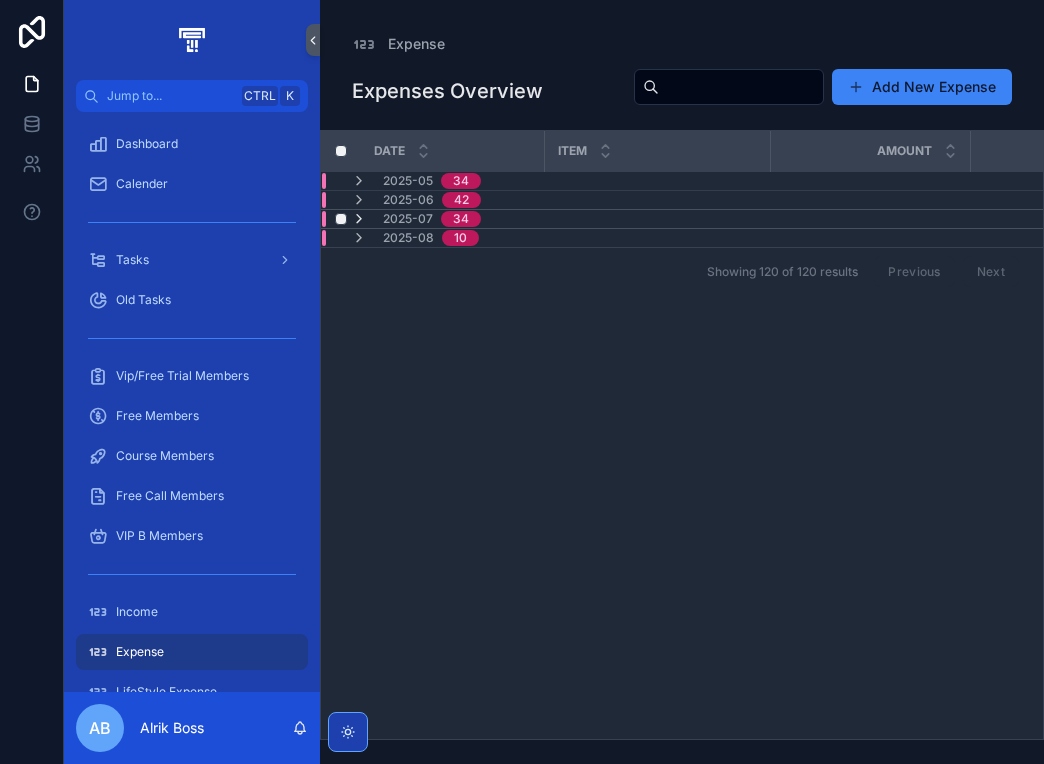 click at bounding box center [359, 219] 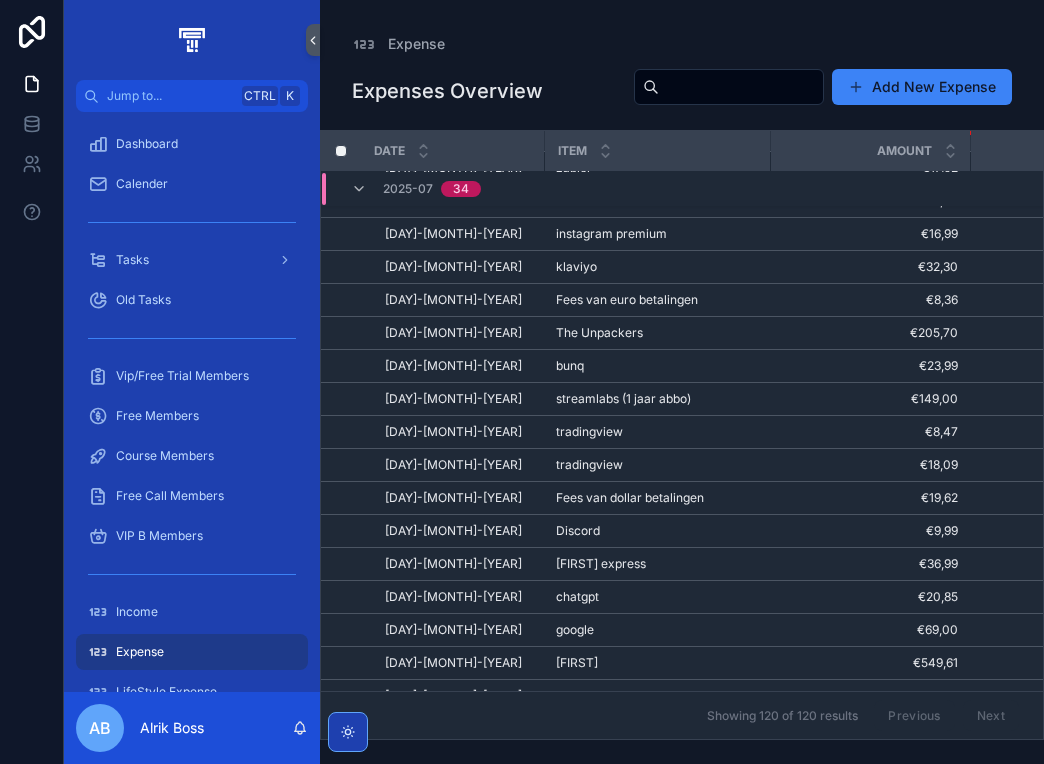 scroll, scrollTop: 418, scrollLeft: 0, axis: vertical 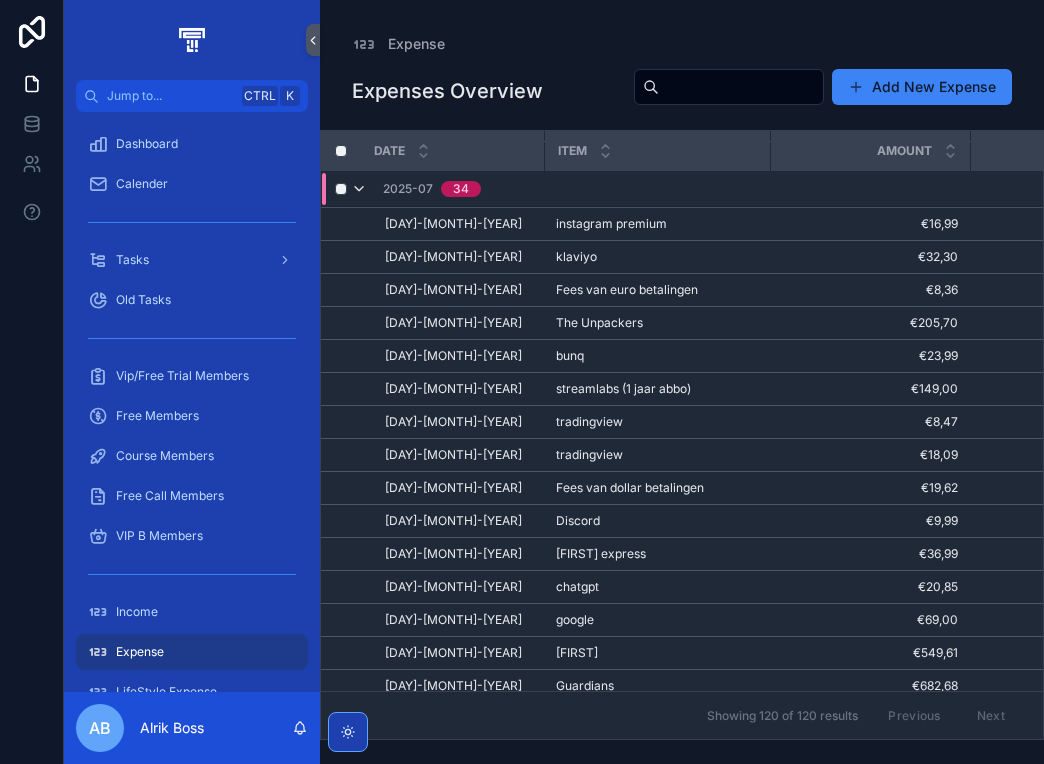 click at bounding box center (359, 189) 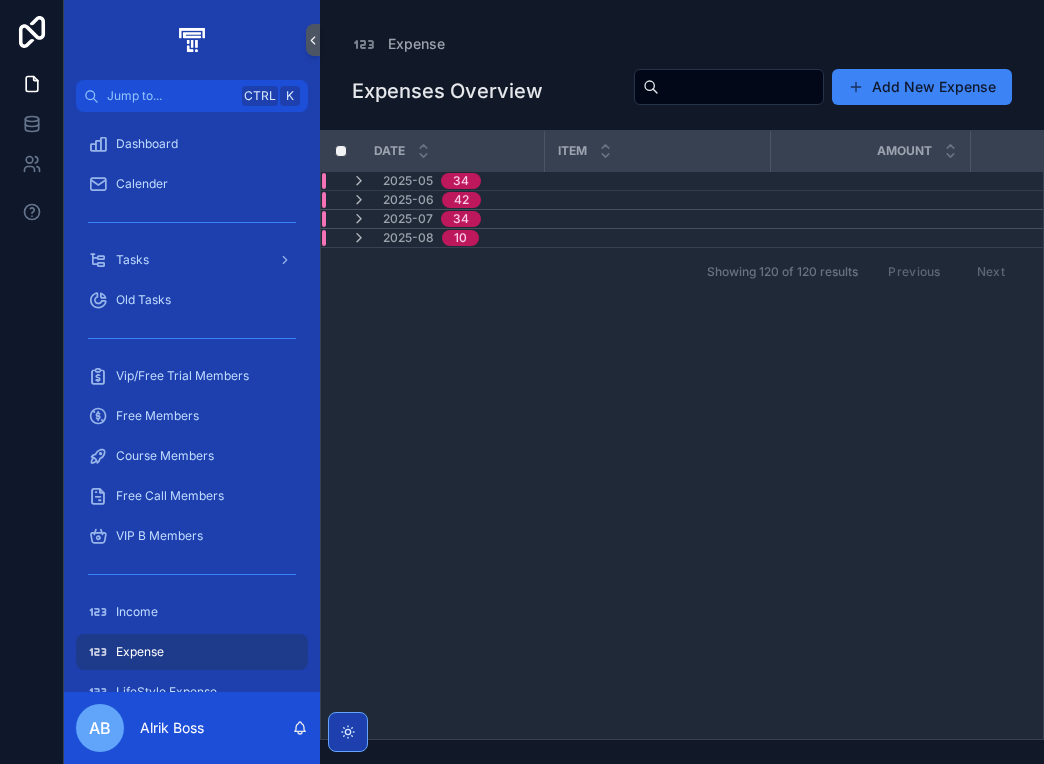 scroll, scrollTop: 0, scrollLeft: 0, axis: both 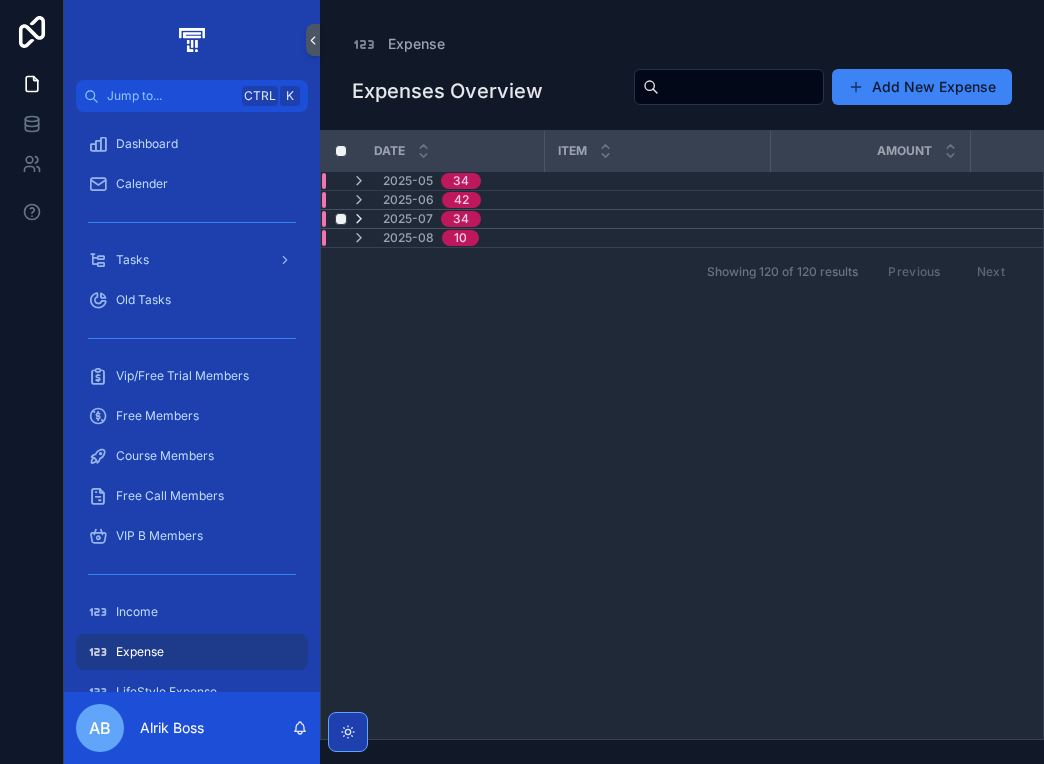 click at bounding box center (359, 219) 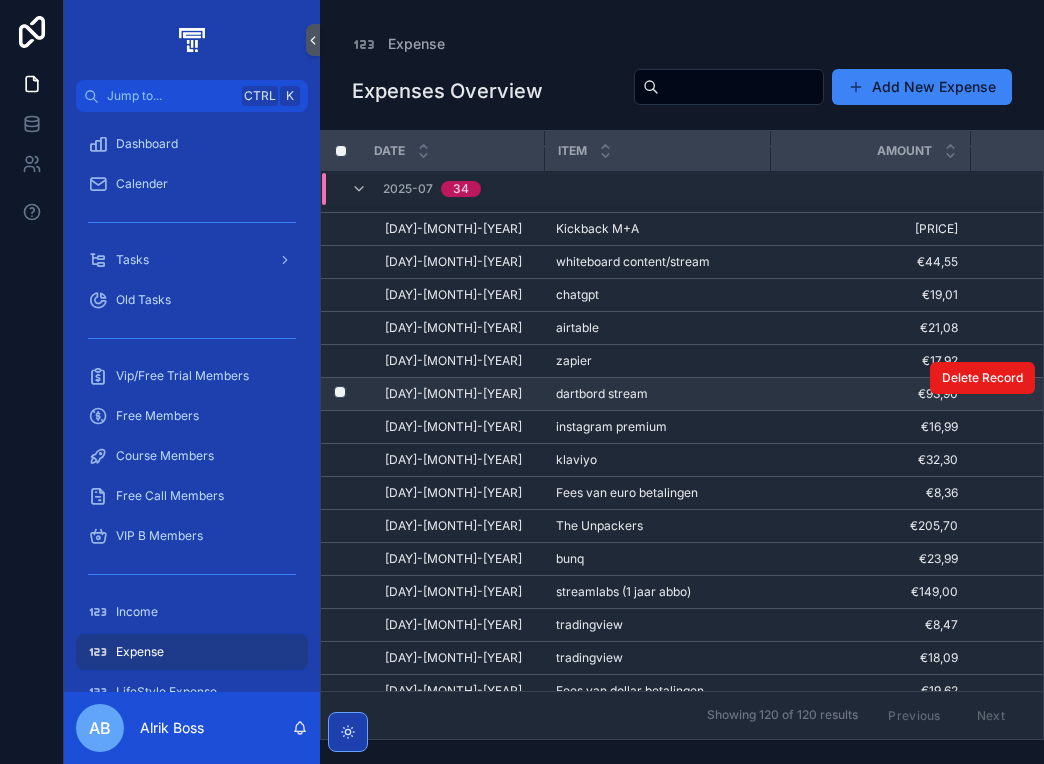 scroll, scrollTop: 200, scrollLeft: 0, axis: vertical 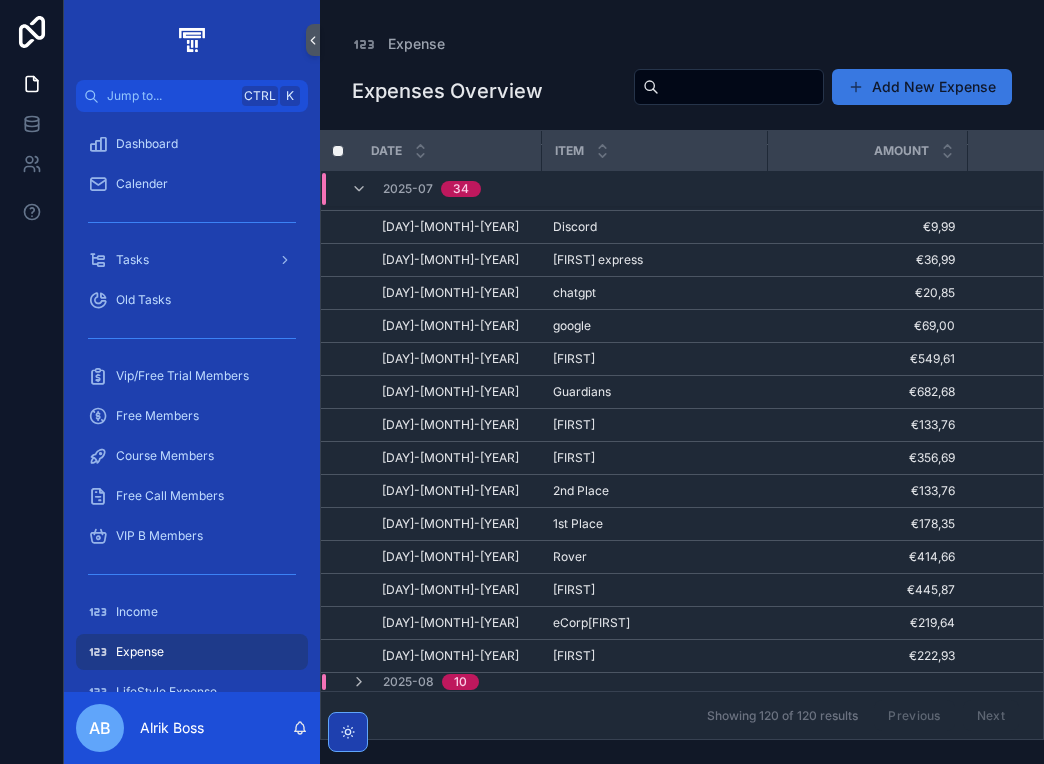 click on "Add New Expense" at bounding box center (922, 87) 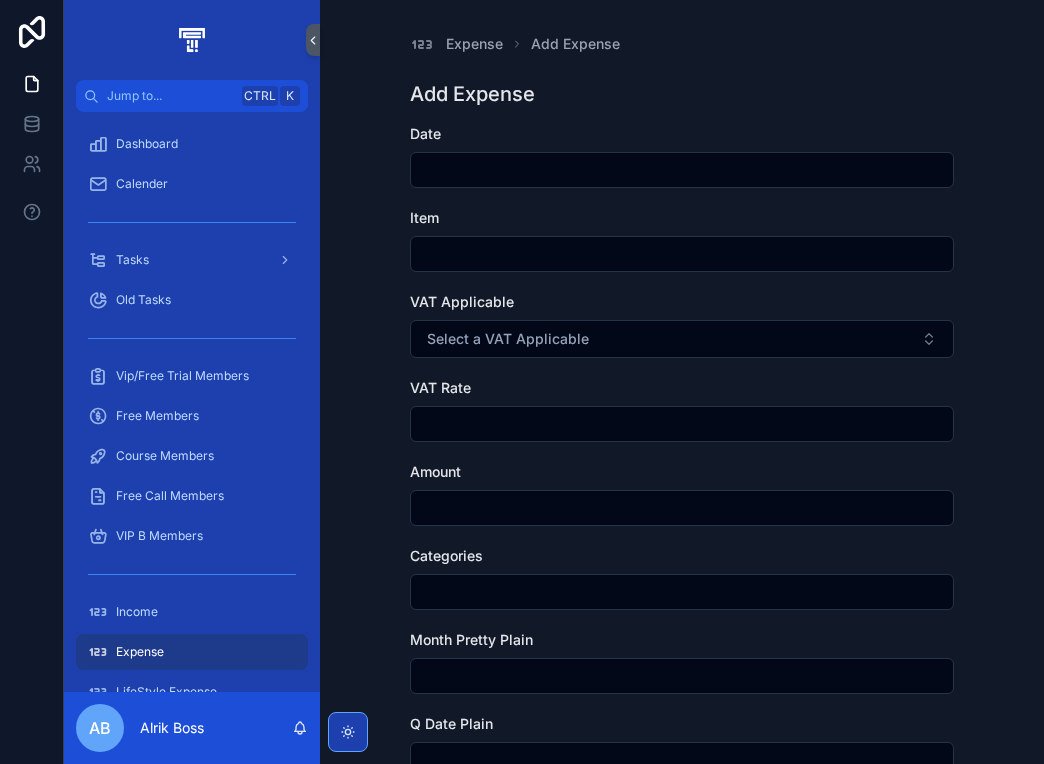 click at bounding box center (682, 170) 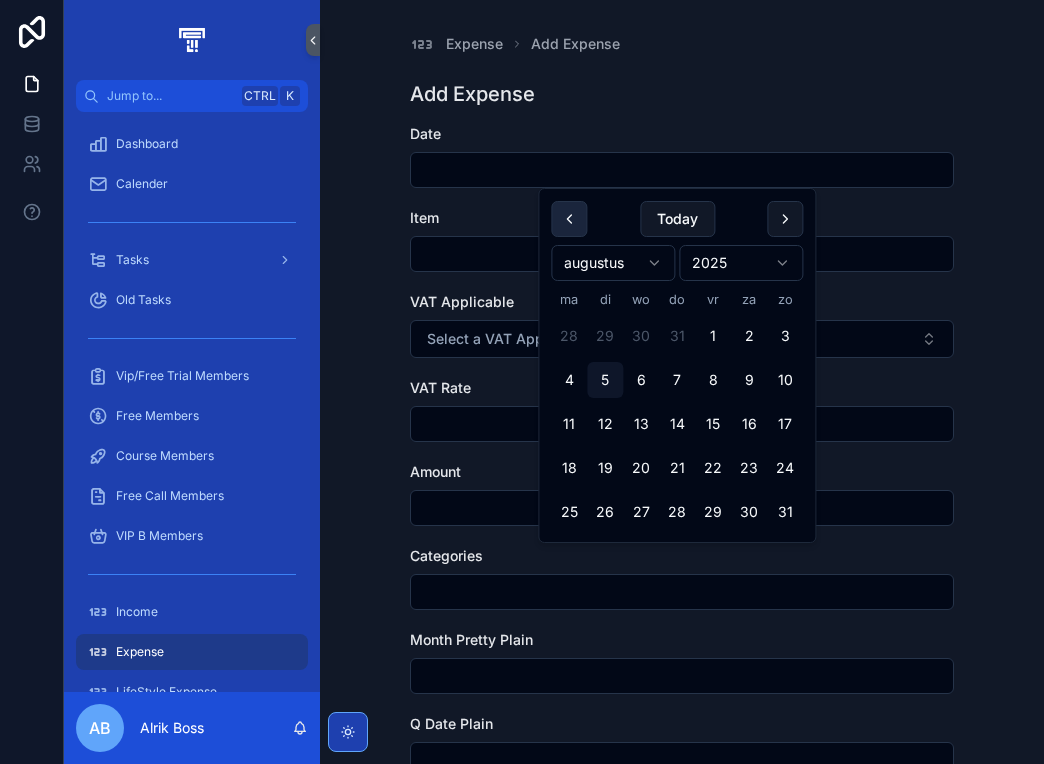 click at bounding box center (569, 219) 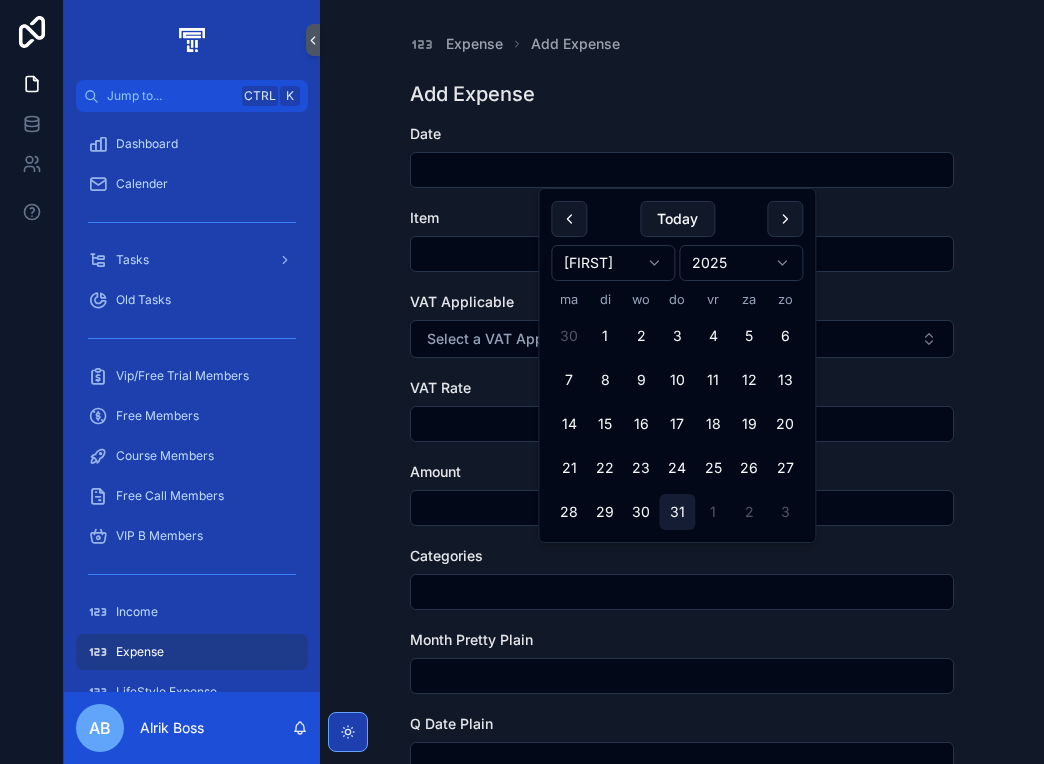 click on "31" at bounding box center [677, 512] 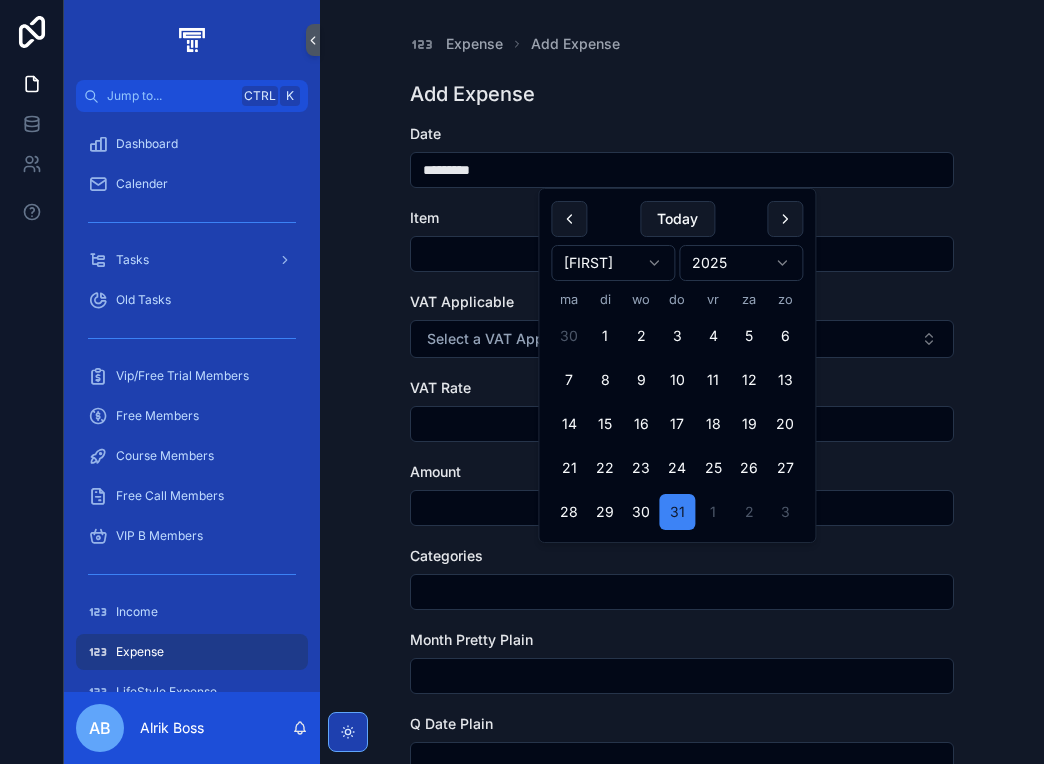 click at bounding box center [682, 254] 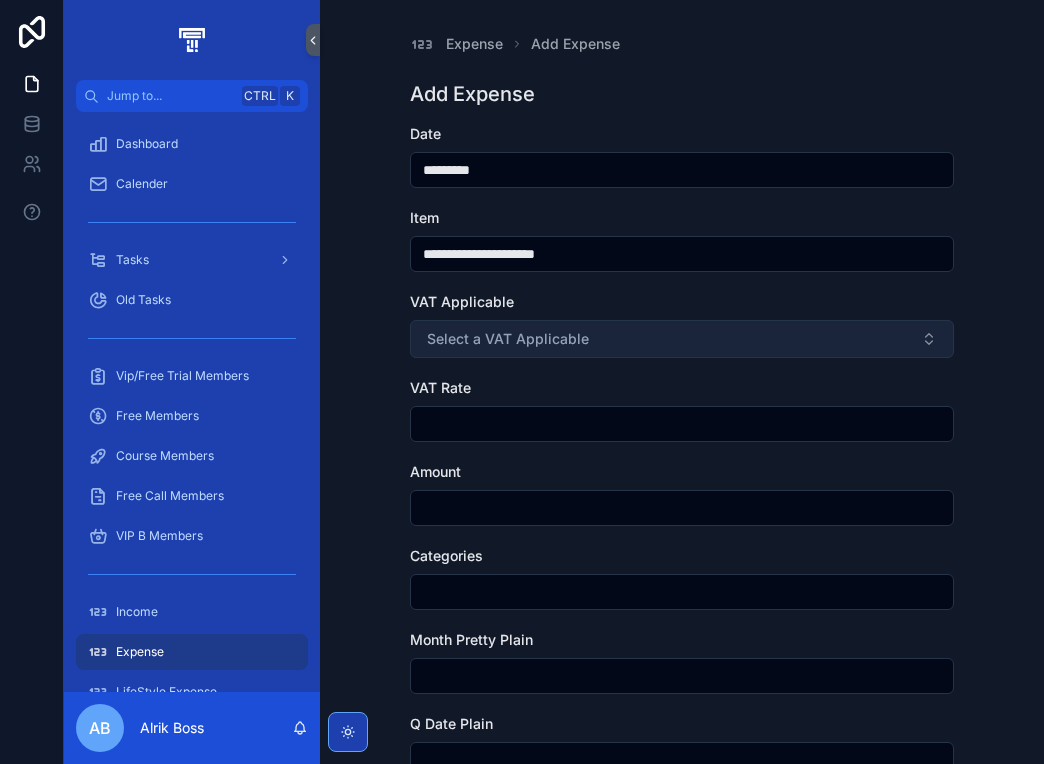 type on "**********" 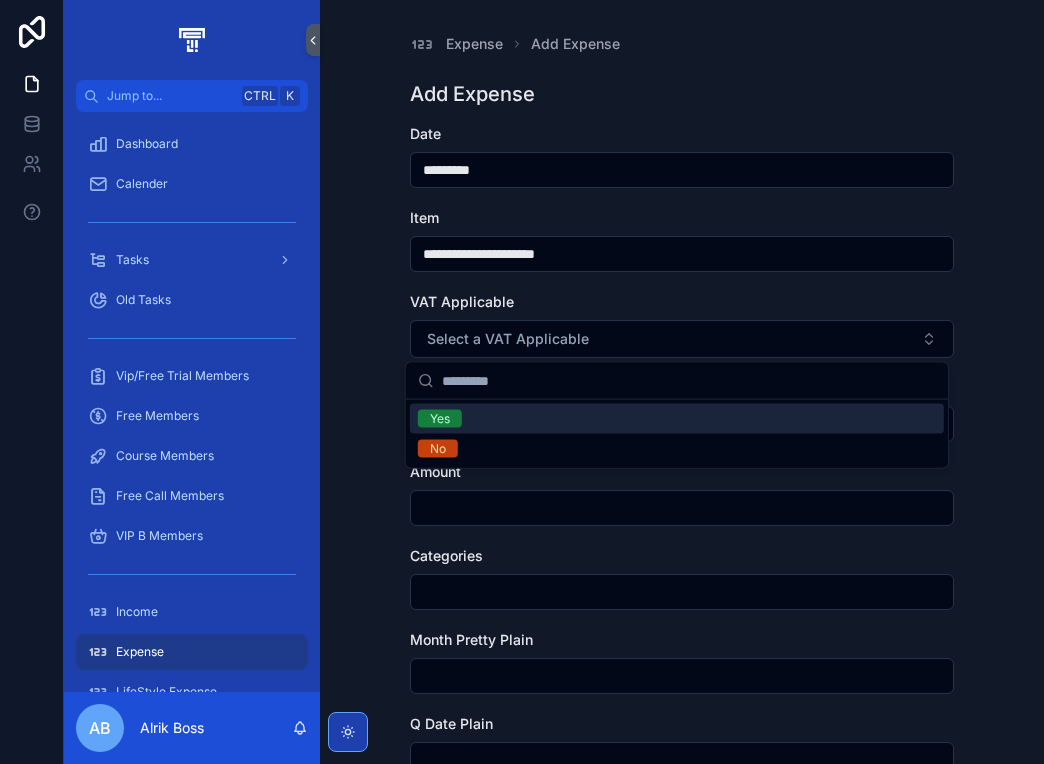 click on "Yes" at bounding box center (677, 419) 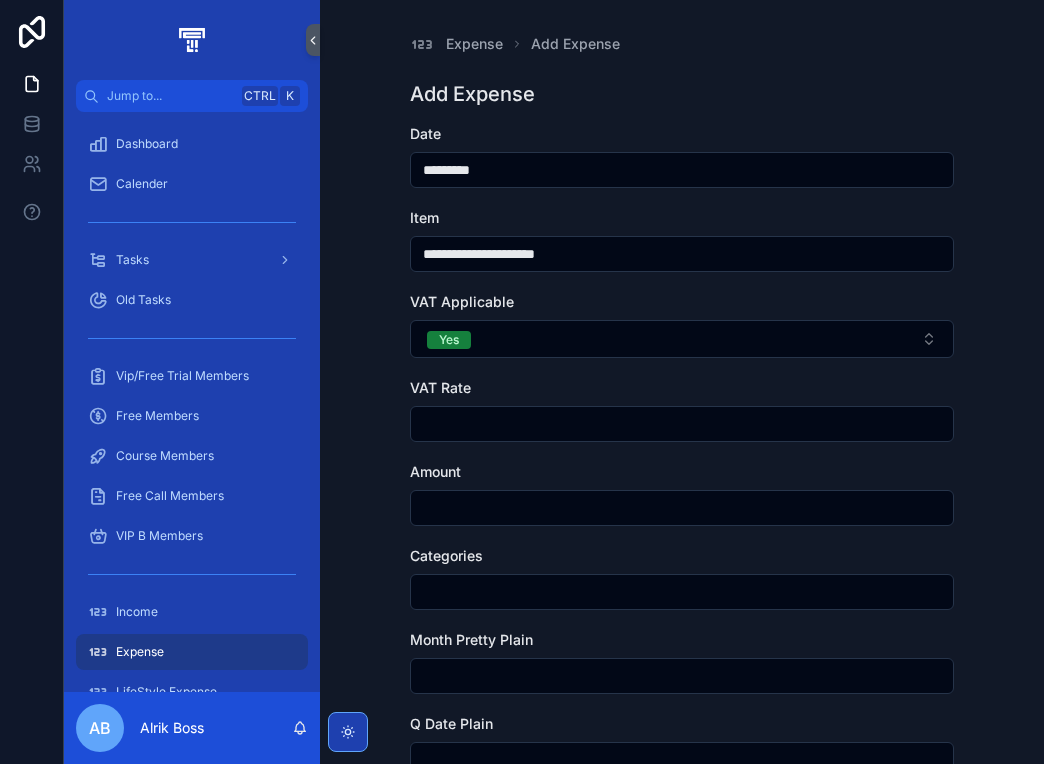 click at bounding box center (682, 424) 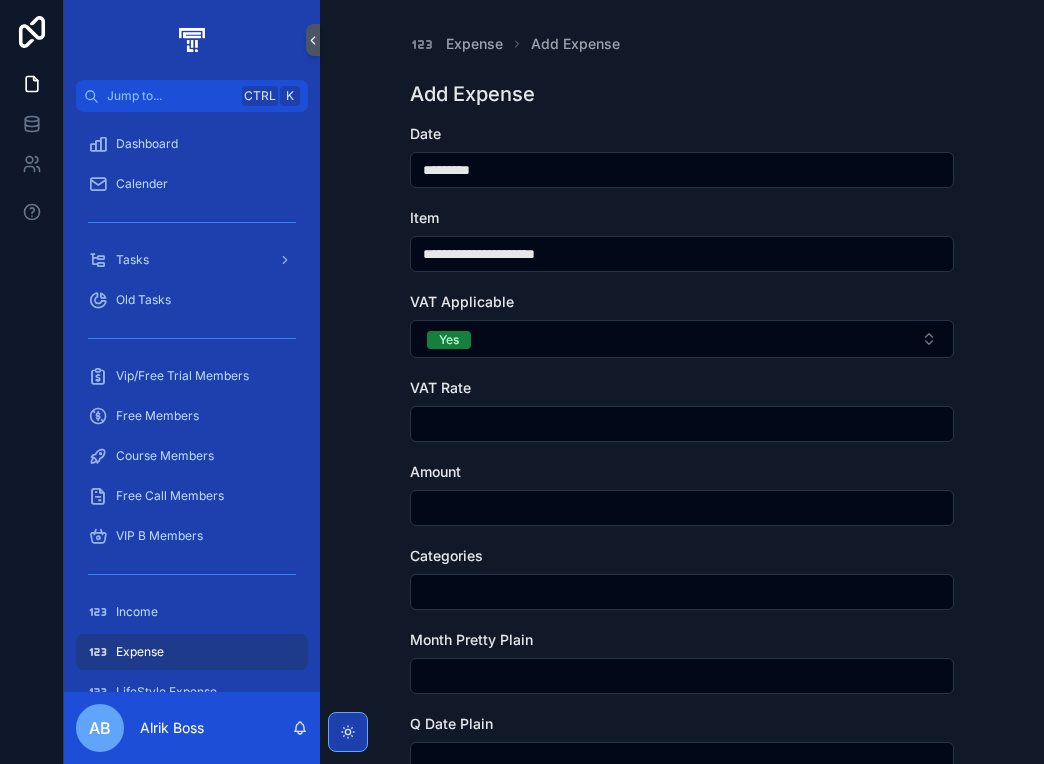 type on "****" 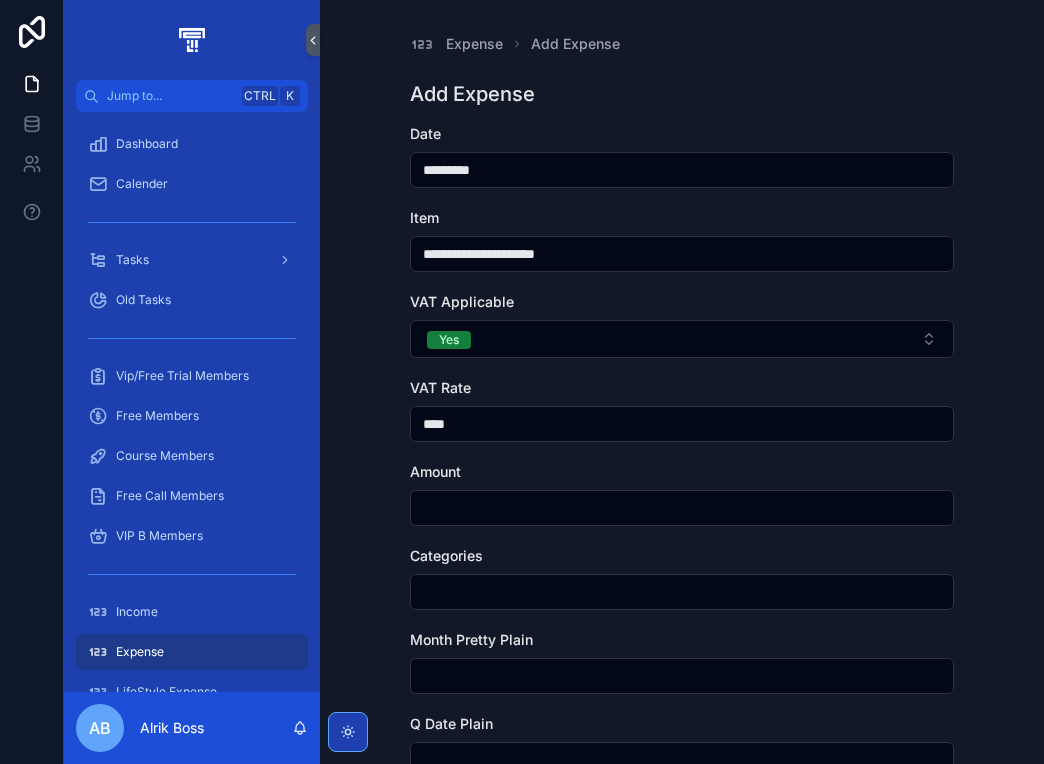 click at bounding box center (682, 508) 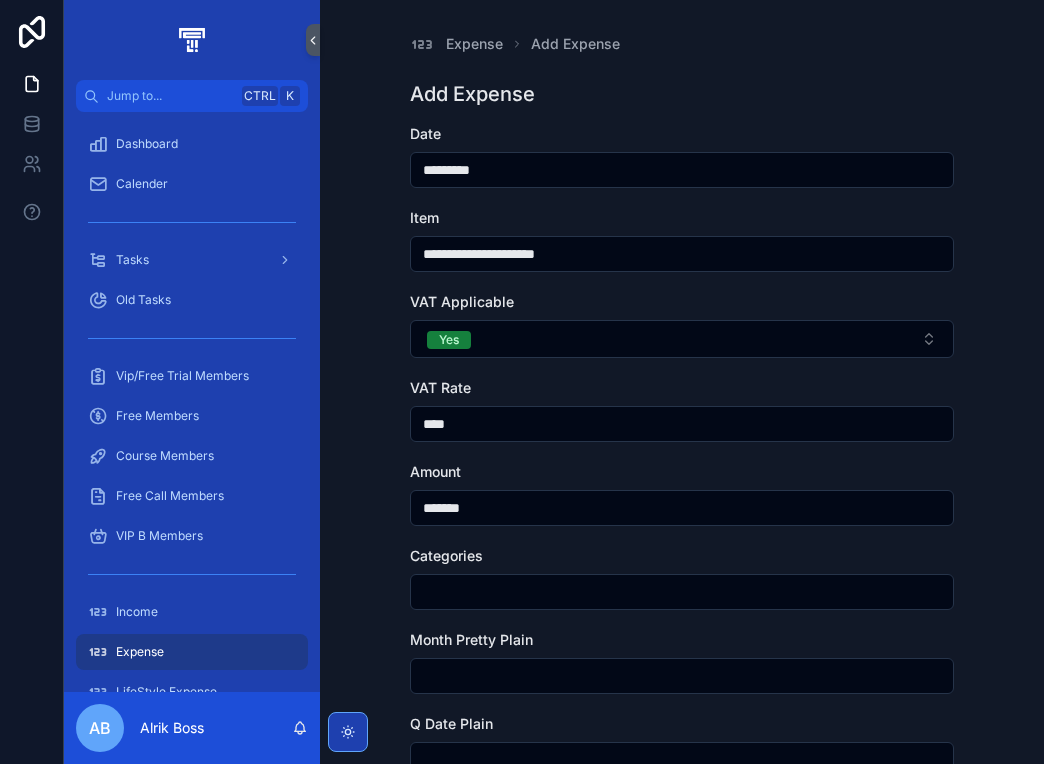 click at bounding box center (682, 592) 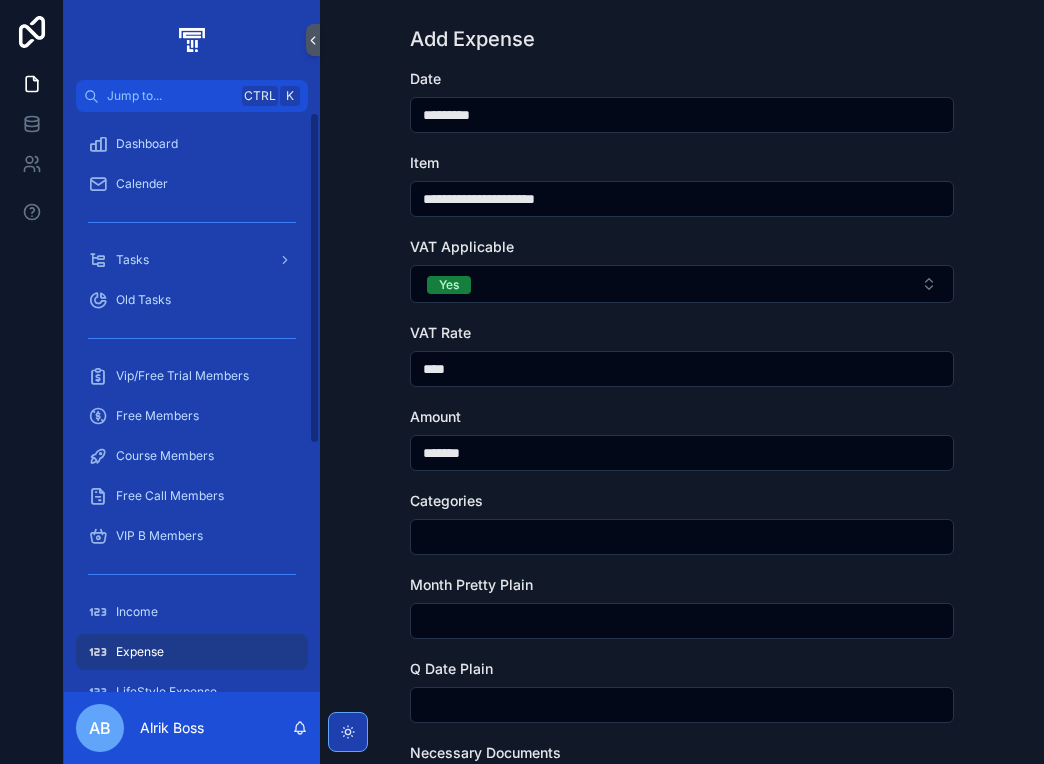 scroll, scrollTop: 100, scrollLeft: 0, axis: vertical 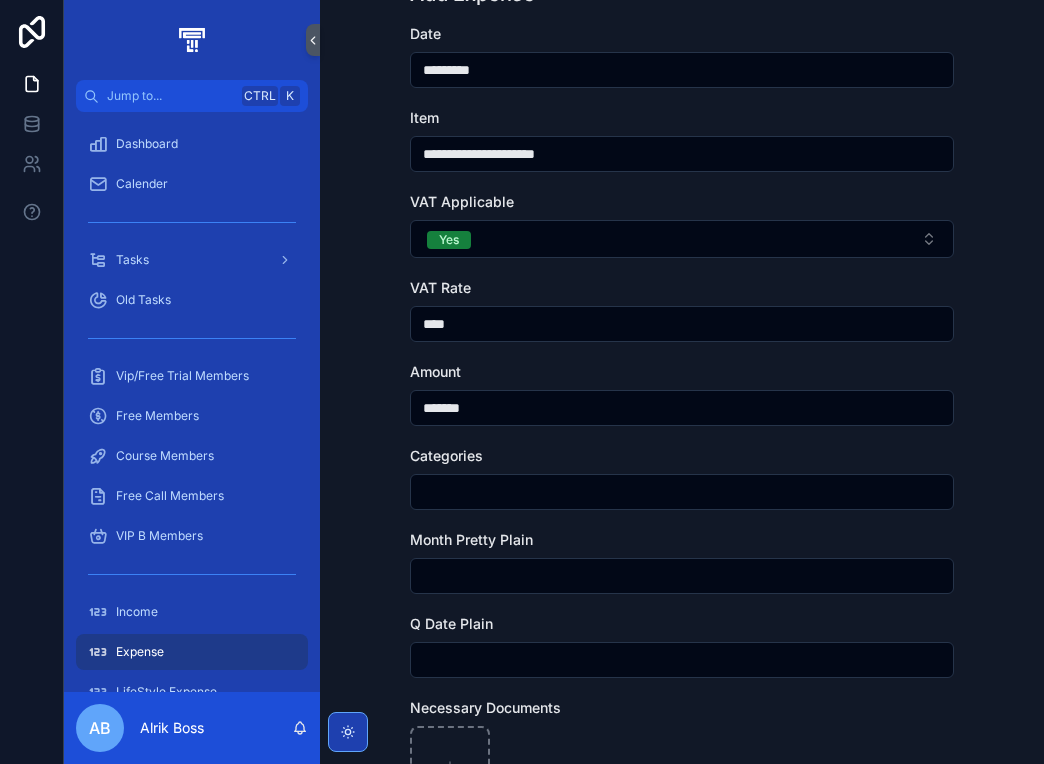 type on "*******" 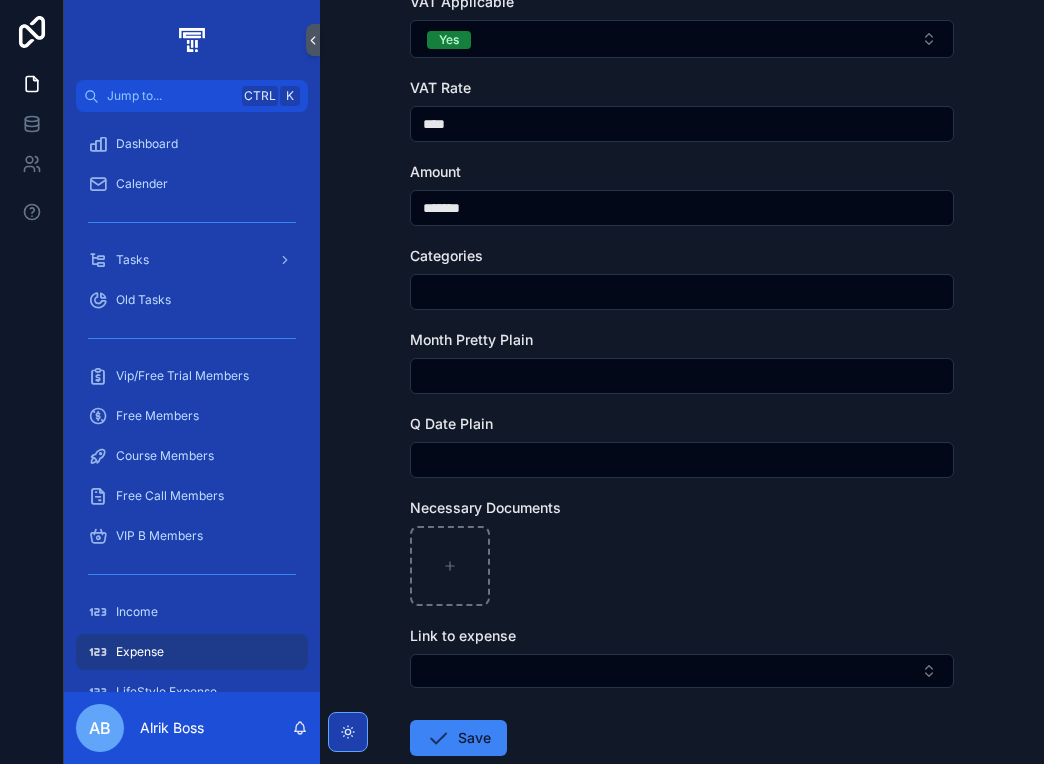 scroll, scrollTop: 400, scrollLeft: 0, axis: vertical 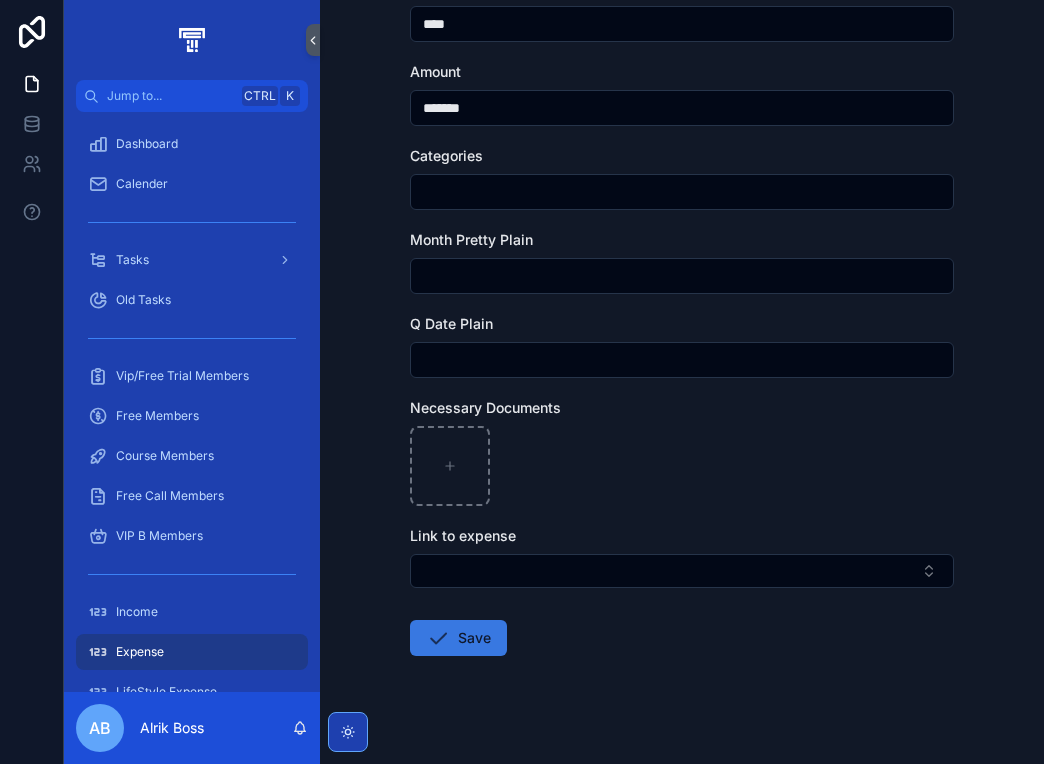 click on "Save" at bounding box center [458, 638] 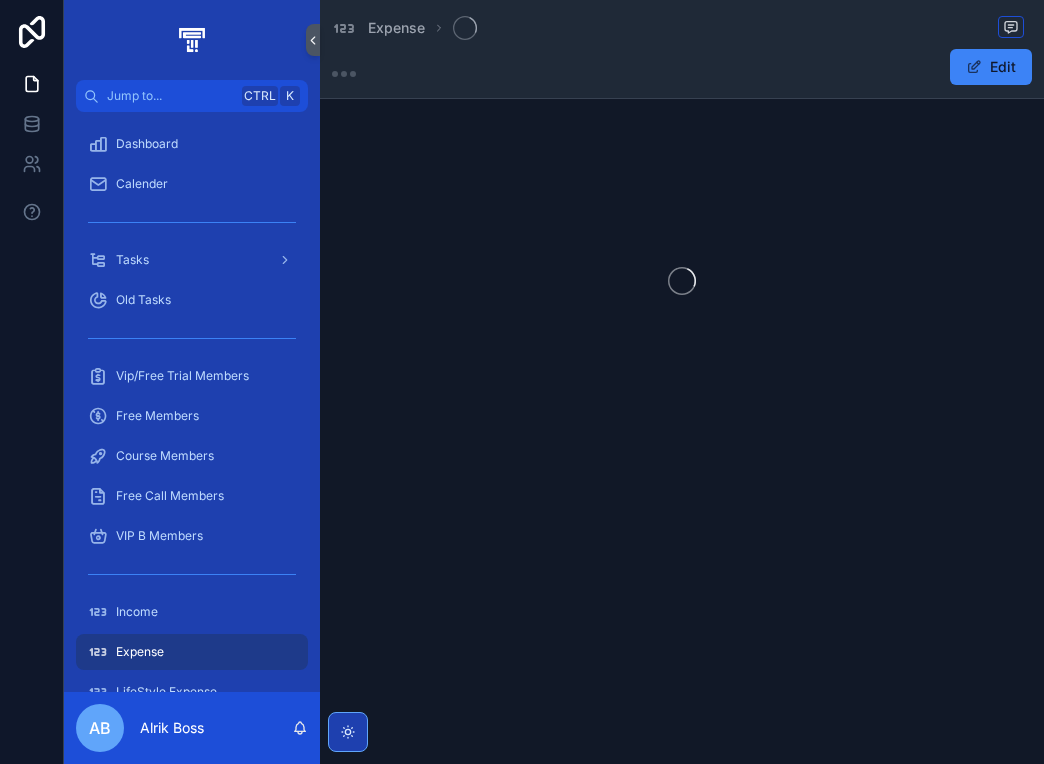 scroll, scrollTop: 0, scrollLeft: 0, axis: both 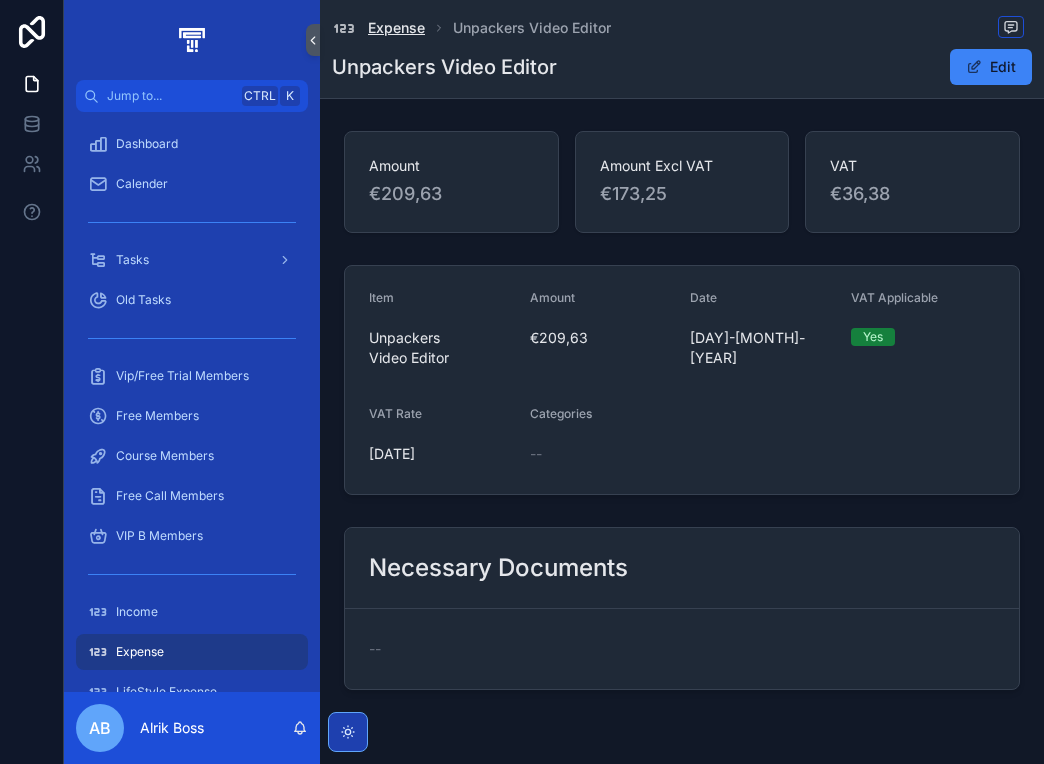 click on "Expense" at bounding box center [396, 28] 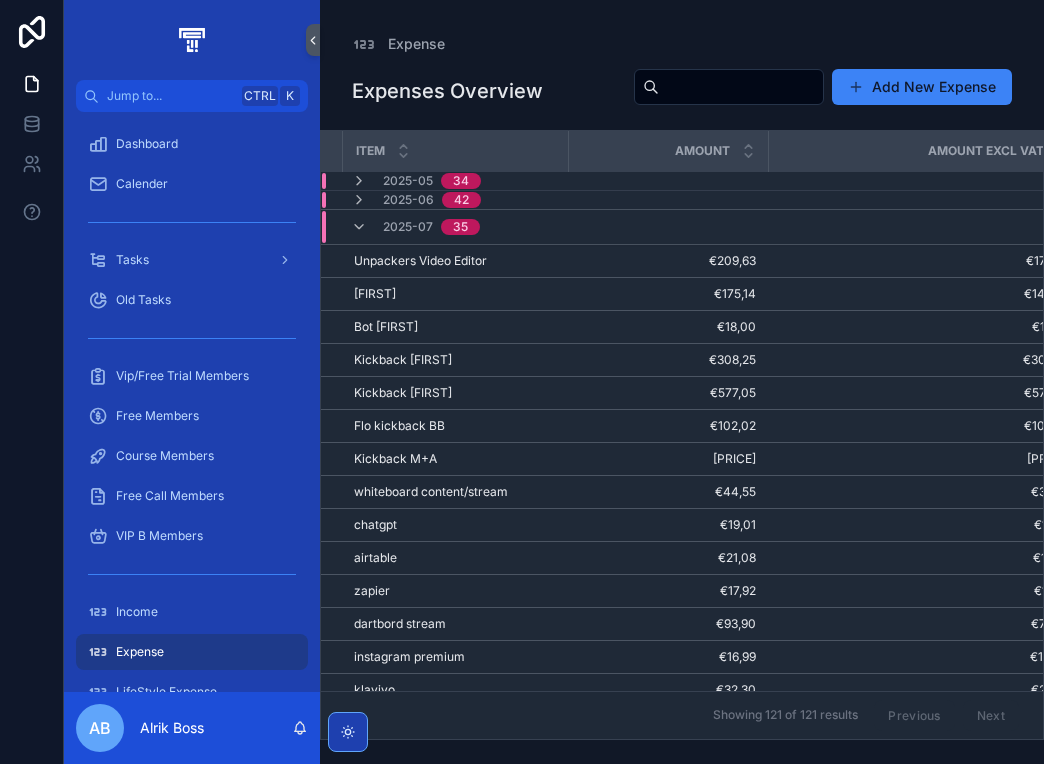 scroll, scrollTop: 0, scrollLeft: 43, axis: horizontal 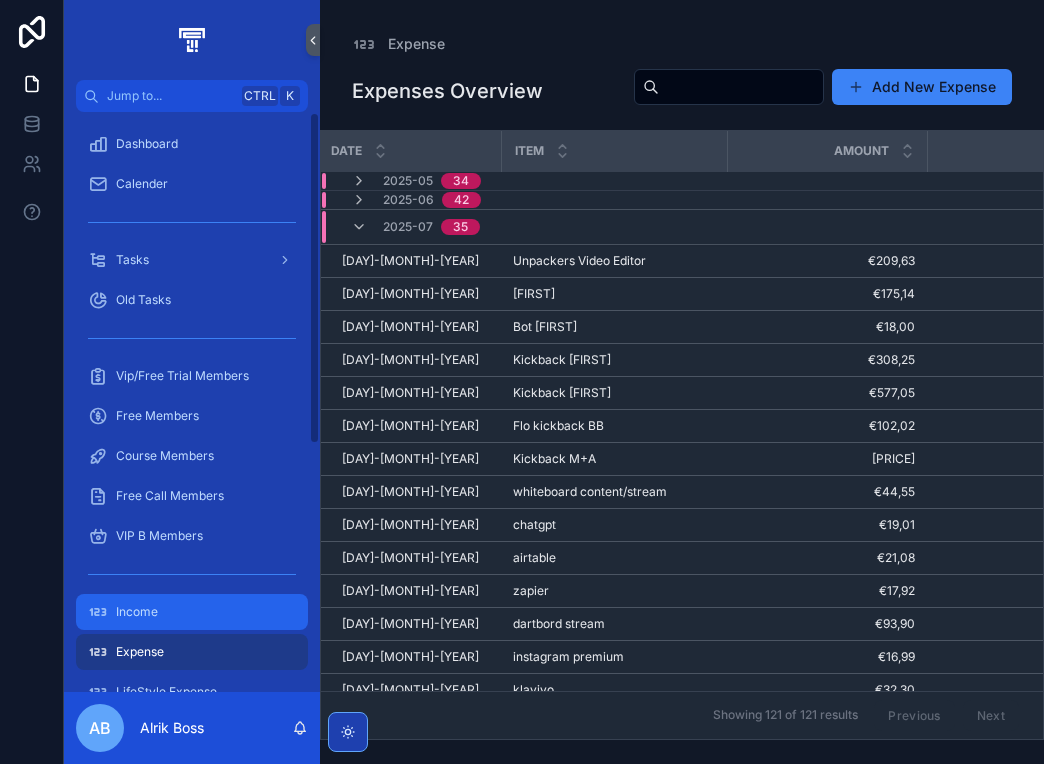 click on "Income" at bounding box center [192, 612] 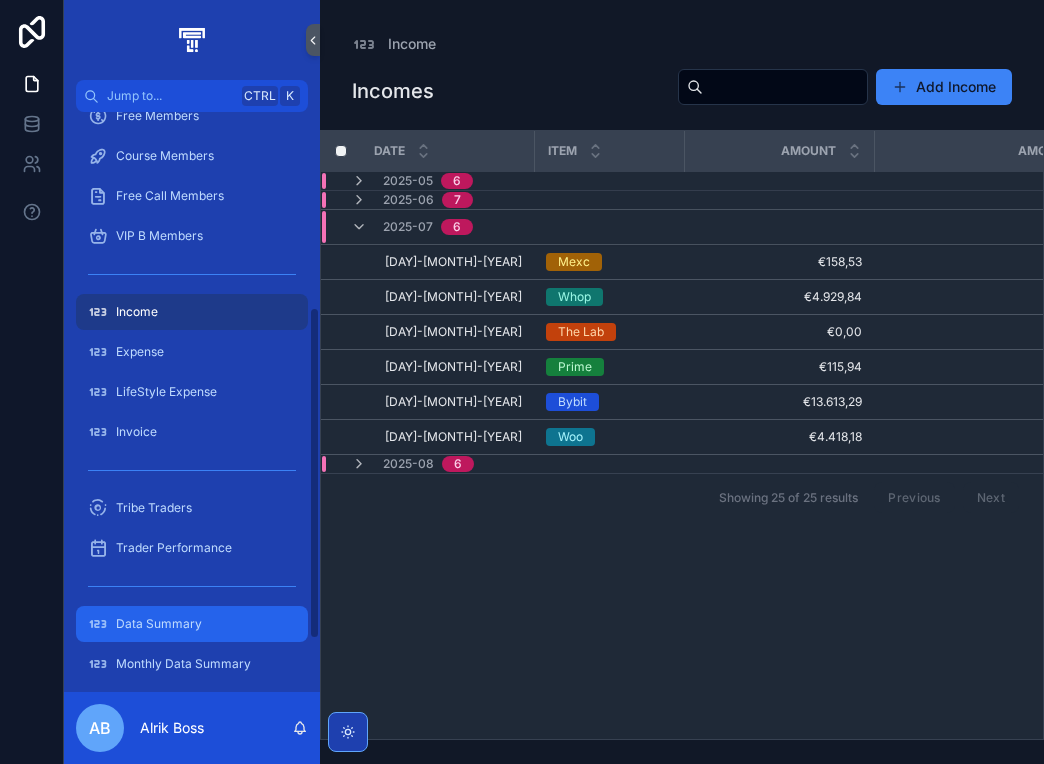 scroll, scrollTop: 400, scrollLeft: 0, axis: vertical 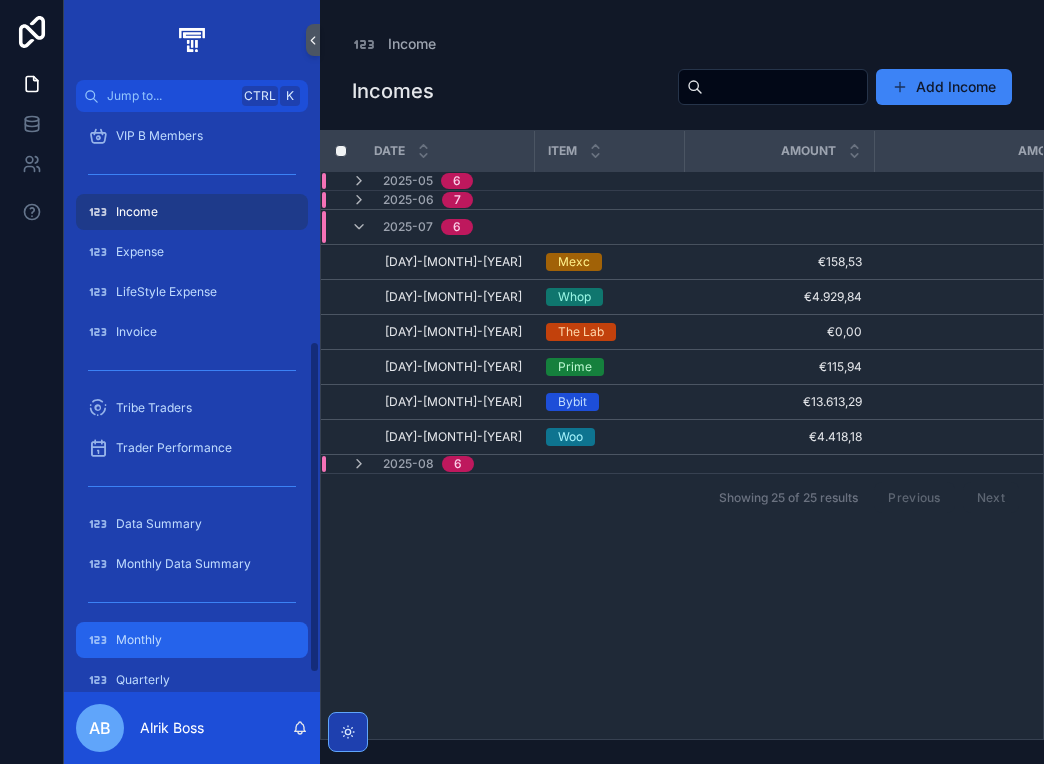 click on "Monthly" at bounding box center (192, 640) 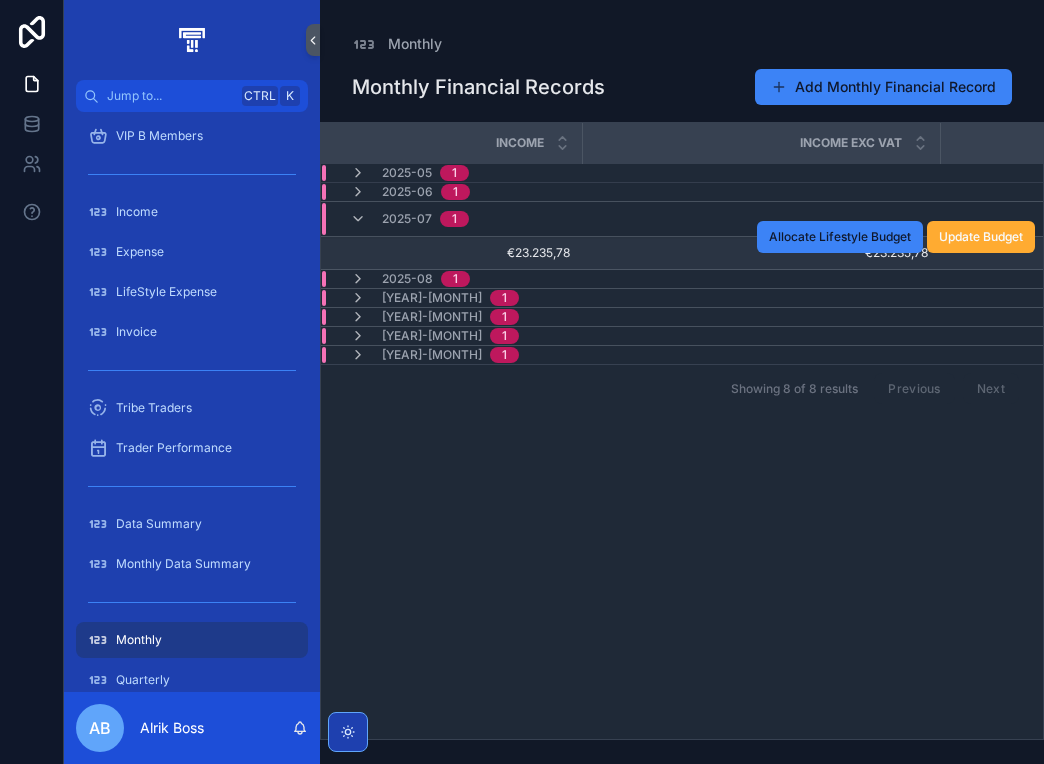 click on "€23.235,78" at bounding box center (457, 253) 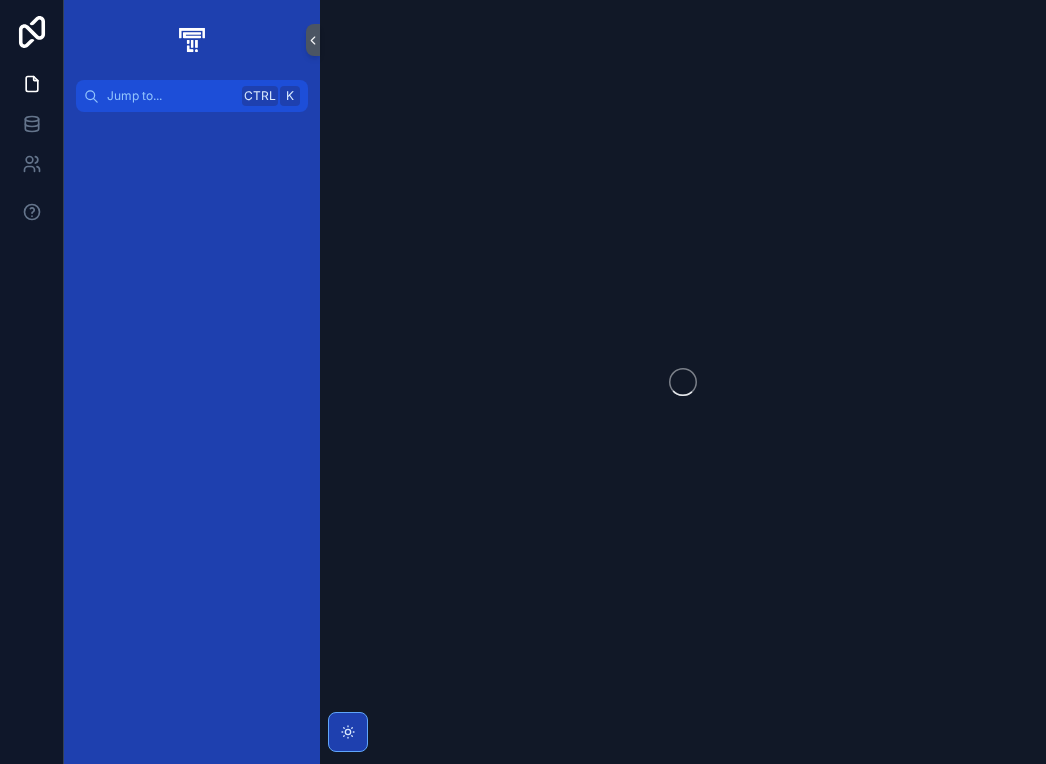 scroll, scrollTop: 0, scrollLeft: 0, axis: both 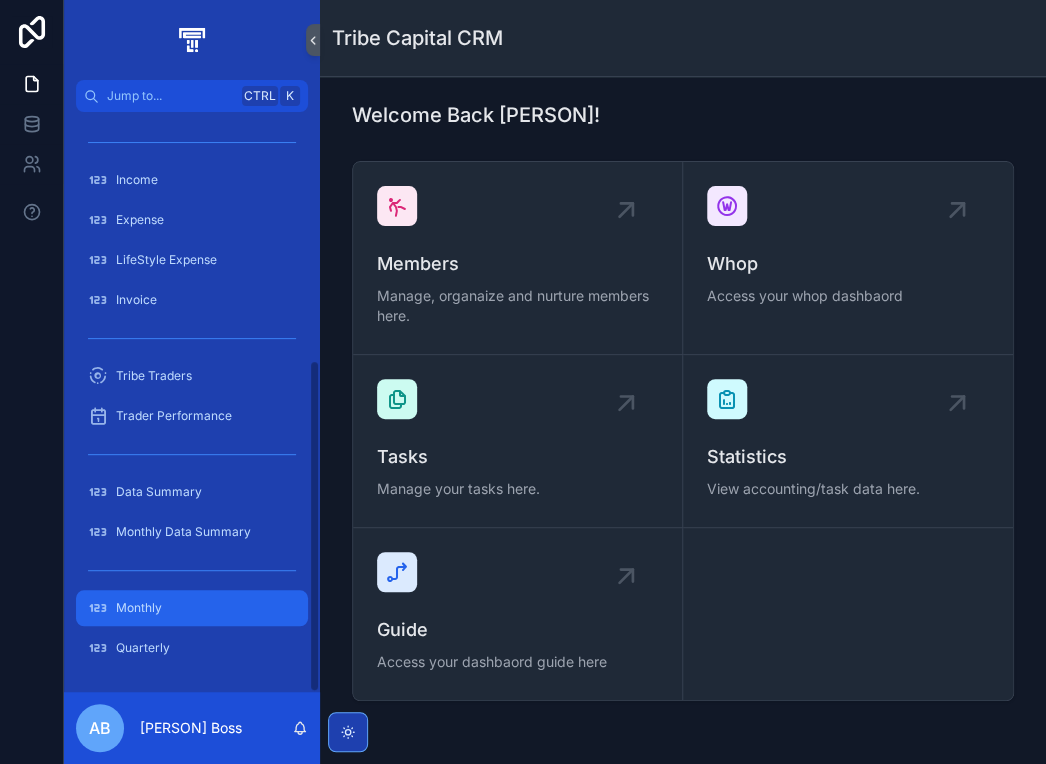 click on "Monthly" at bounding box center [192, 608] 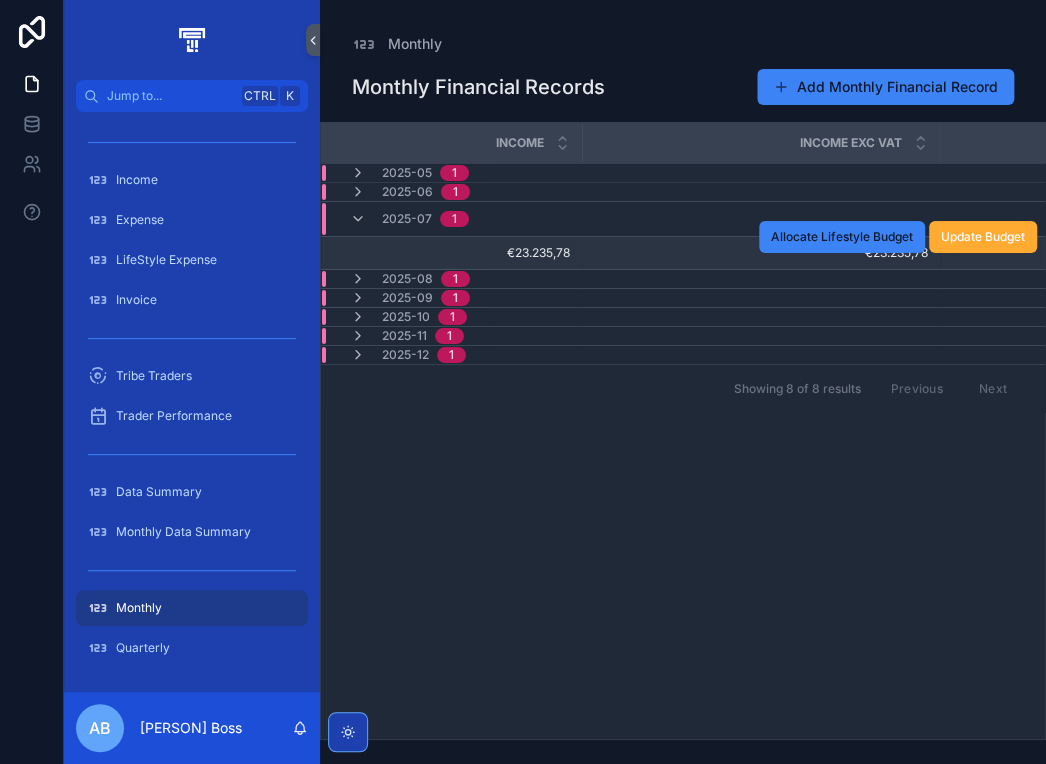 click on "€23.235,78" at bounding box center [761, 253] 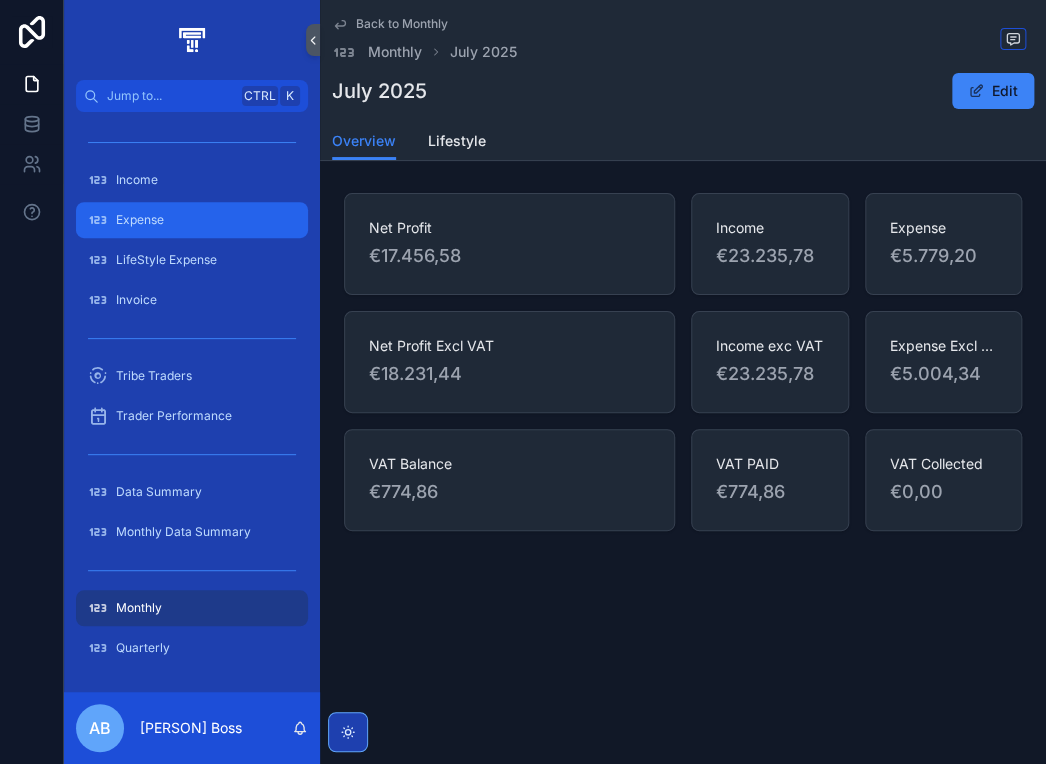 click on "Expense" at bounding box center (192, 220) 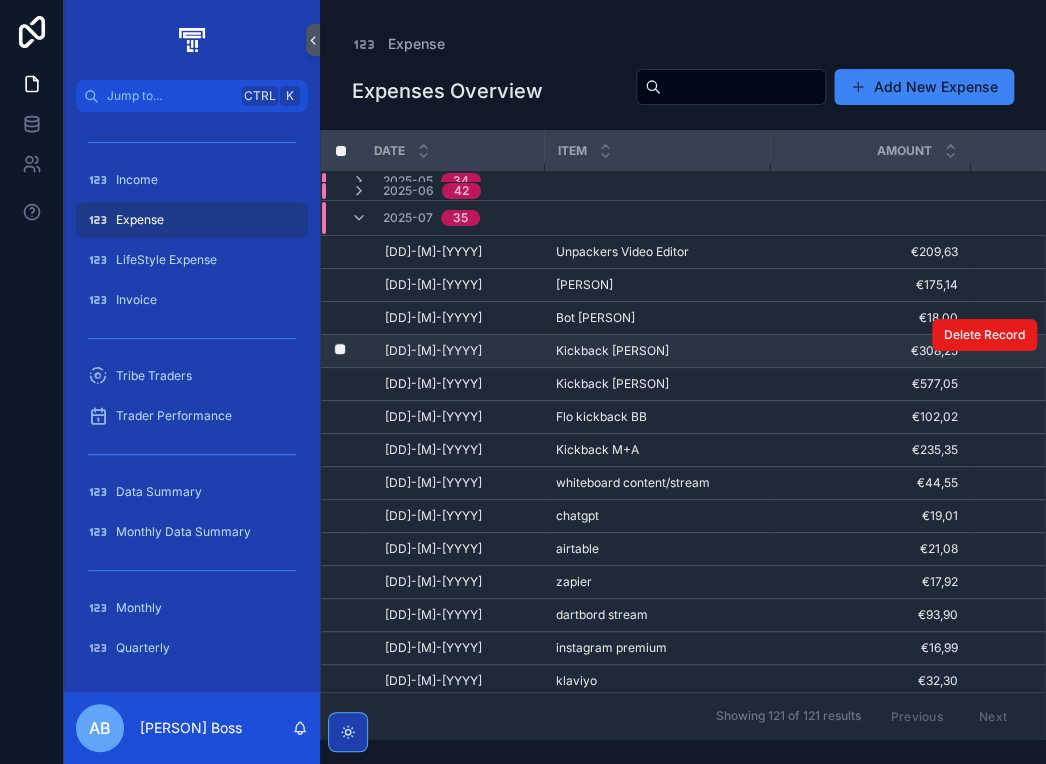 scroll, scrollTop: 0, scrollLeft: 0, axis: both 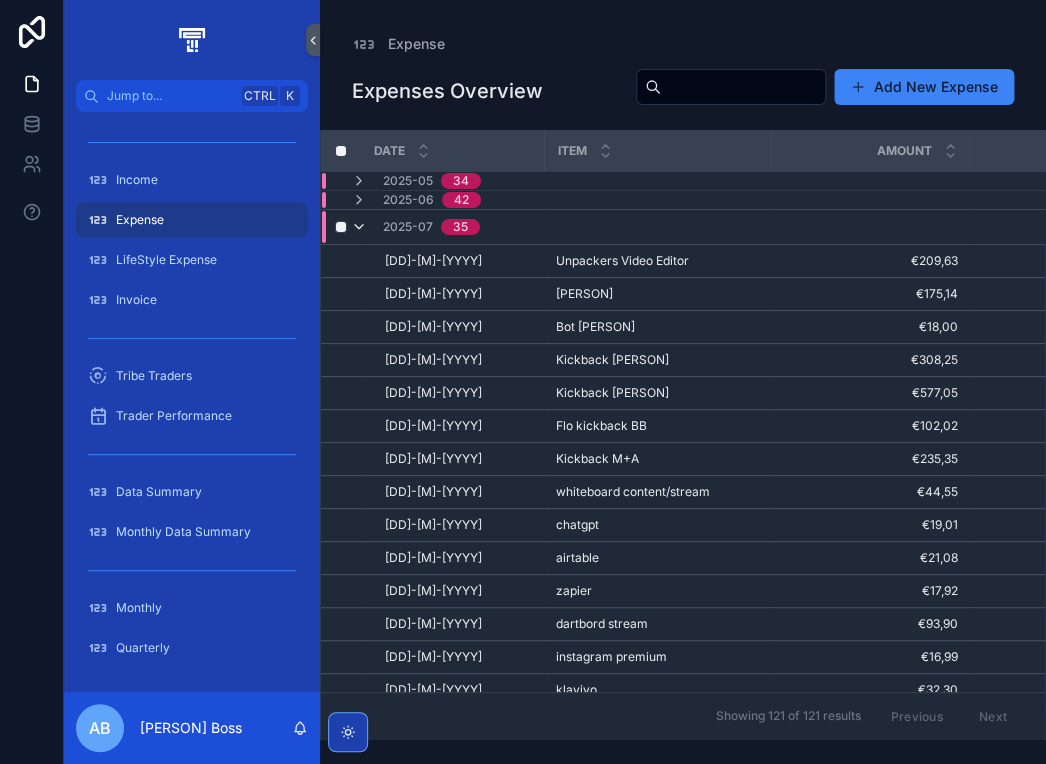 click at bounding box center [359, 227] 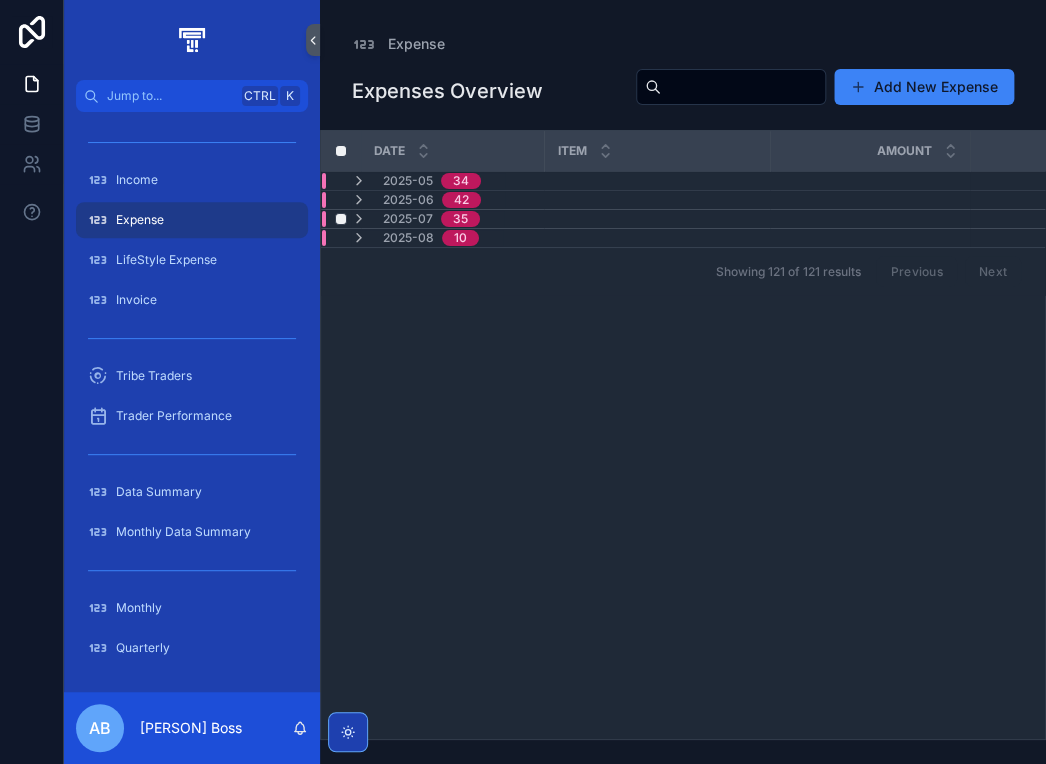 click on "2025-07 35" at bounding box center [415, 219] 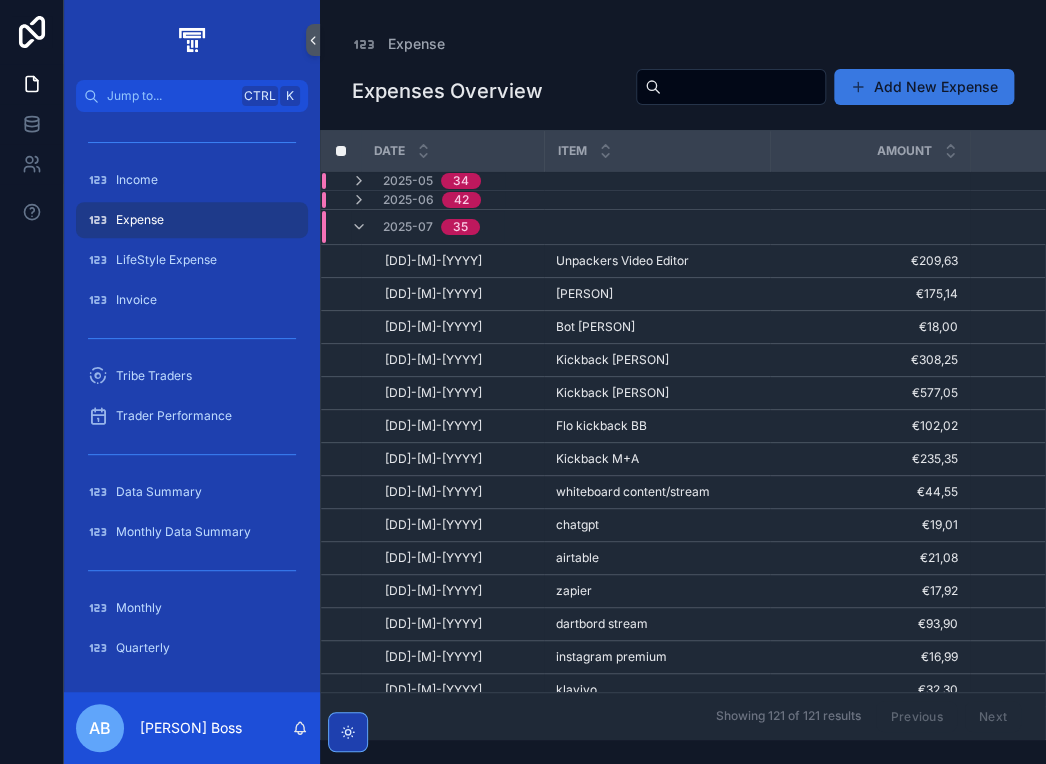 click on "Add New Expense" at bounding box center (924, 87) 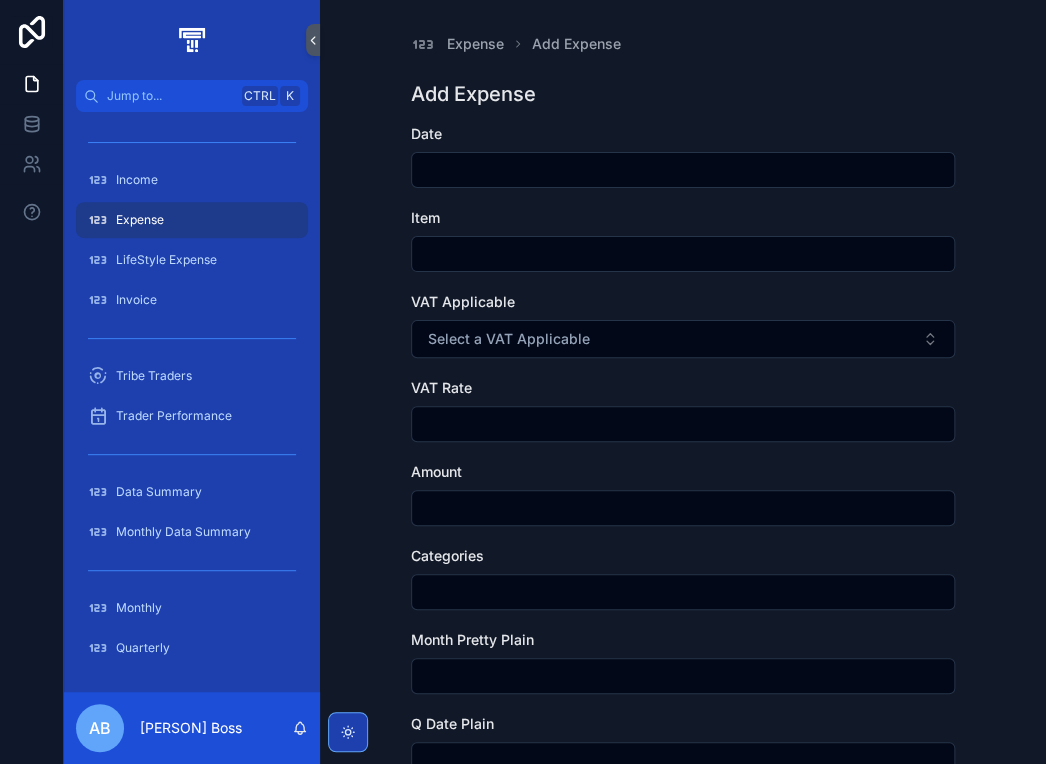 click at bounding box center (683, 170) 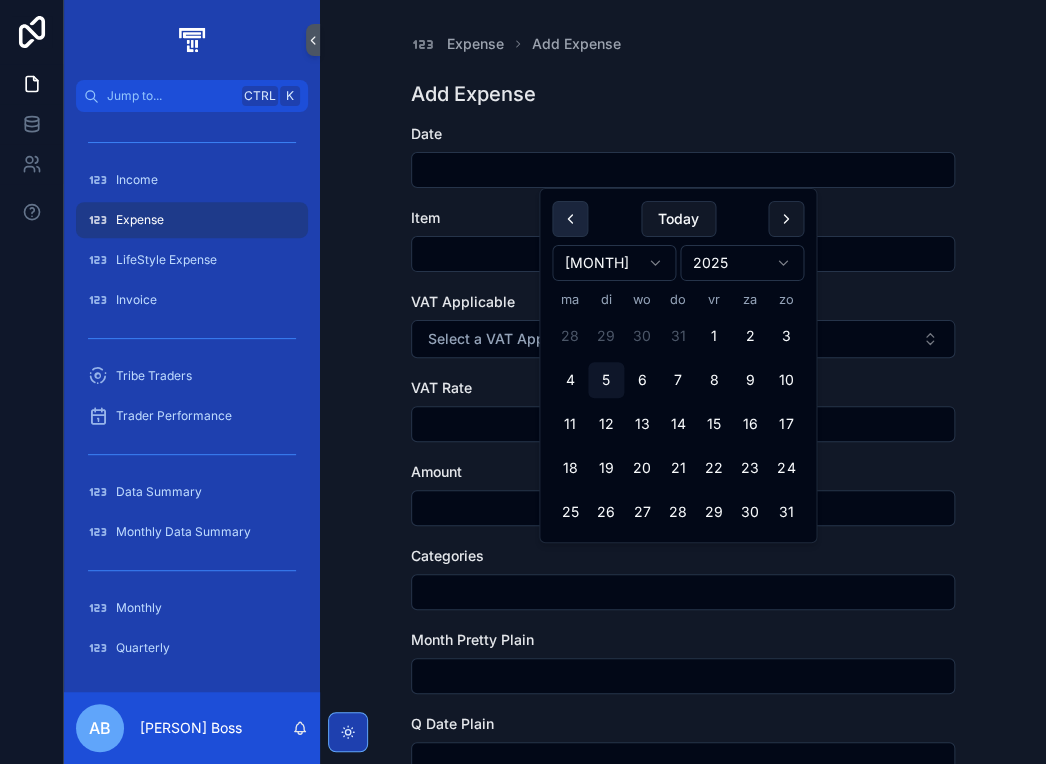 click at bounding box center (570, 219) 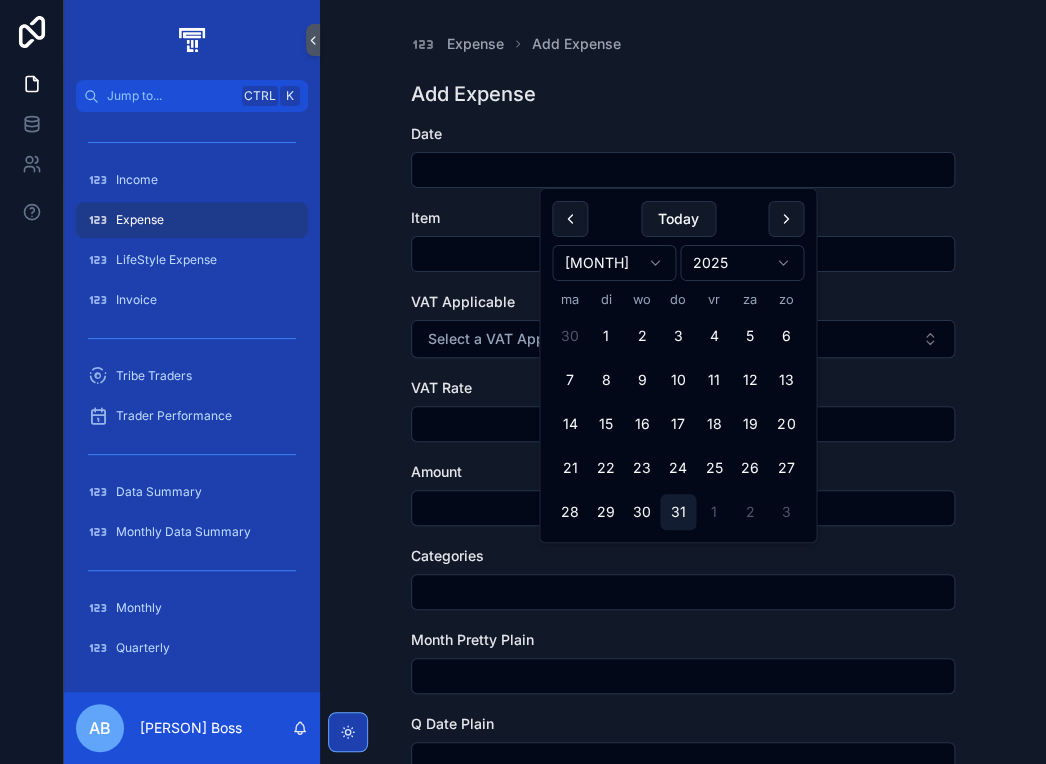 click on "31" at bounding box center [678, 512] 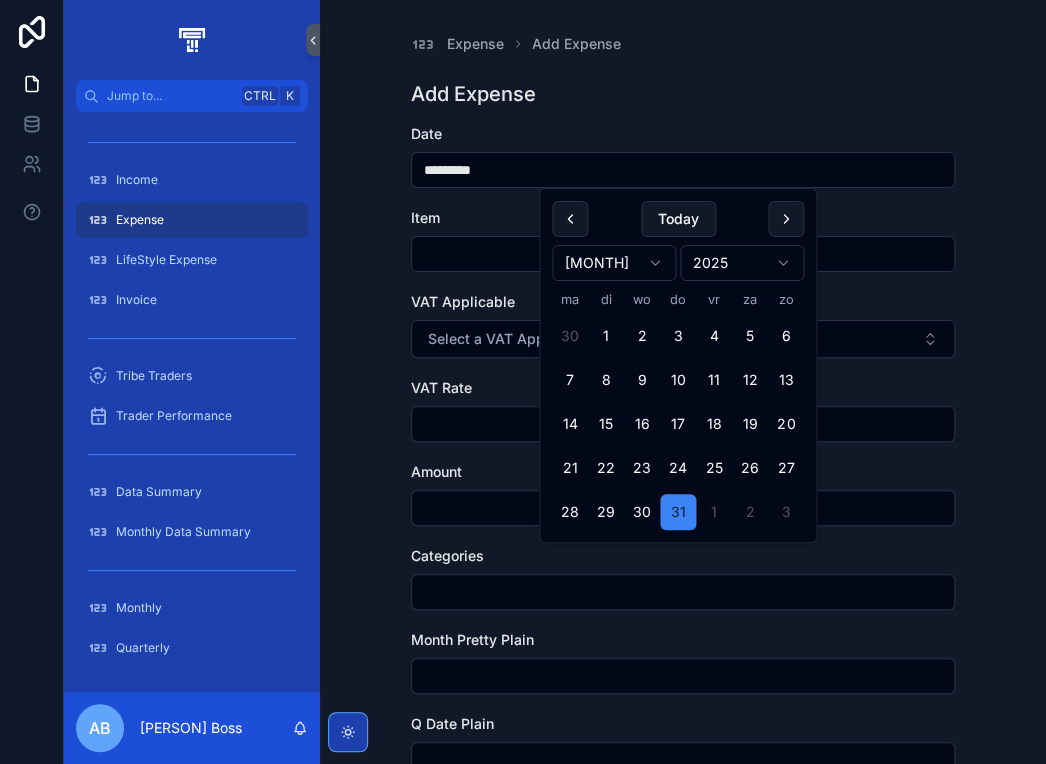 type on "*********" 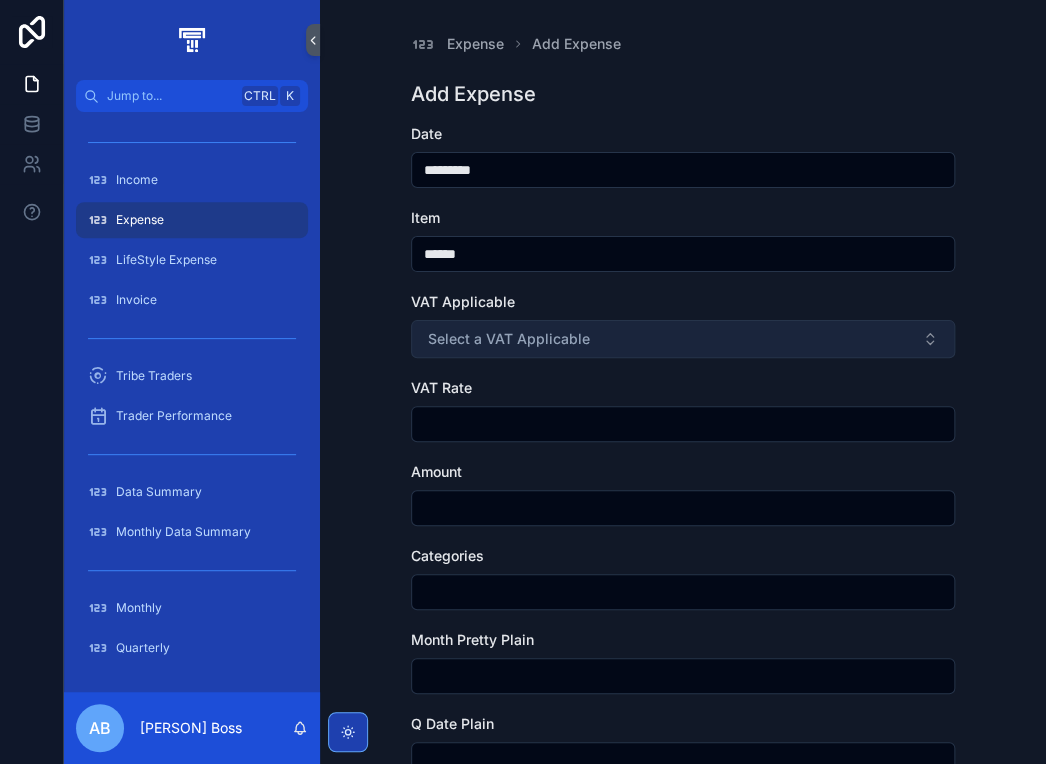 type on "******" 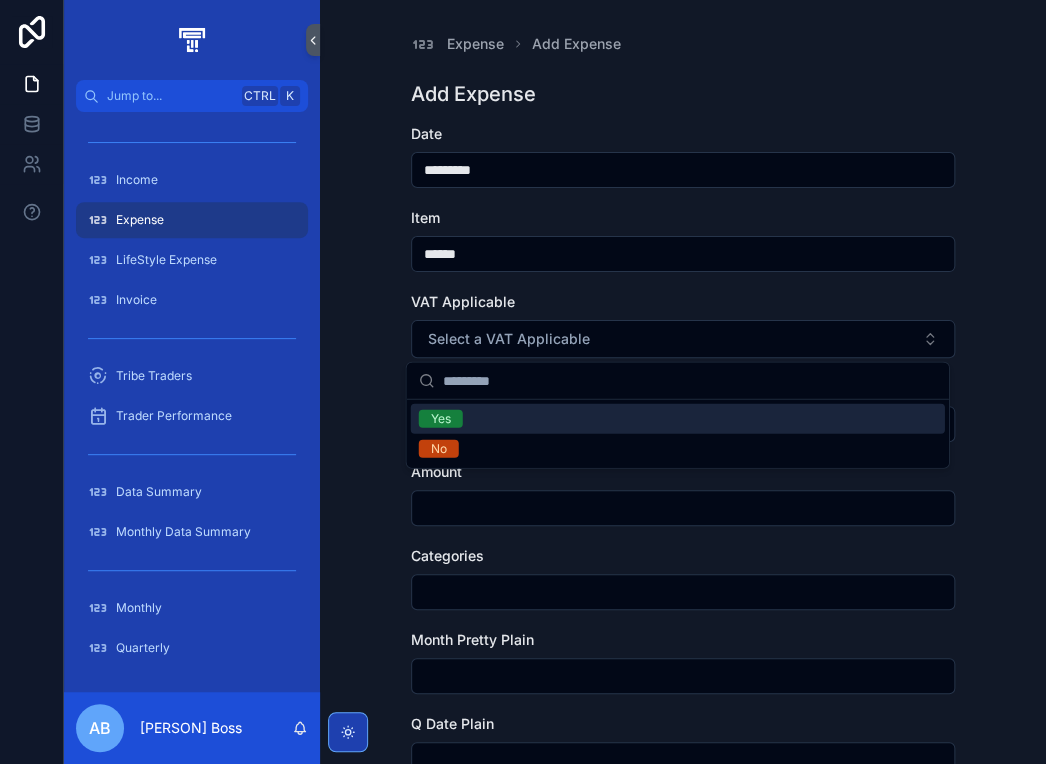 click on "Yes" at bounding box center [678, 419] 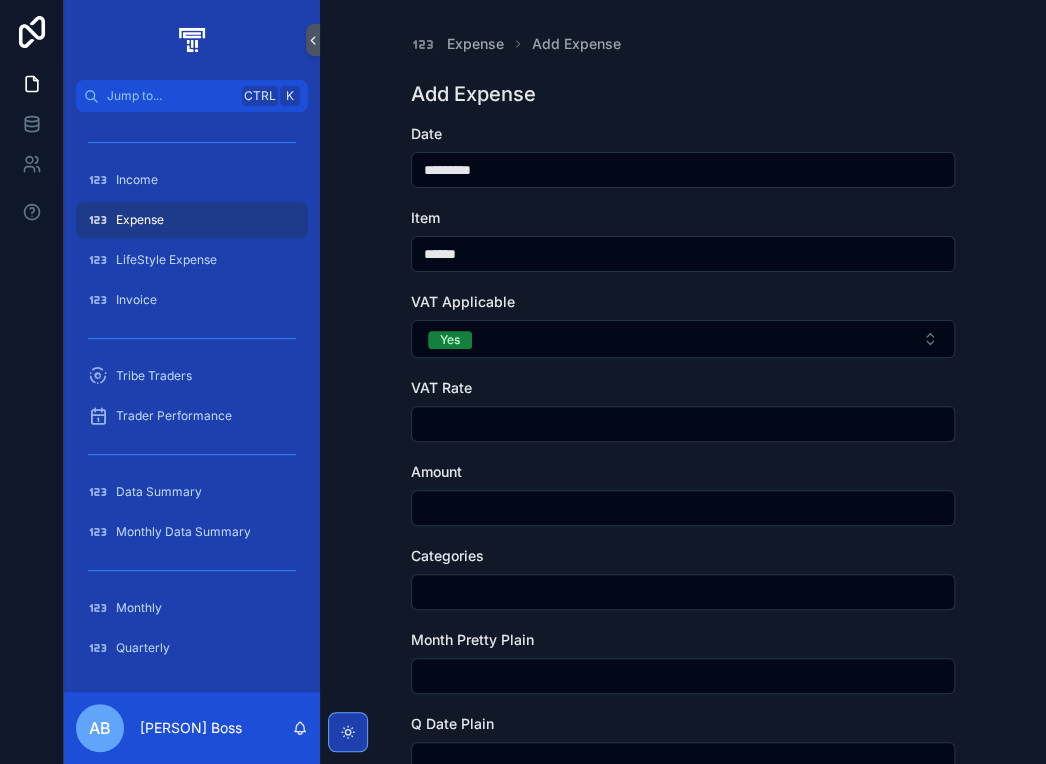 click at bounding box center (683, 424) 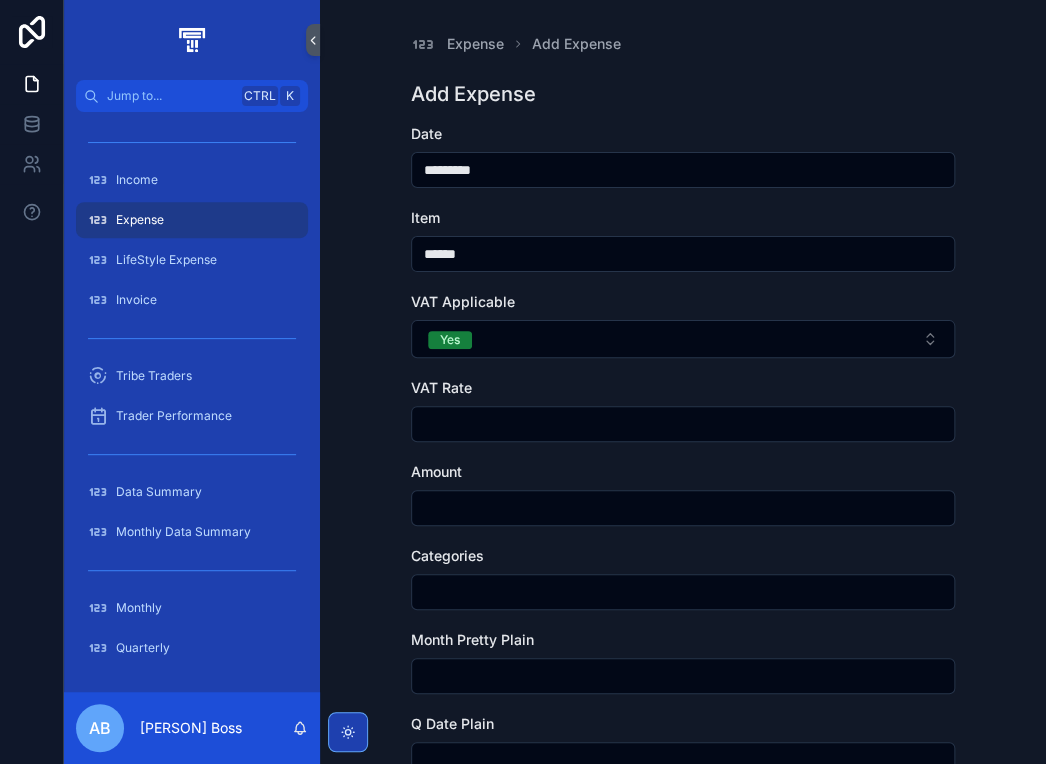 type on "****" 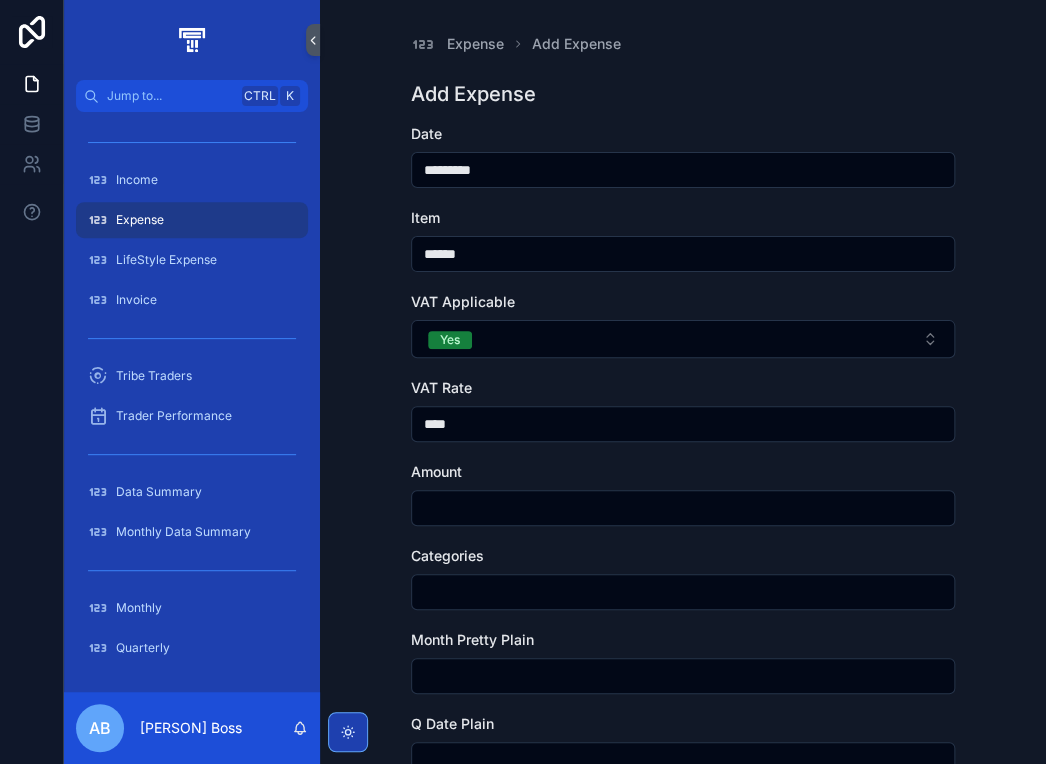 click at bounding box center [683, 508] 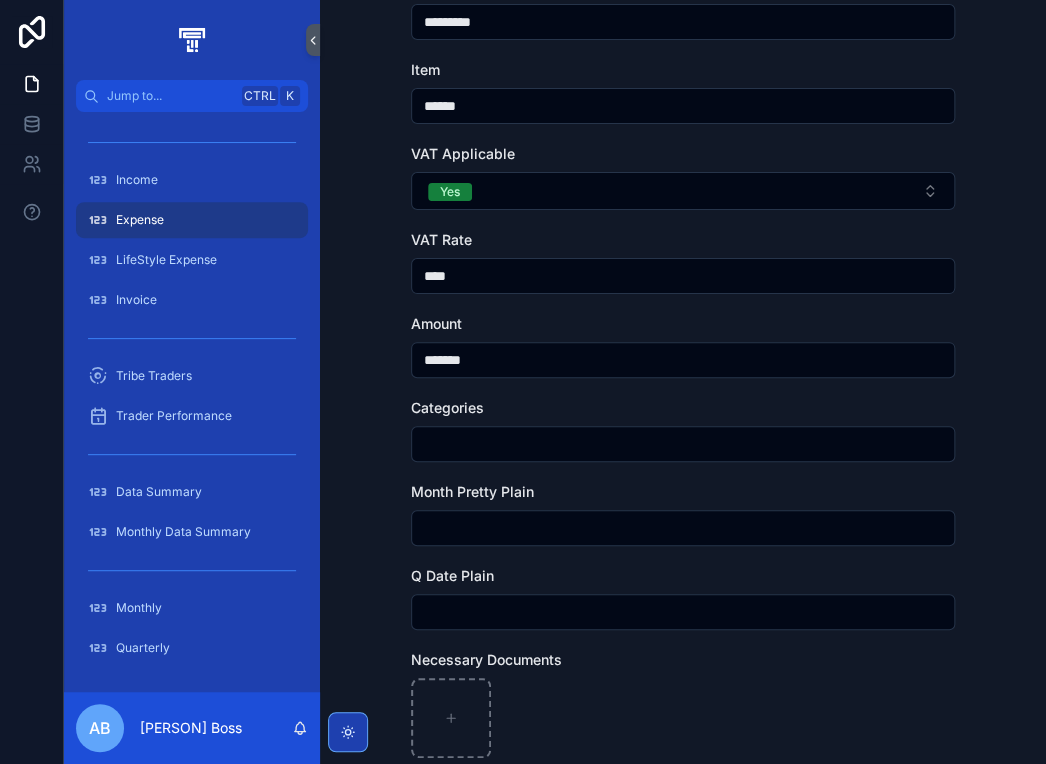 scroll, scrollTop: 400, scrollLeft: 0, axis: vertical 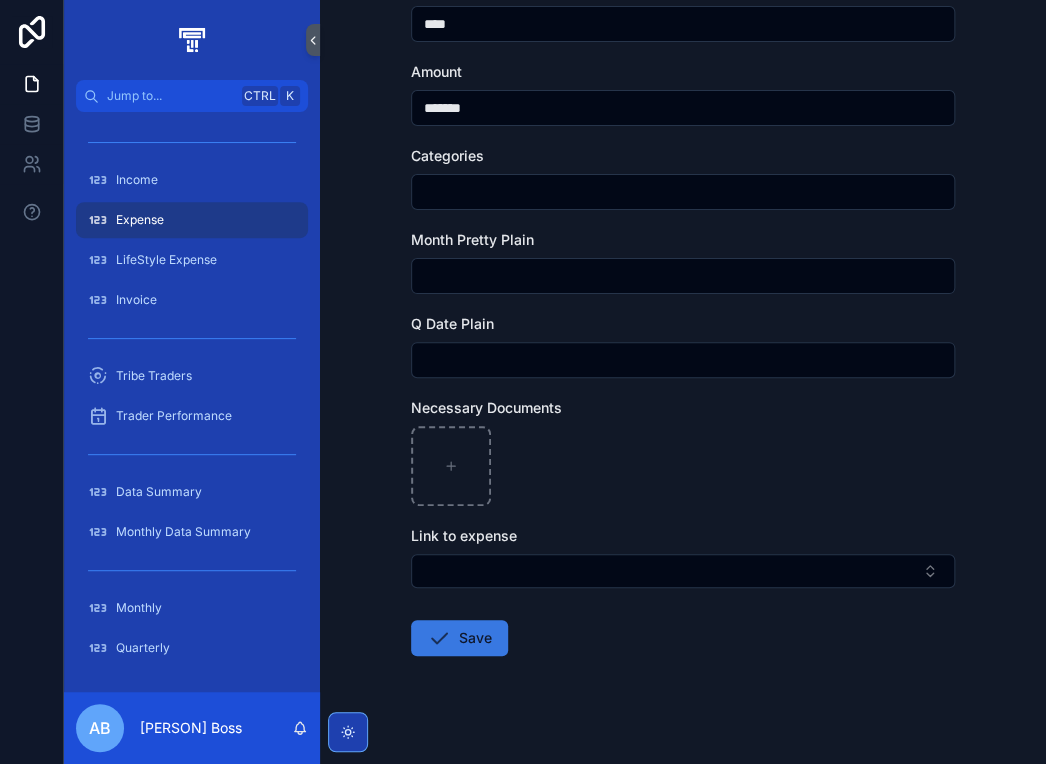 type on "*******" 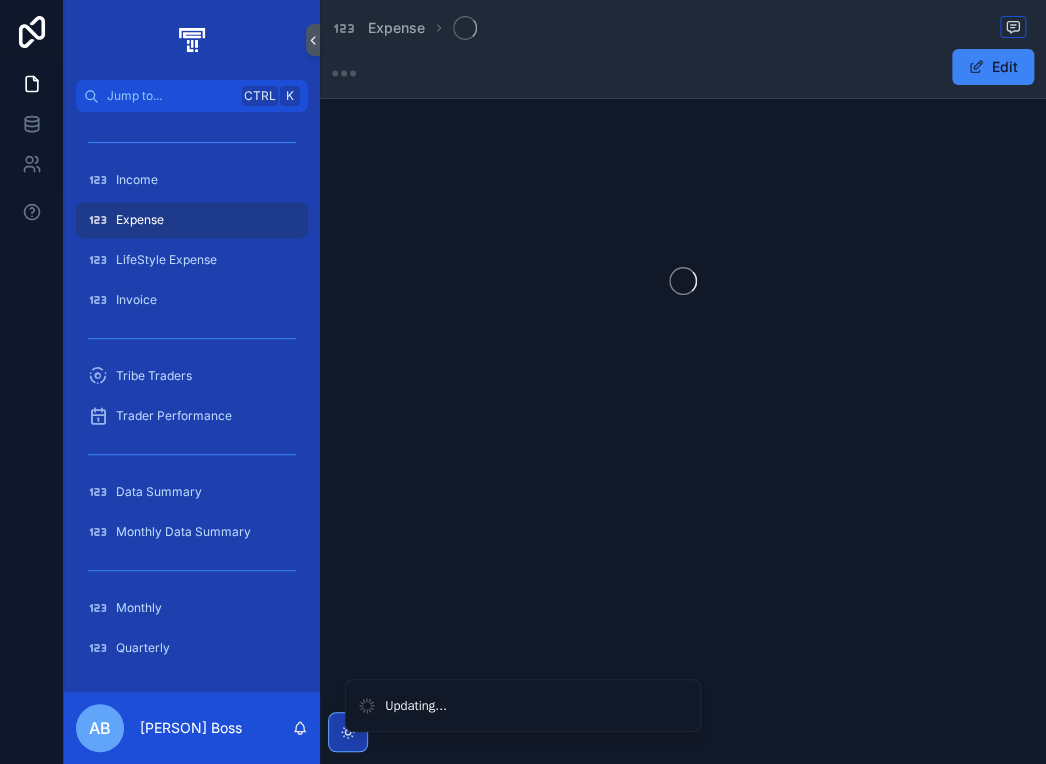scroll, scrollTop: 0, scrollLeft: 0, axis: both 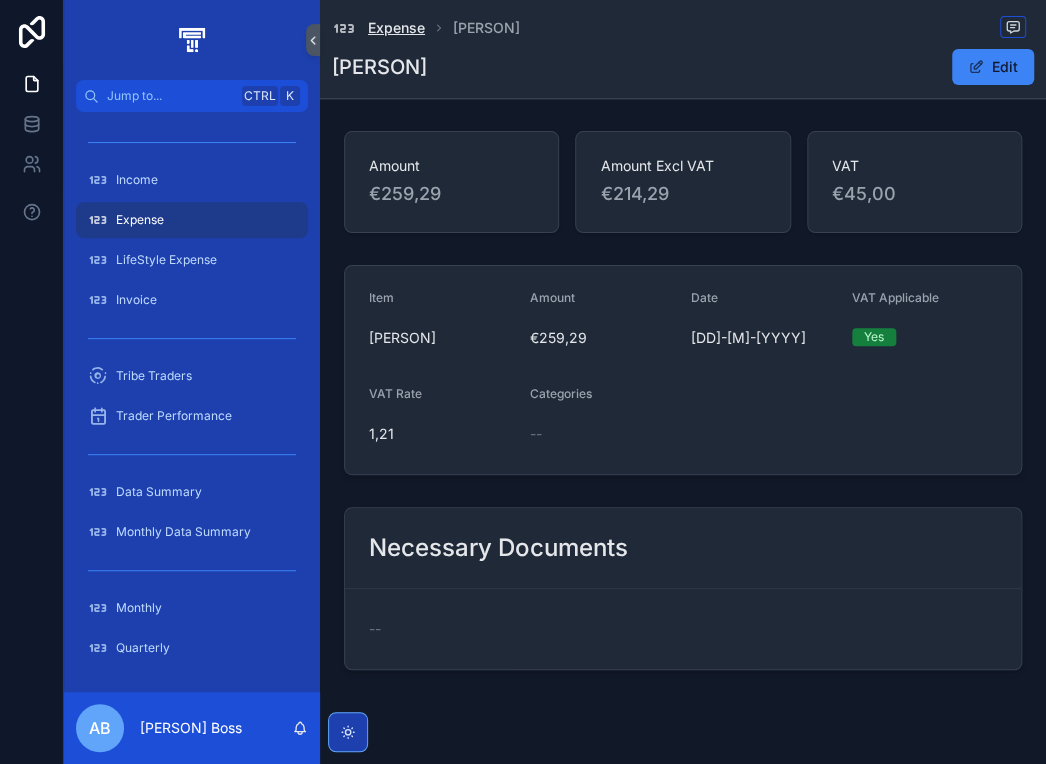 click on "Expense" at bounding box center (396, 28) 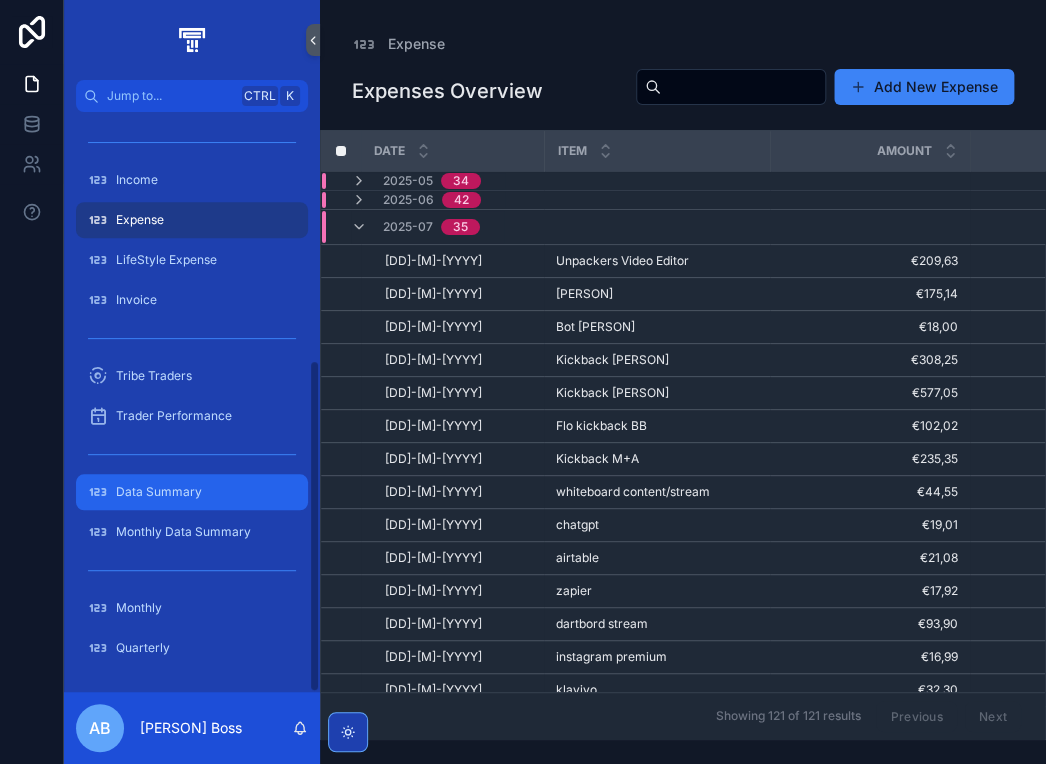 click on "Data Summary" at bounding box center [192, 492] 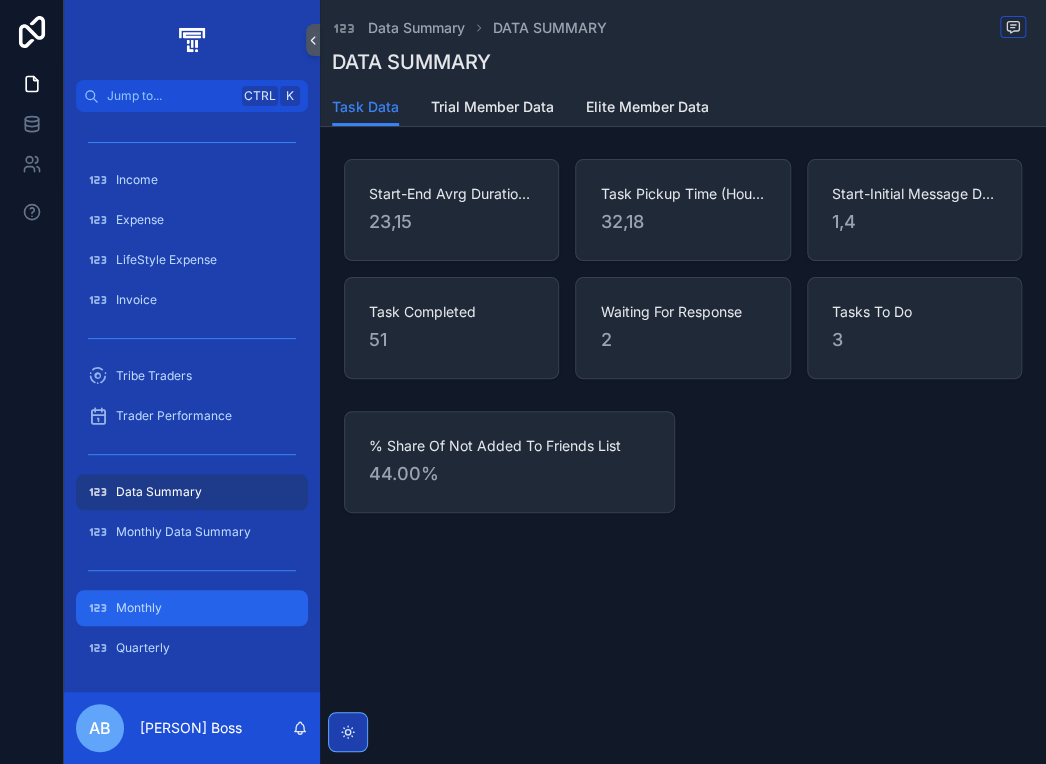 click on "Monthly" at bounding box center [192, 608] 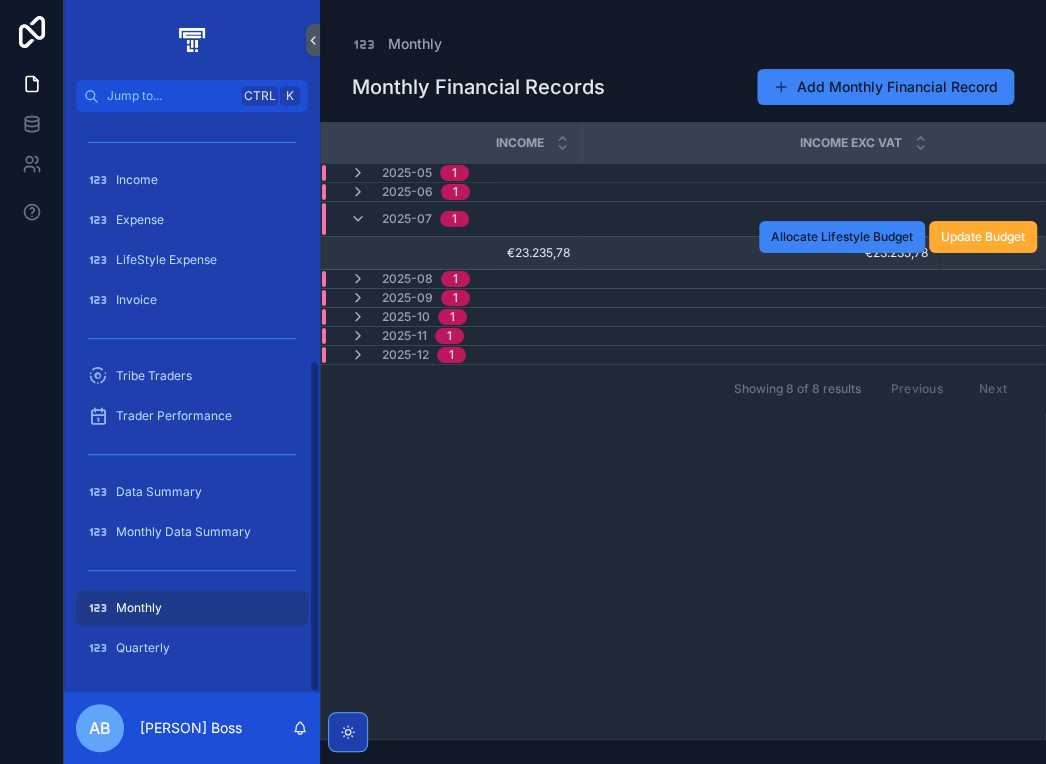 click on "€23.235,78" at bounding box center (761, 253) 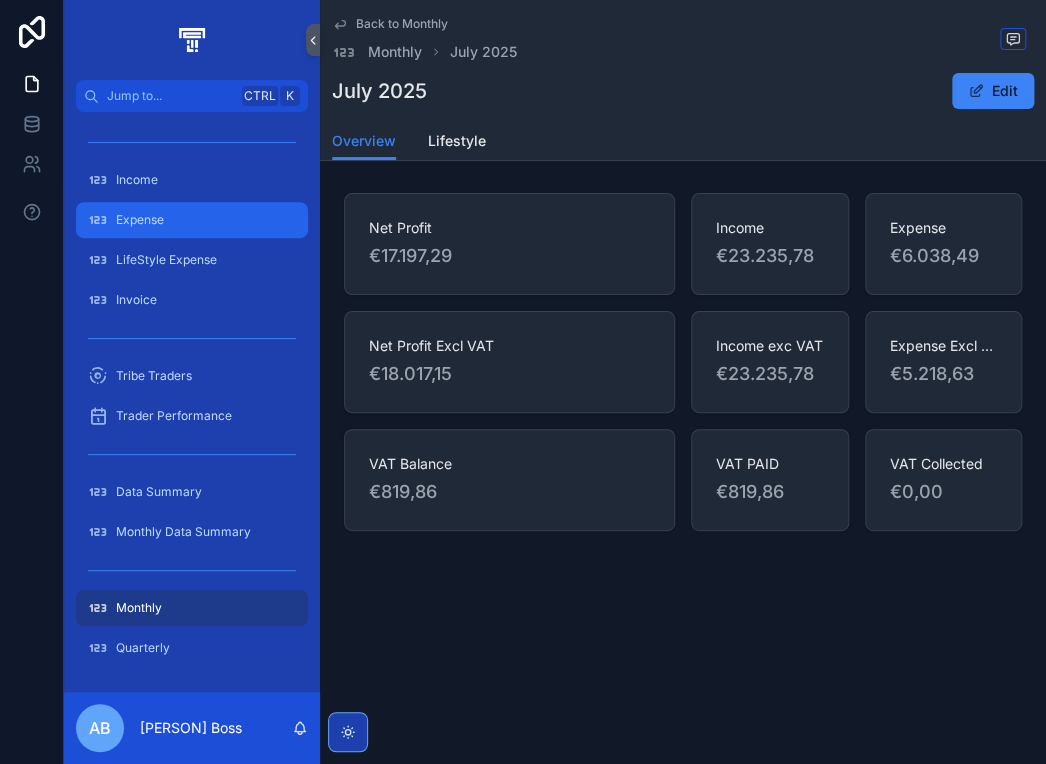 click on "Expense" at bounding box center (192, 220) 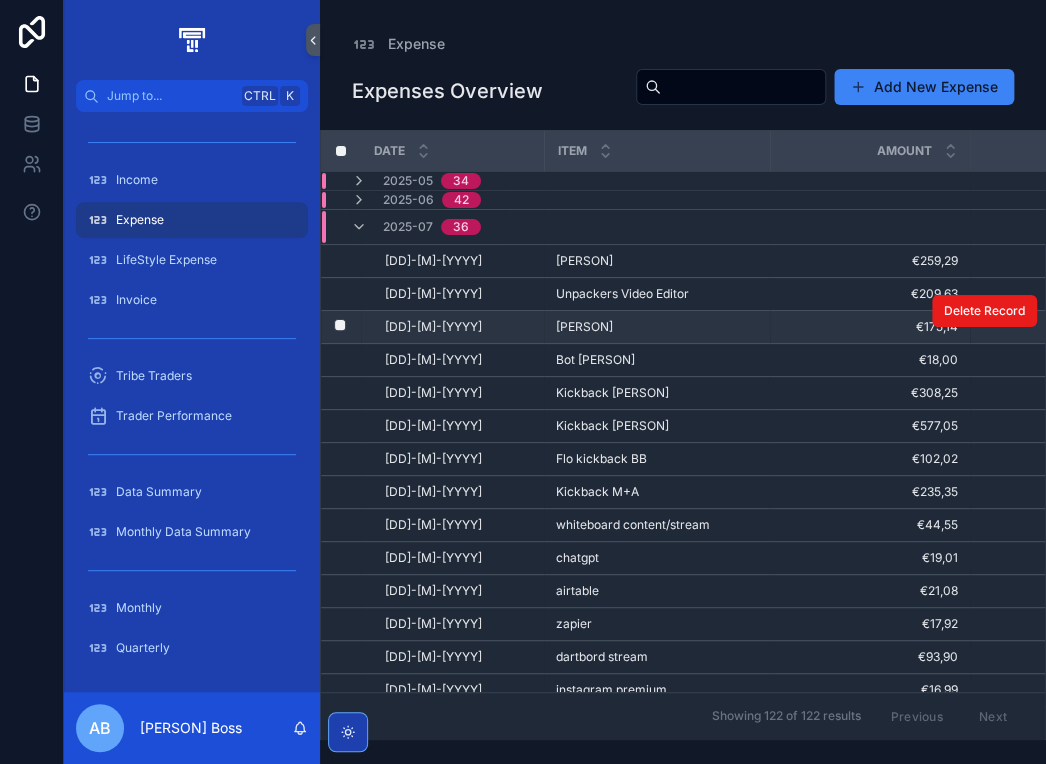 click on "Tharish Tharish" at bounding box center [657, 327] 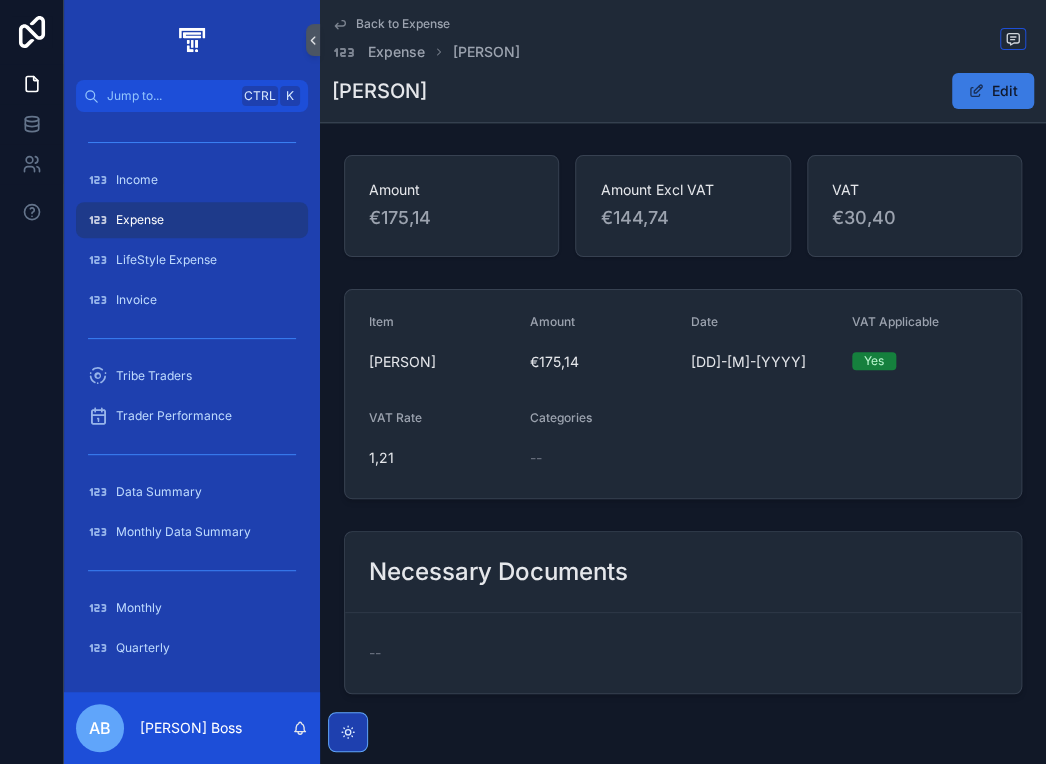 click on "Edit" at bounding box center (993, 91) 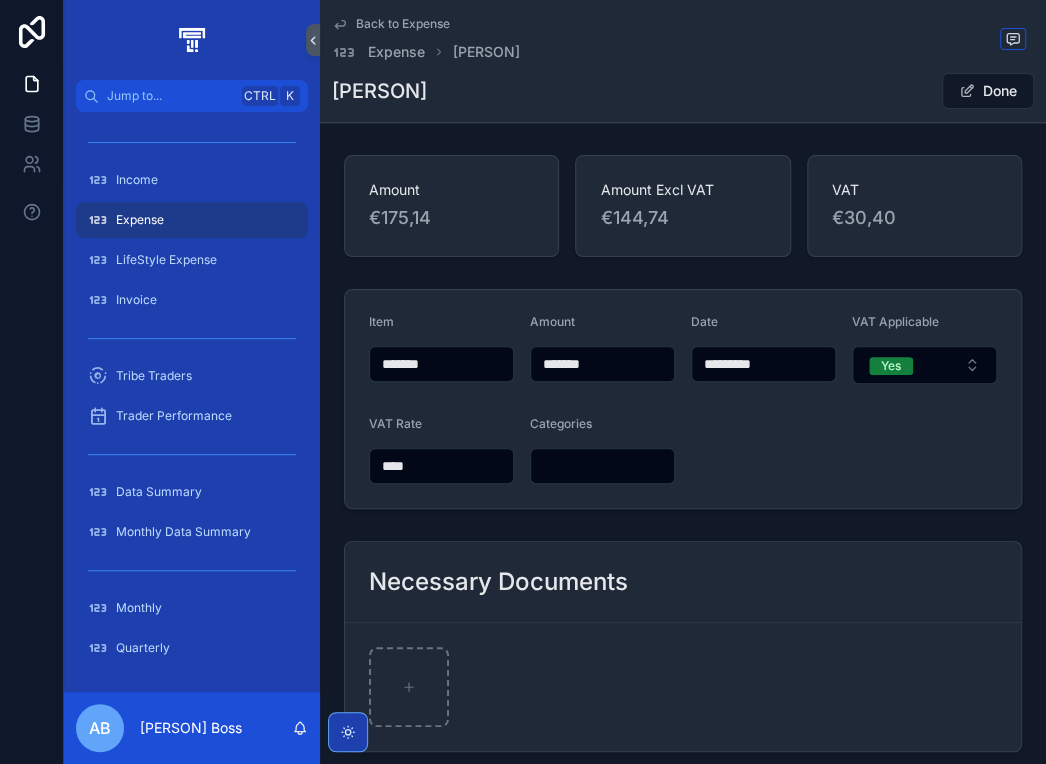 click on "Tharish" at bounding box center (379, 91) 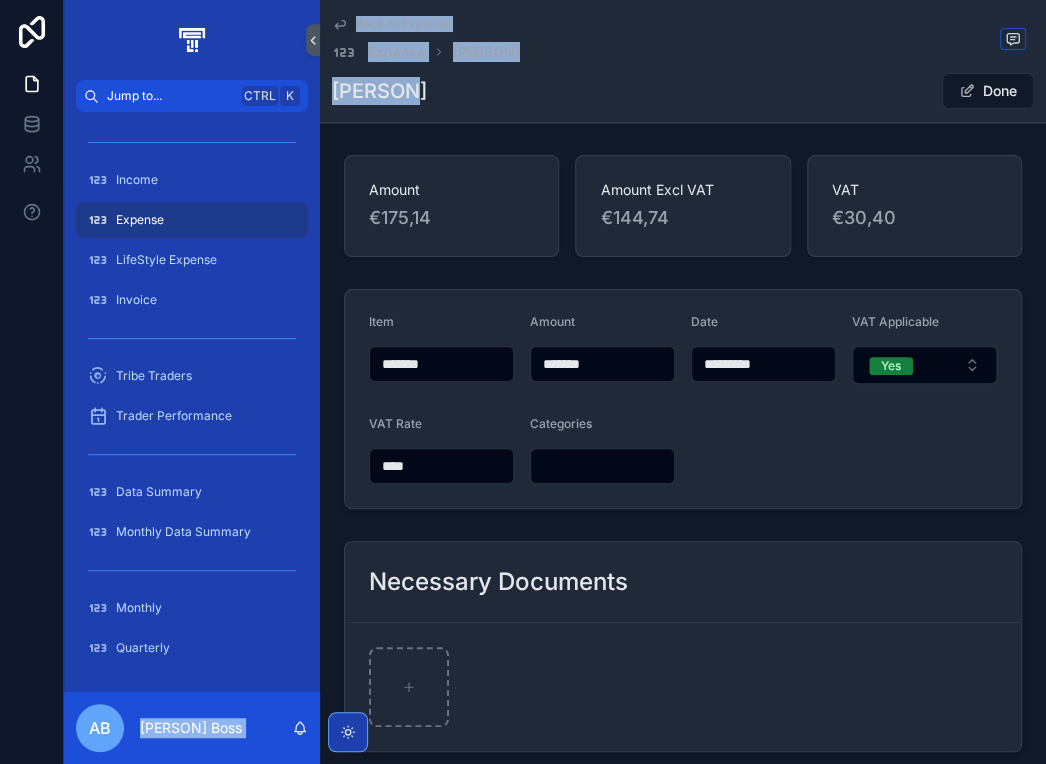 drag, startPoint x: 399, startPoint y: 88, endPoint x: 282, endPoint y: 92, distance: 117.06836 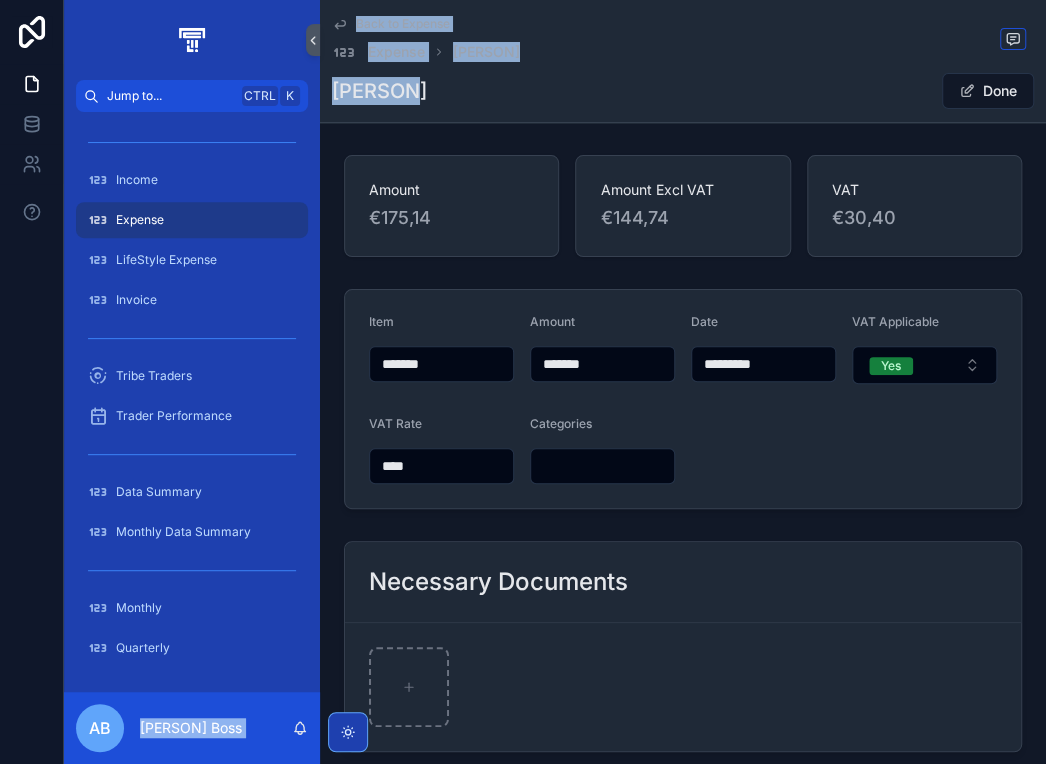 click on "Jump to... Ctrl K Dashboard Calender Tasks Old Tasks Vip/Free Trial Members Free Members Course Members Free Call Members VIP B Members Income Expense LifeStyle Expense Invoice Tribe Traders Trader Performance Data Summary Monthly Data Summary Monthly Quarterly AB Alrik Boss Back to Expense Expense Tharish Tharish Done Amount €175,14 Amount Excl VAT €144,74 VAT €30,40 Item ******* Amount ******* Date ********* VAT Applicable Yes VAT Rate **** Categories Necessary Documents" at bounding box center (555, 382) 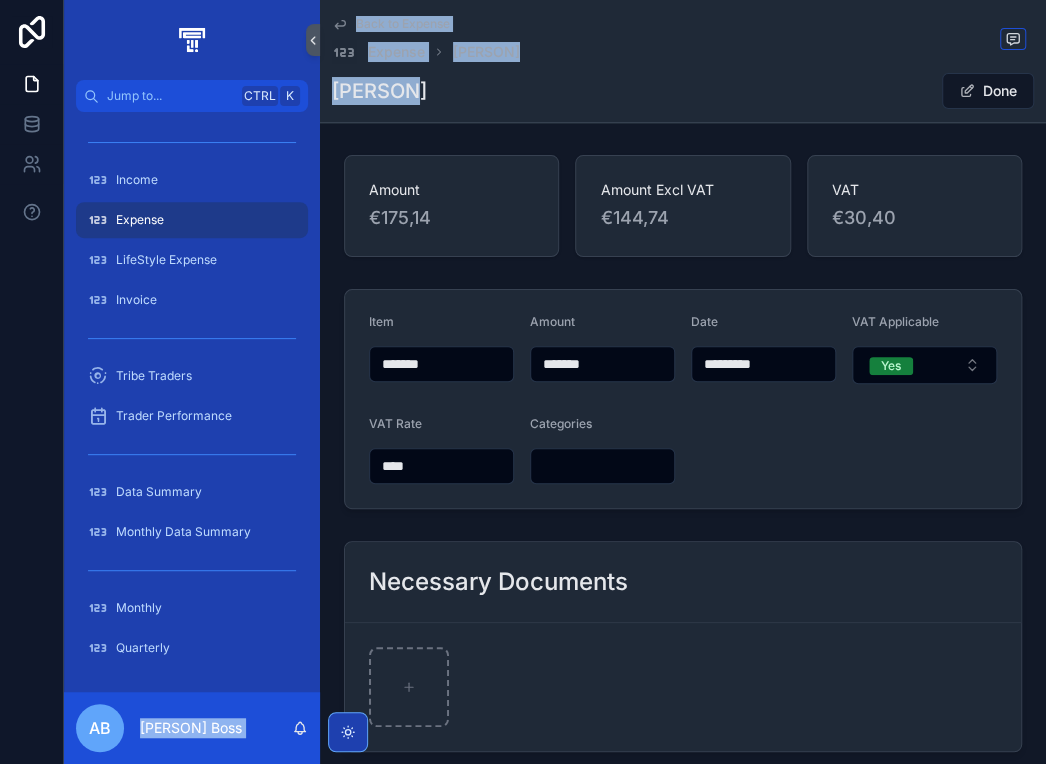 click on "Tharish Done" at bounding box center [683, 91] 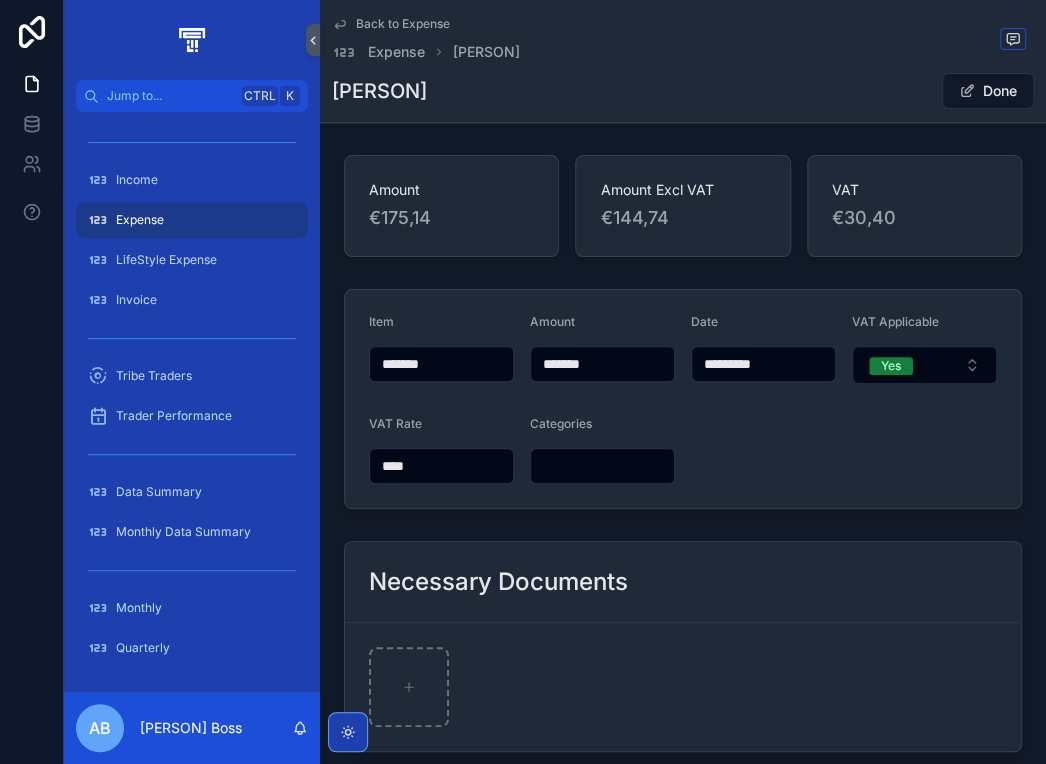 click on "Item ******* Amount ******* Date ********* VAT Applicable Yes VAT Rate **** Categories" at bounding box center [683, 399] 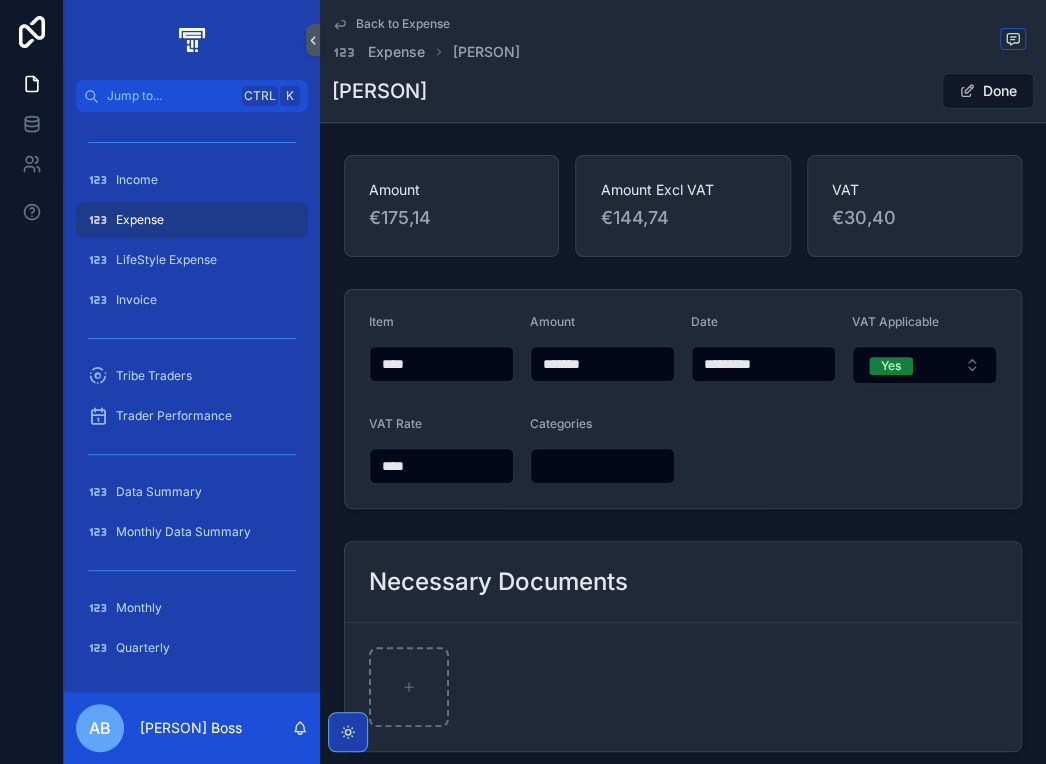 type on "****" 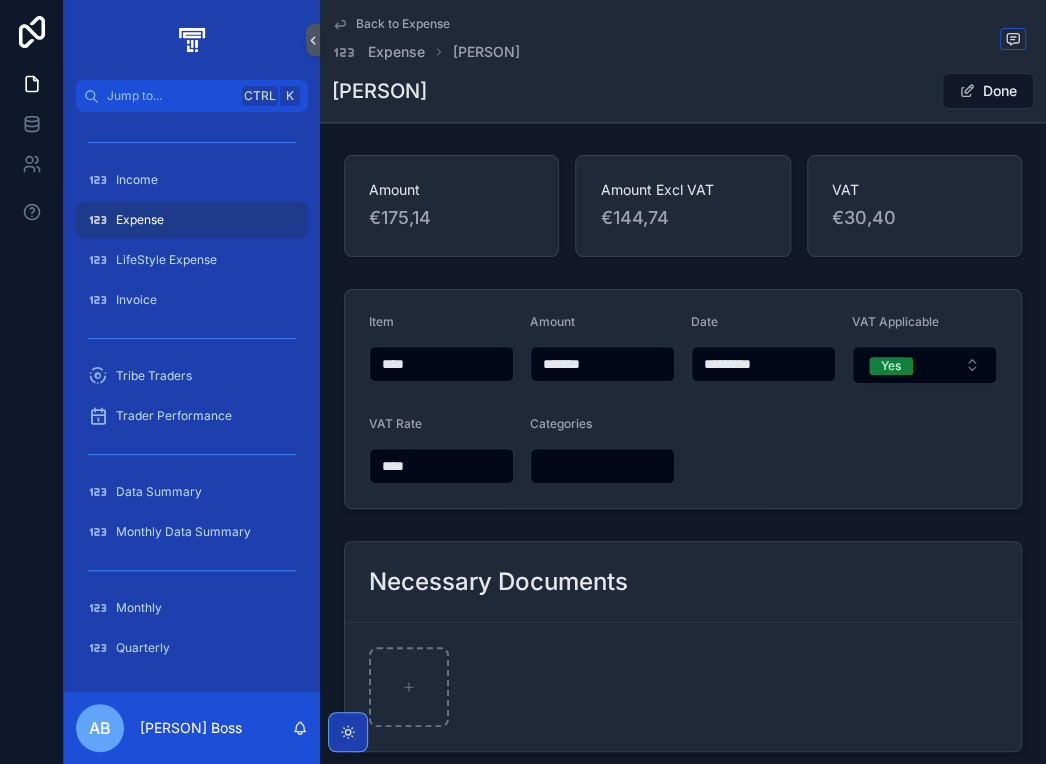 drag, startPoint x: 612, startPoint y: 363, endPoint x: 503, endPoint y: 365, distance: 109.01835 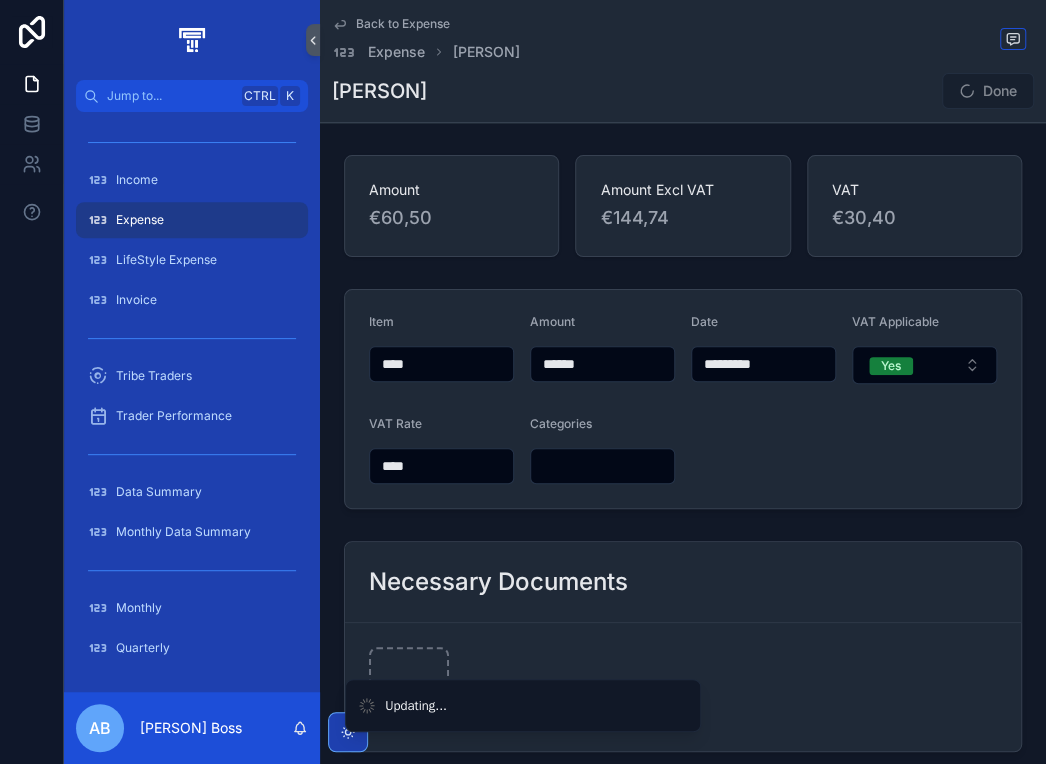 type on "******" 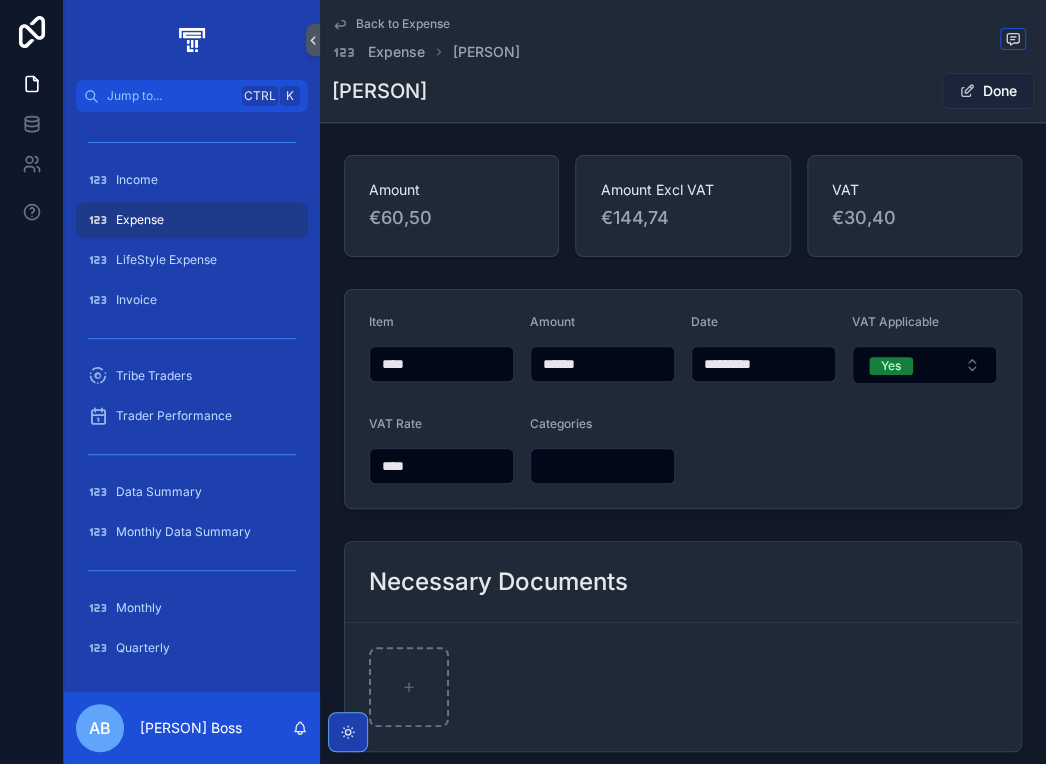 click on "Done" at bounding box center [988, 91] 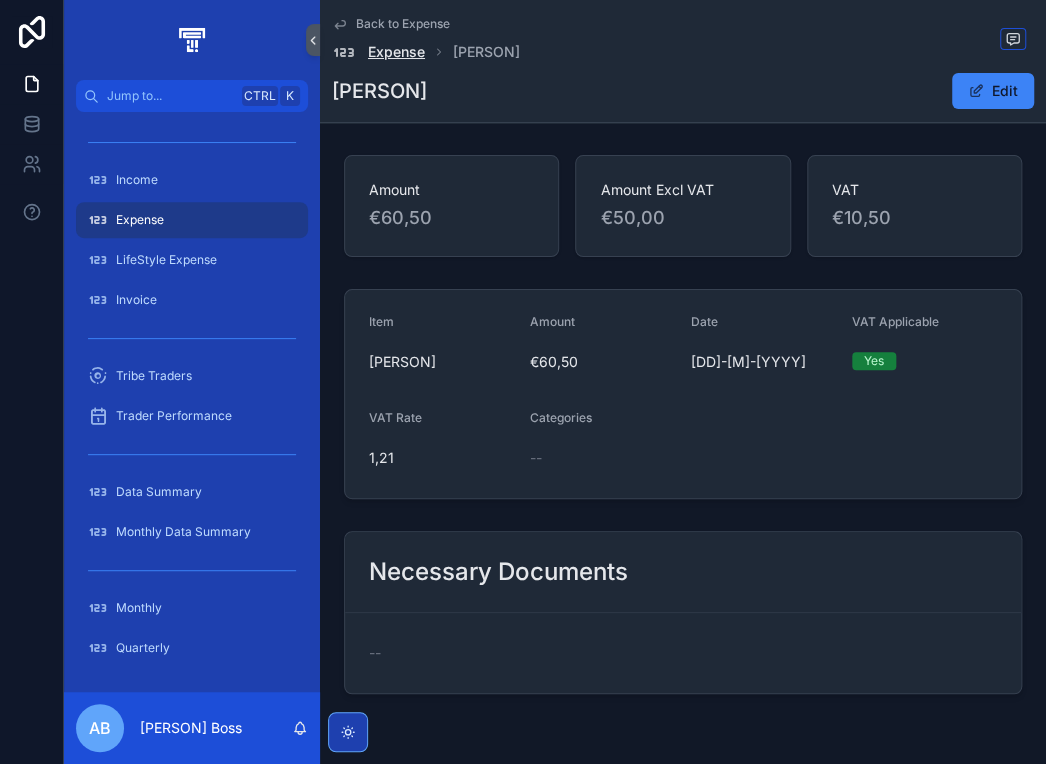 click on "Expense" at bounding box center [396, 52] 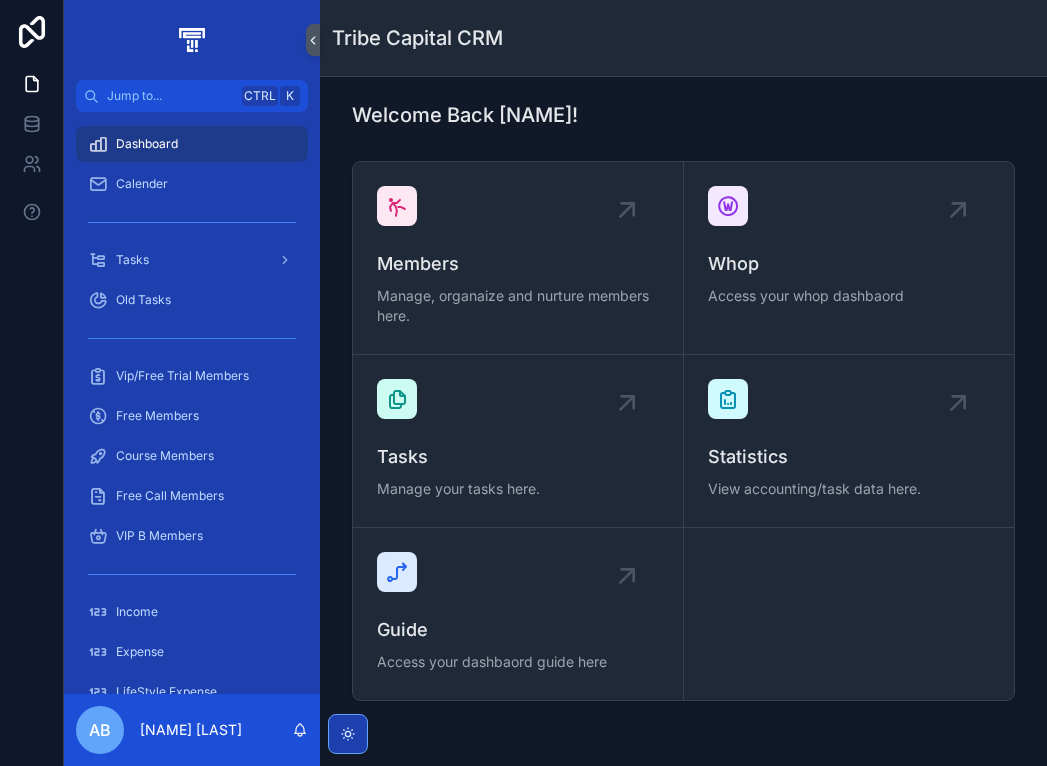scroll, scrollTop: 0, scrollLeft: 0, axis: both 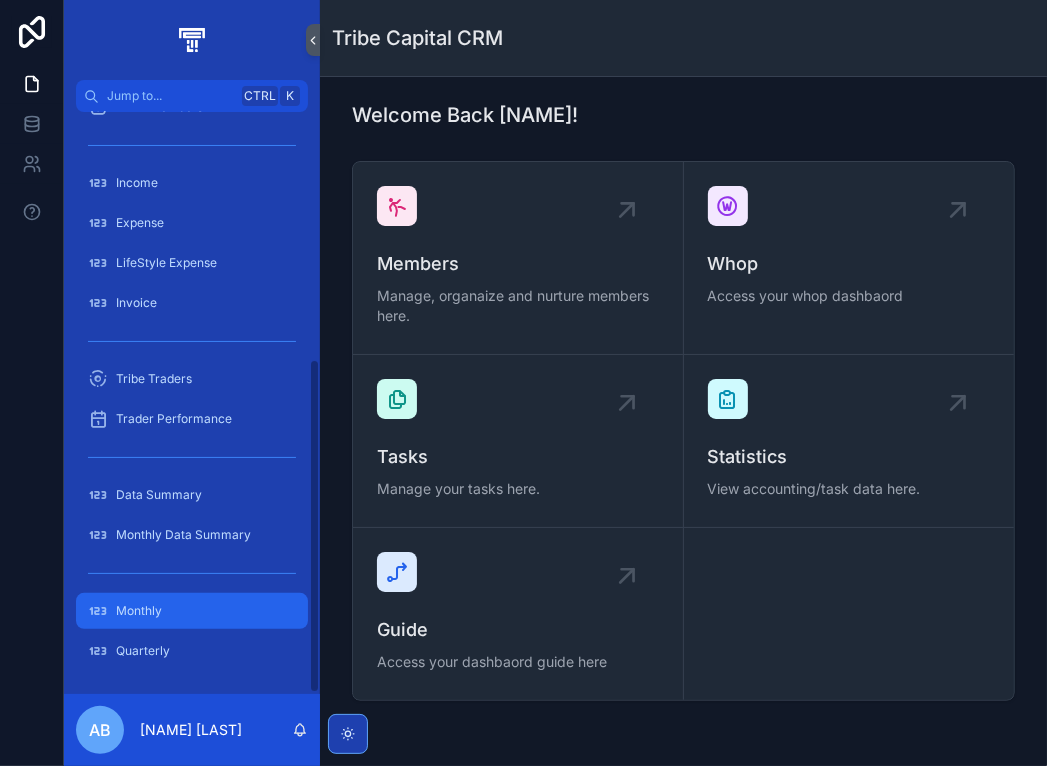 click on "Monthly" at bounding box center [192, 611] 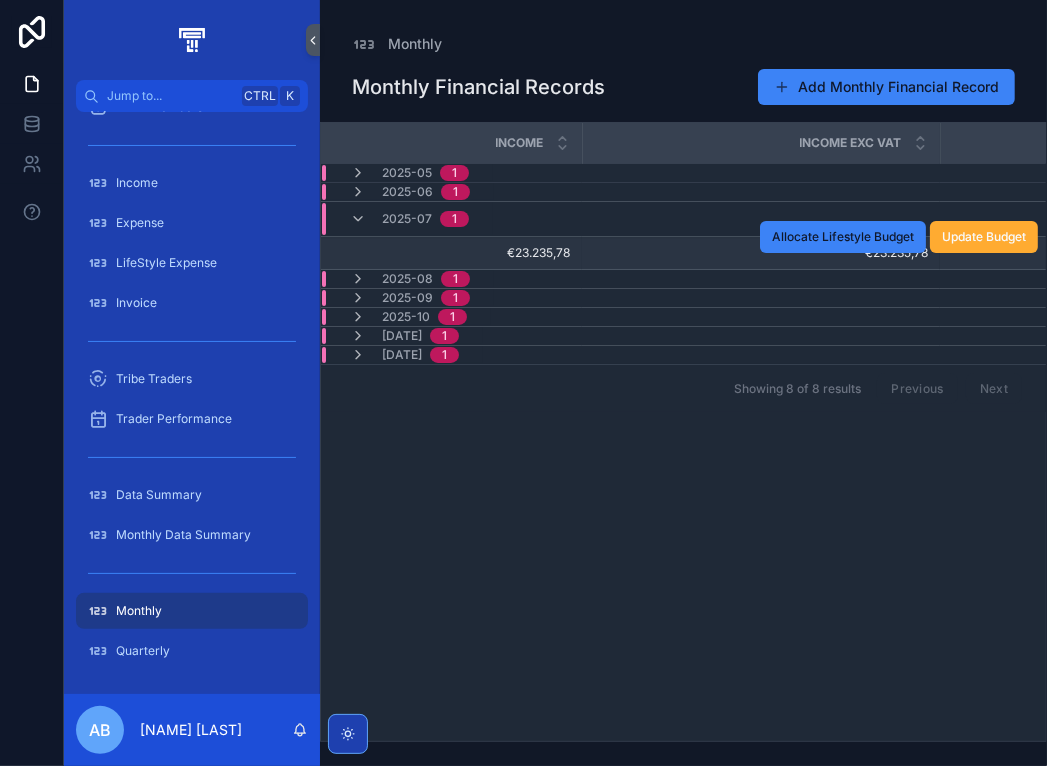click on "€23.235,78" at bounding box center (761, 253) 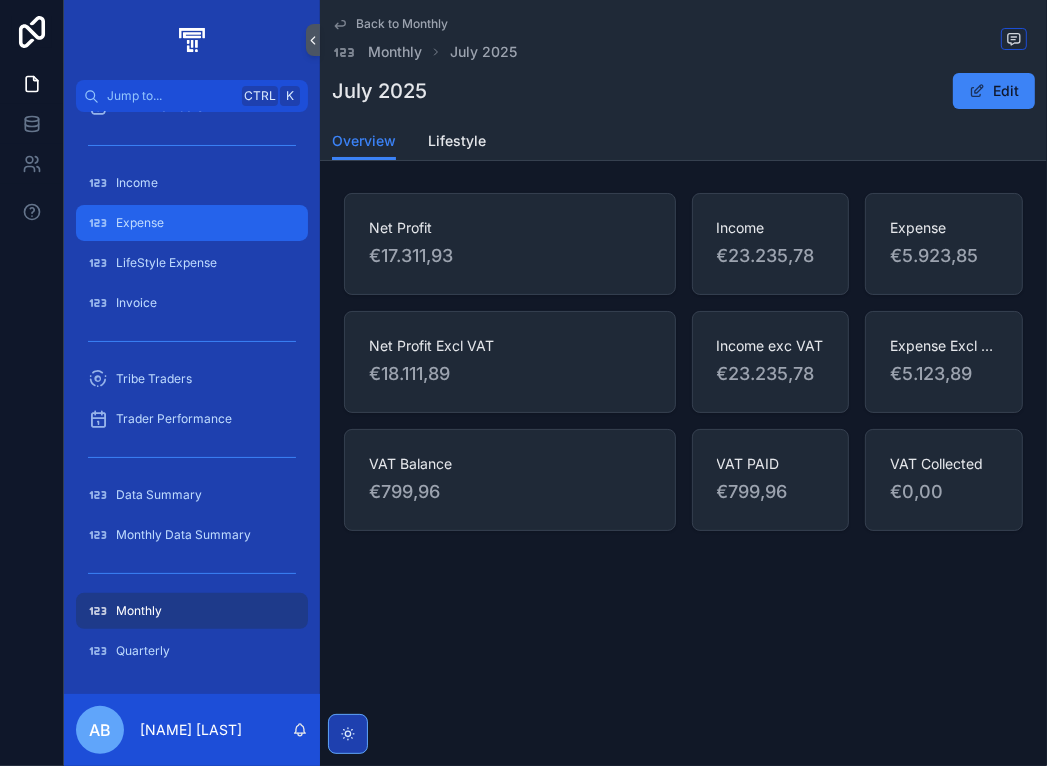 click on "Expense" at bounding box center (192, 223) 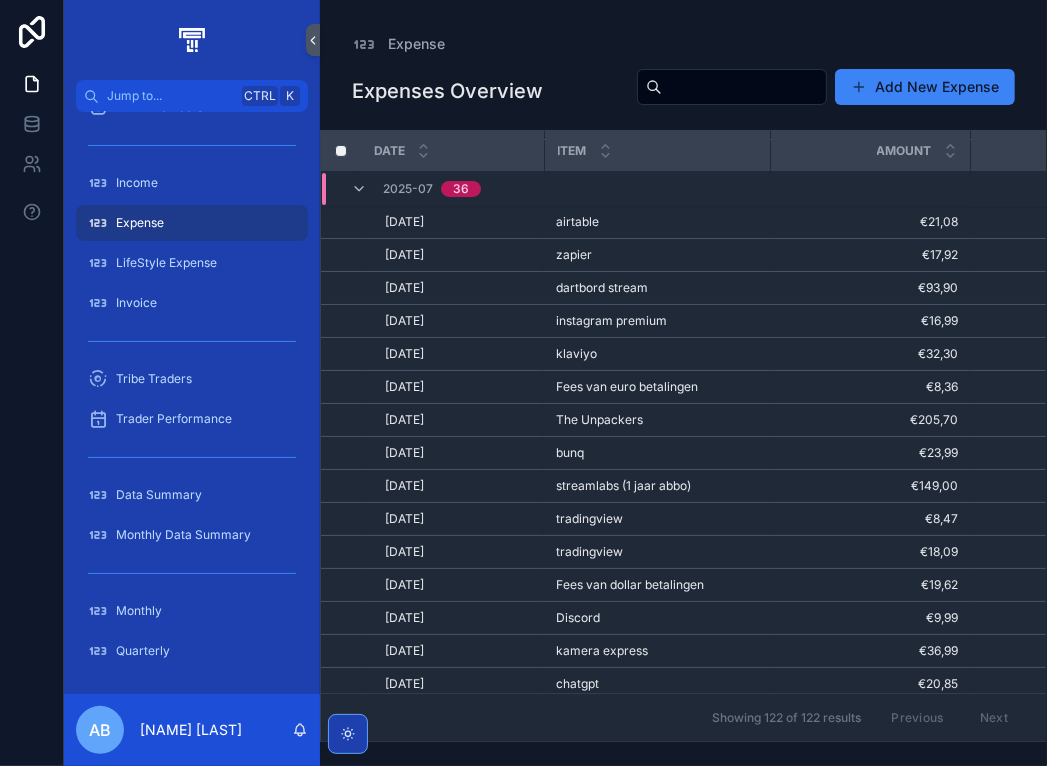 scroll, scrollTop: 446, scrollLeft: 0, axis: vertical 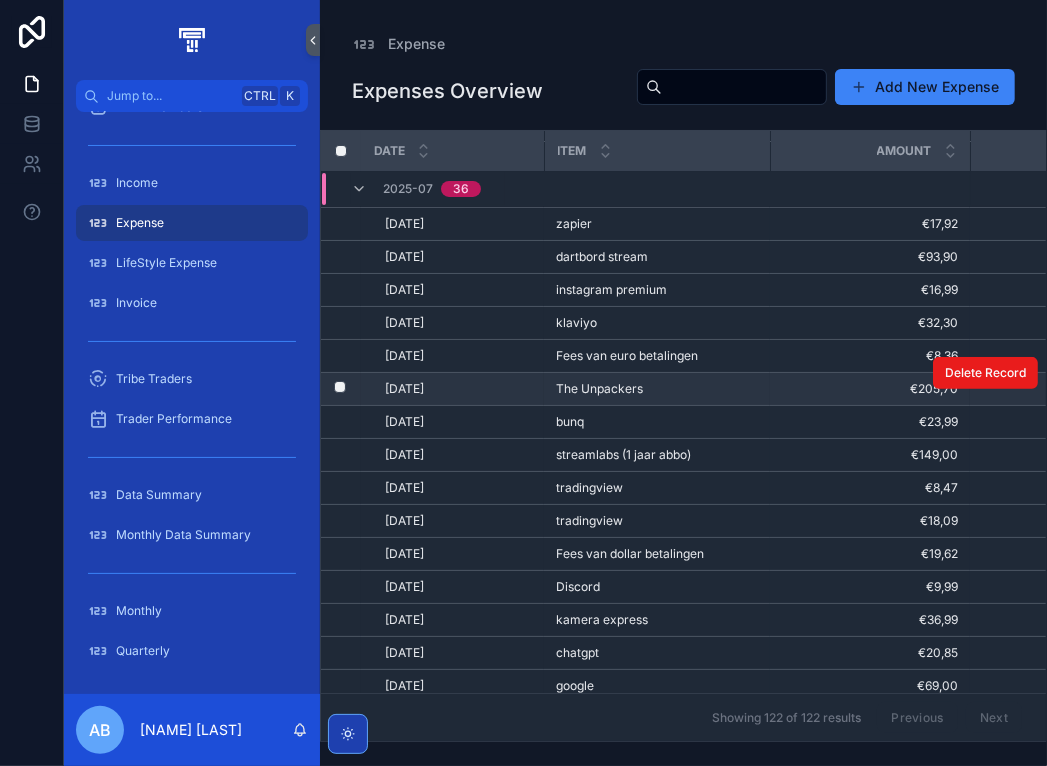 click on "€205,70" at bounding box center (870, 389) 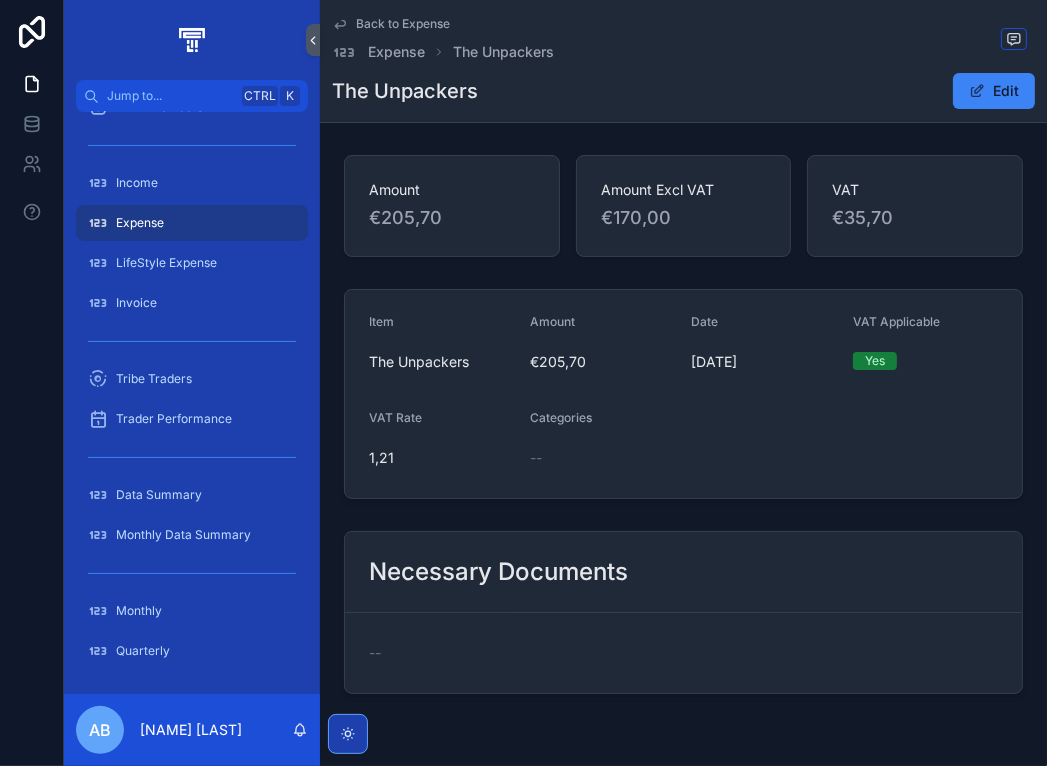 click on "Back to Expense" at bounding box center [403, 24] 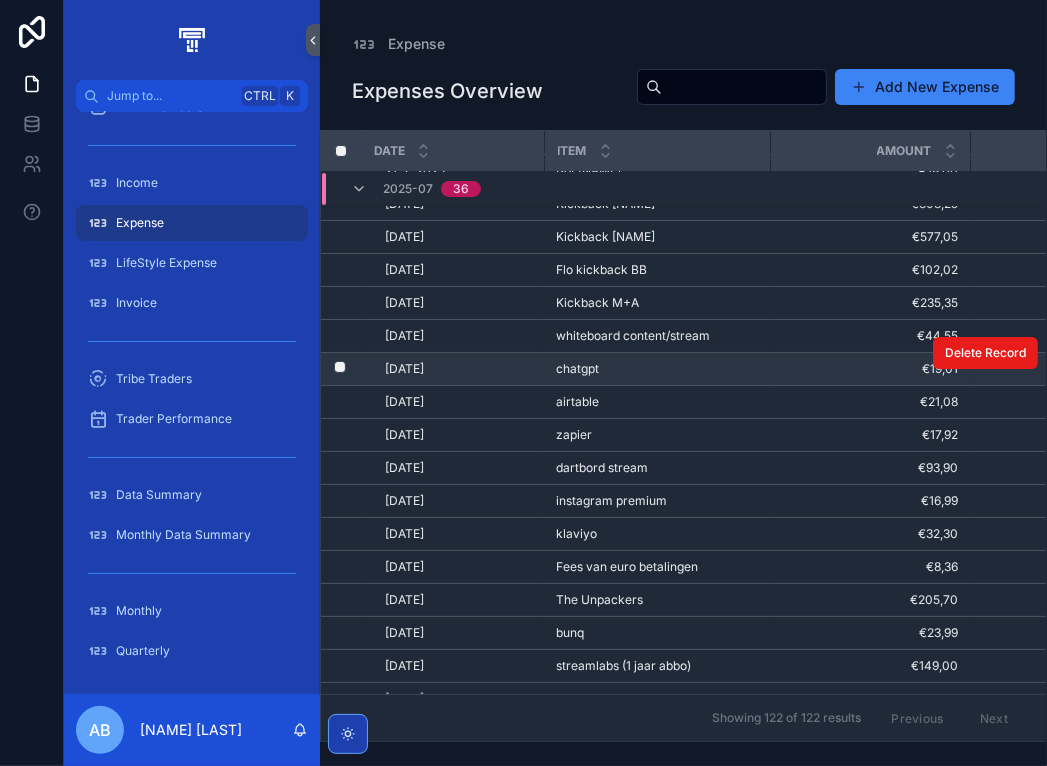 scroll, scrollTop: 200, scrollLeft: 0, axis: vertical 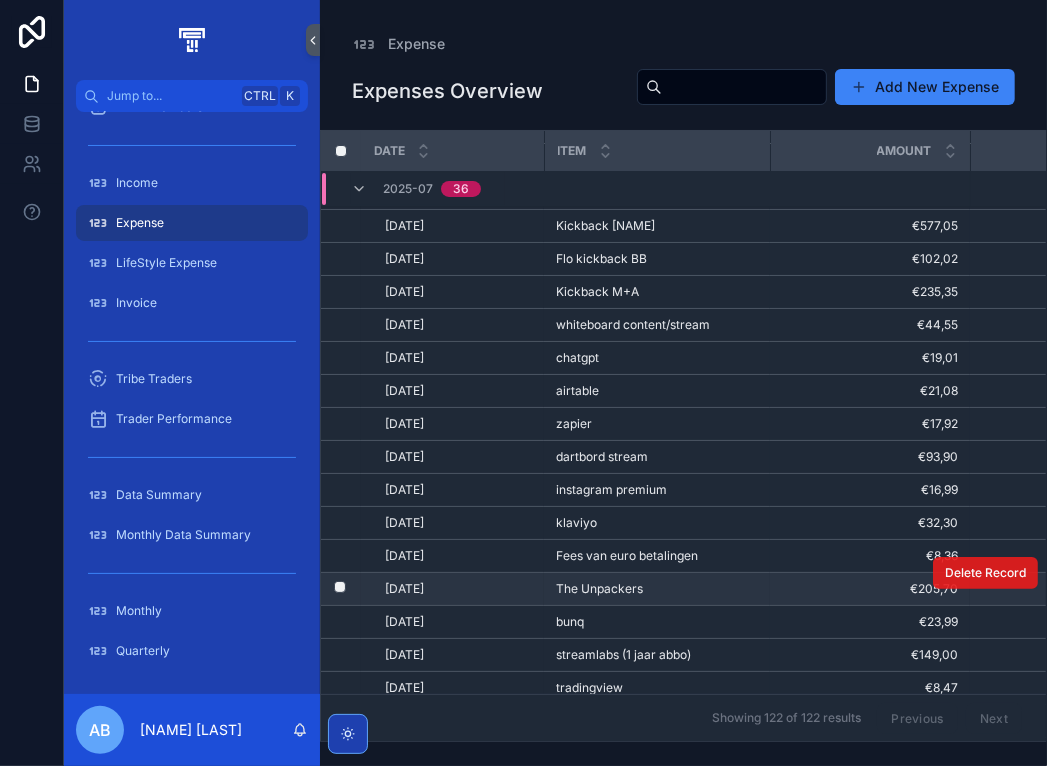 click on "Delete Record" at bounding box center [985, 573] 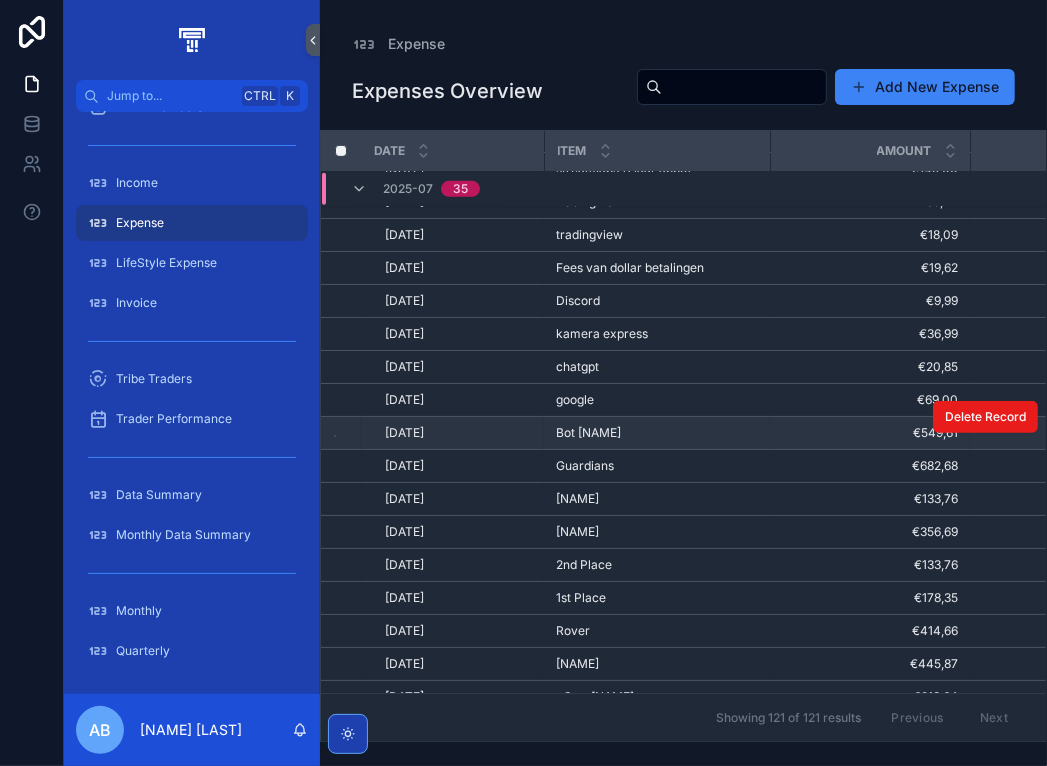 scroll, scrollTop: 773, scrollLeft: 0, axis: vertical 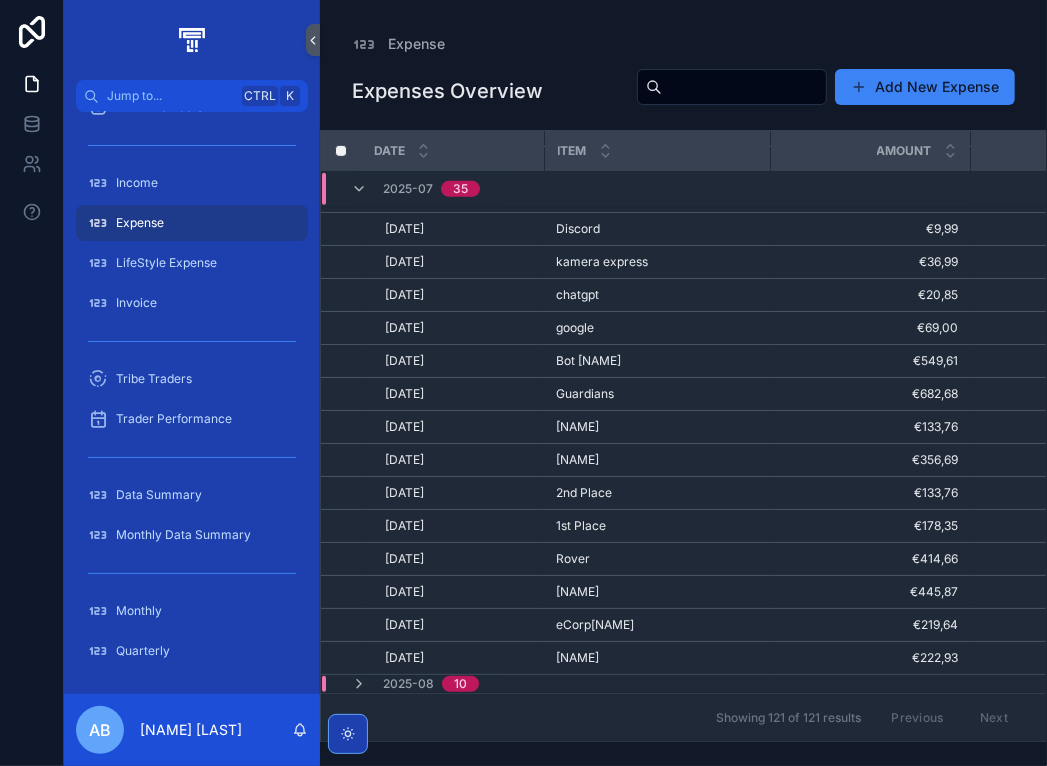 drag, startPoint x: 580, startPoint y: 731, endPoint x: 659, endPoint y: 724, distance: 79.30952 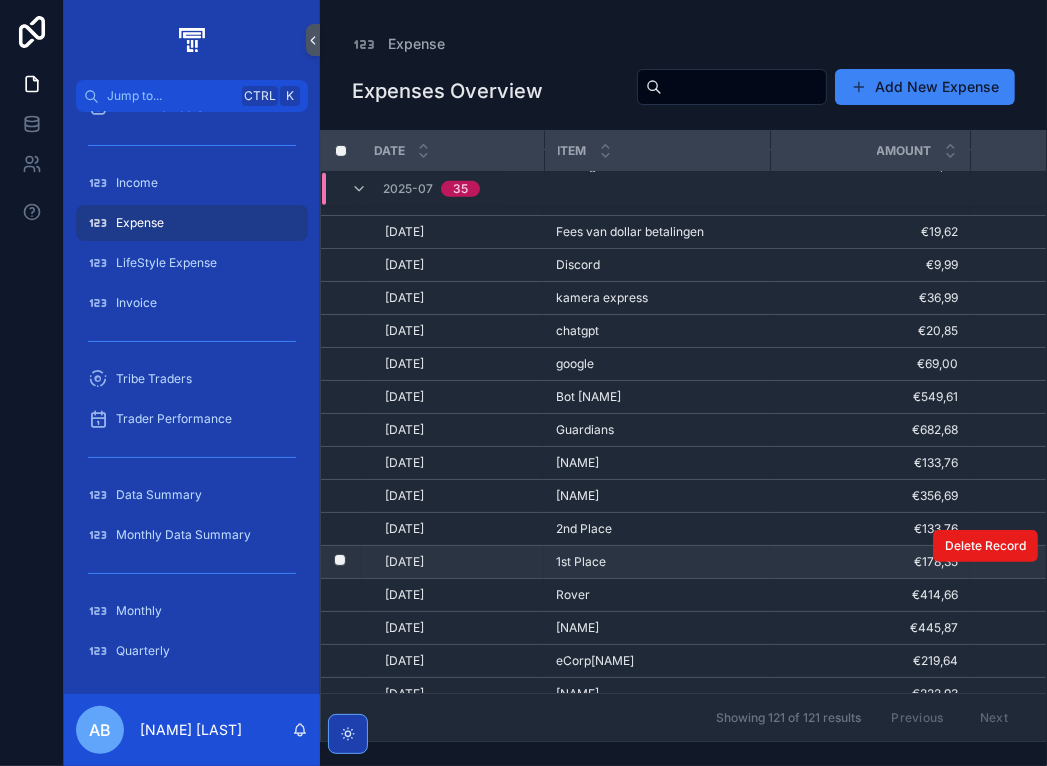 scroll, scrollTop: 773, scrollLeft: 0, axis: vertical 